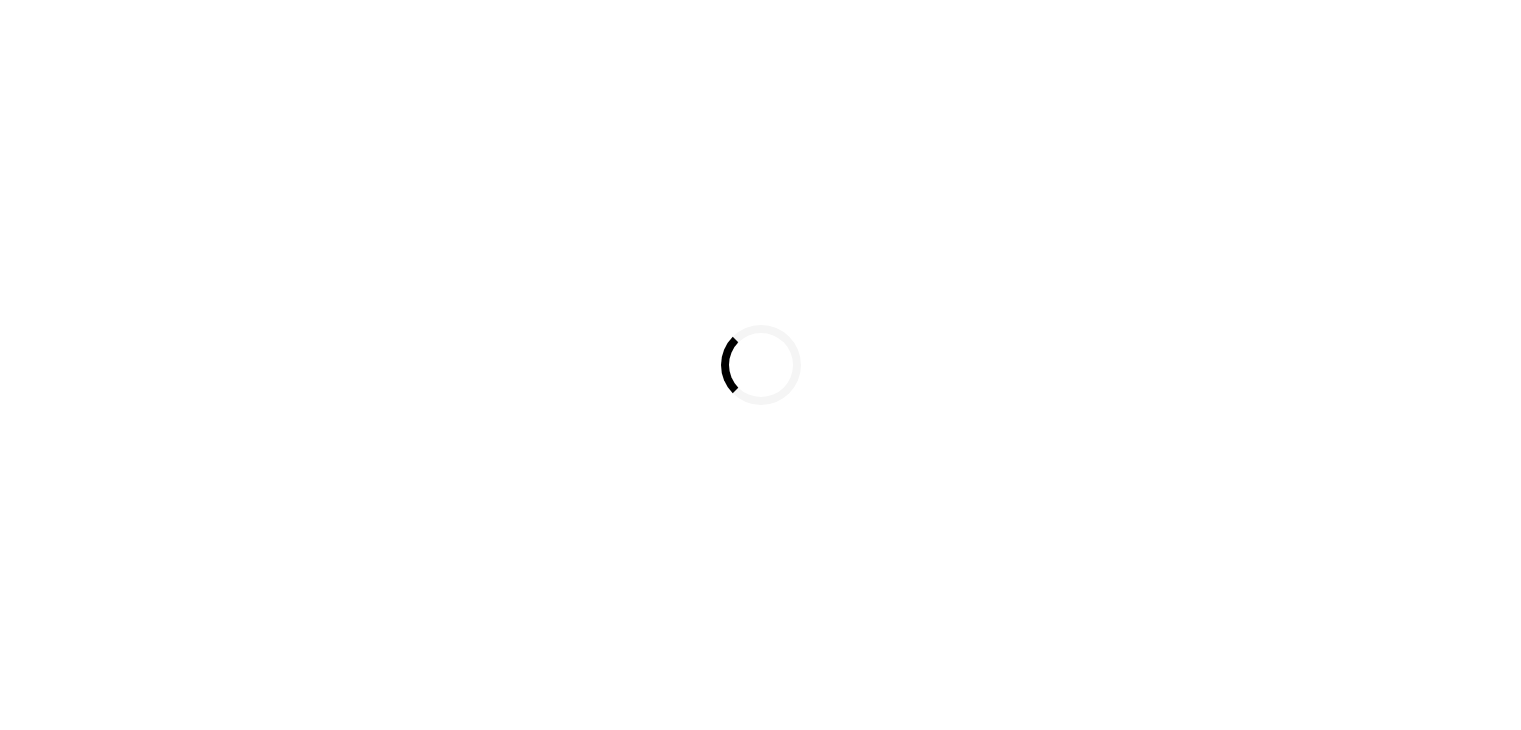 scroll, scrollTop: 0, scrollLeft: 0, axis: both 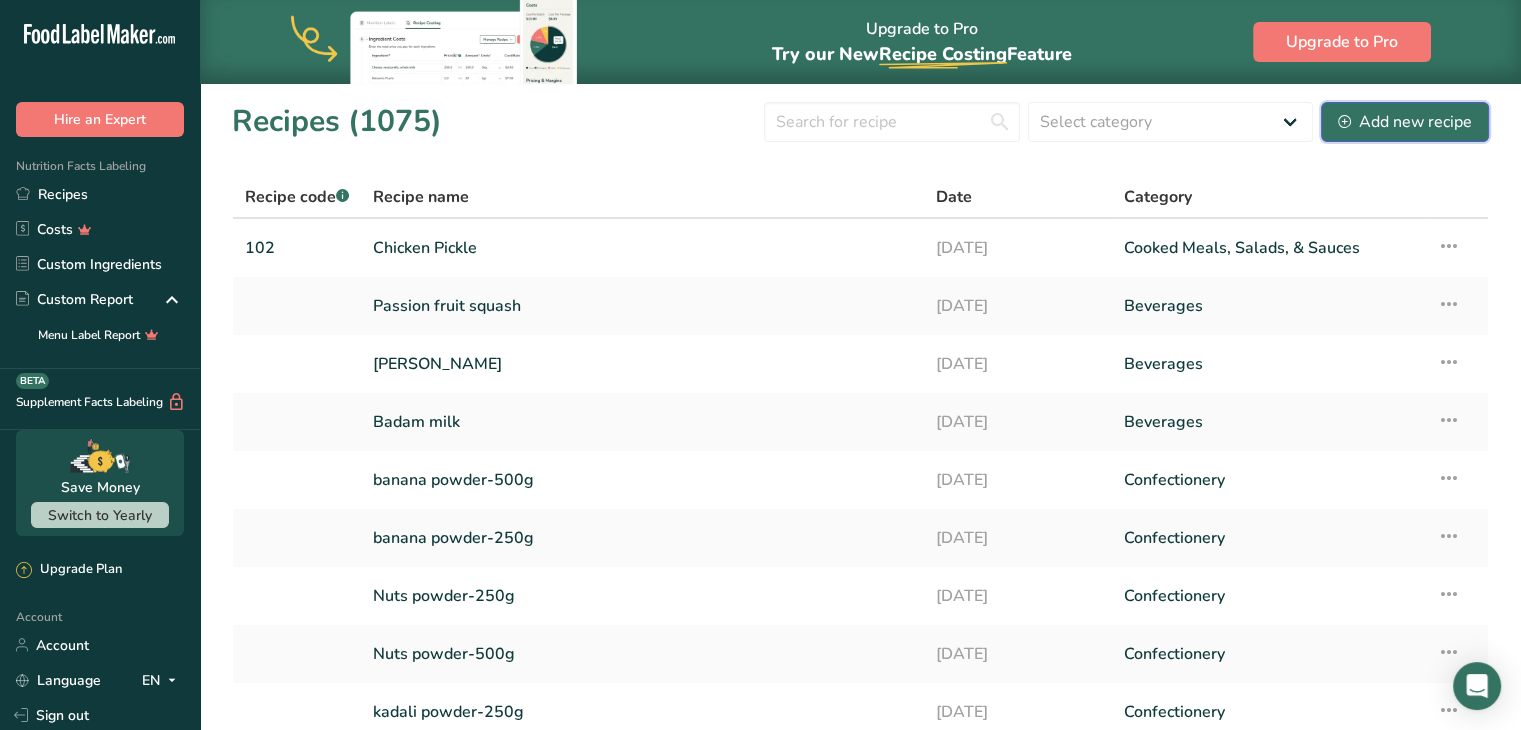 click on "Add new recipe" at bounding box center (1405, 122) 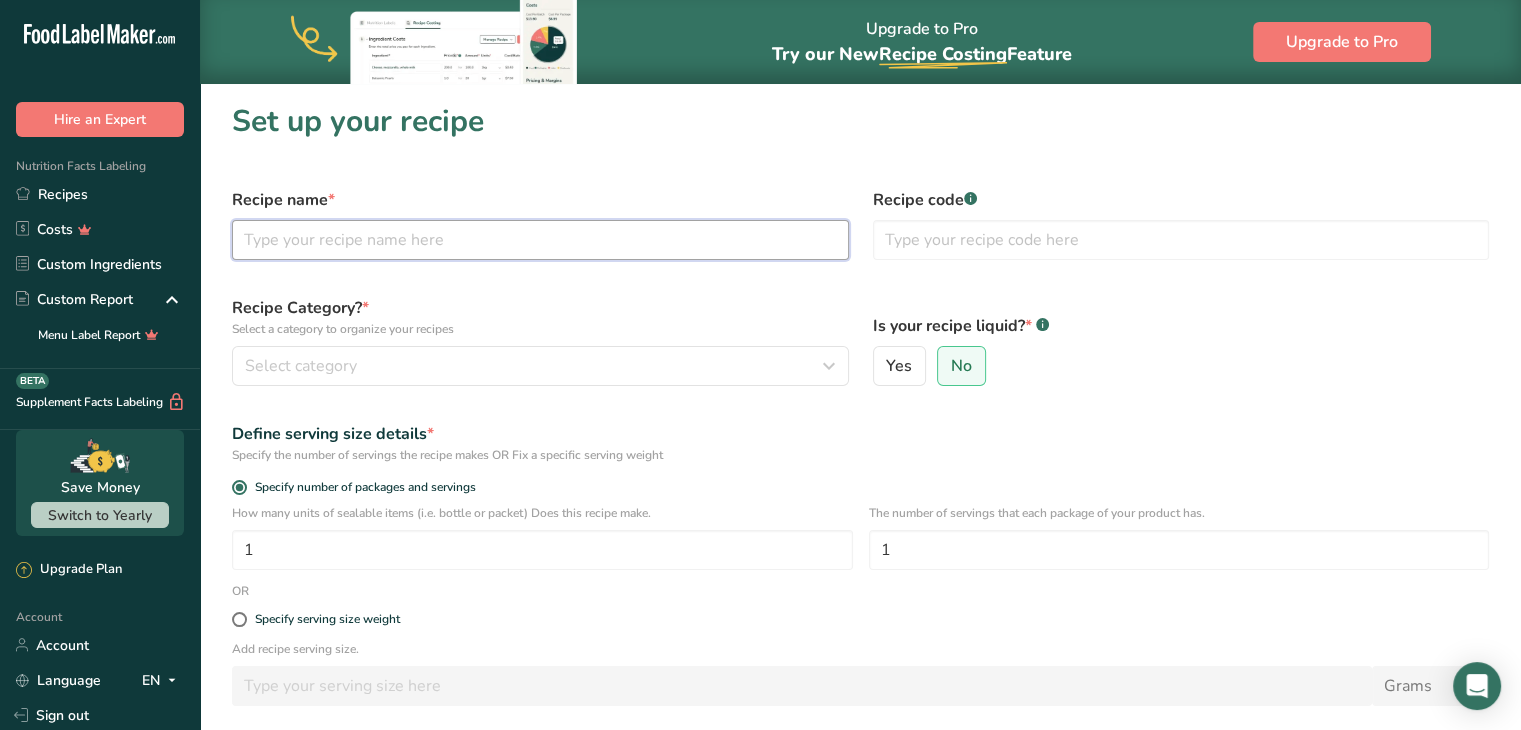 click at bounding box center [540, 240] 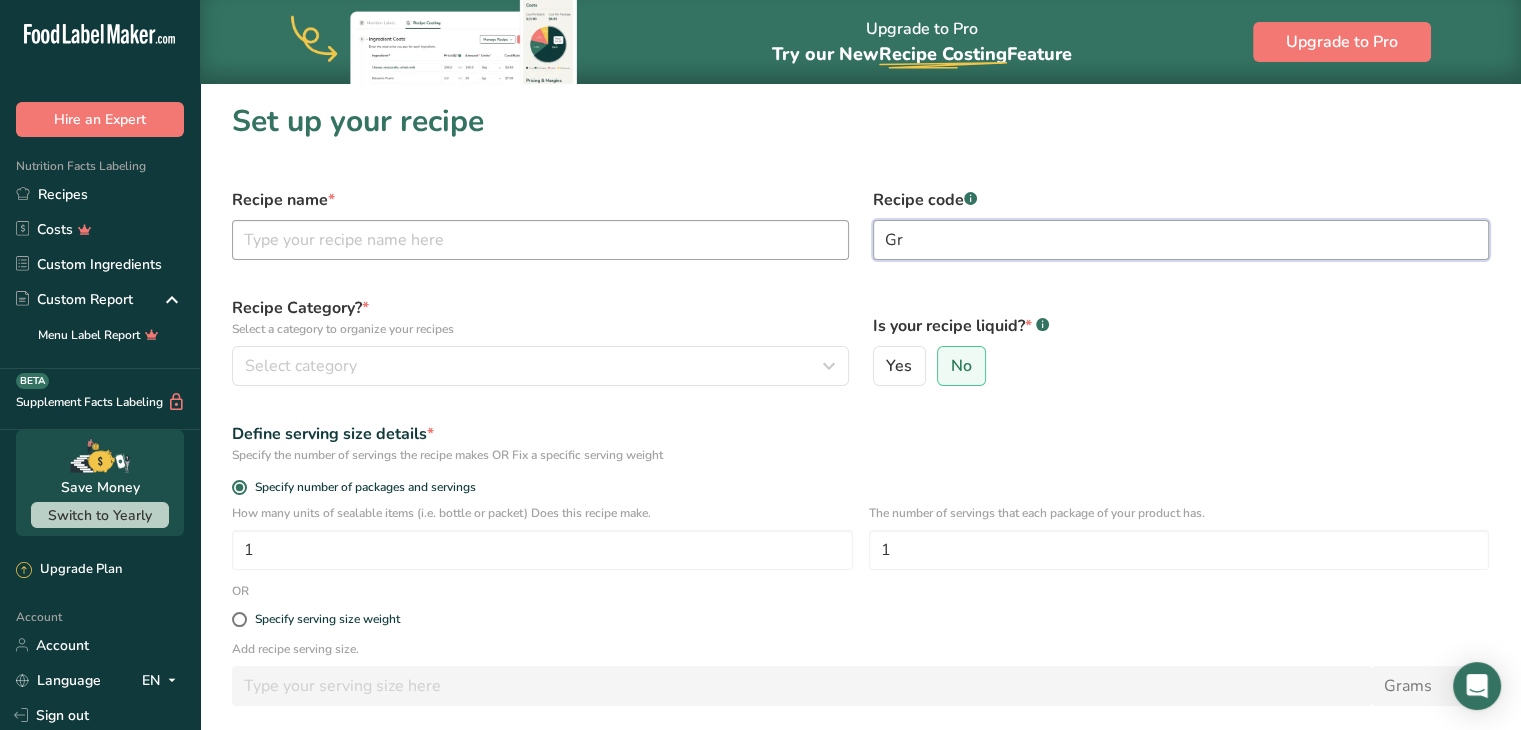 type on "G" 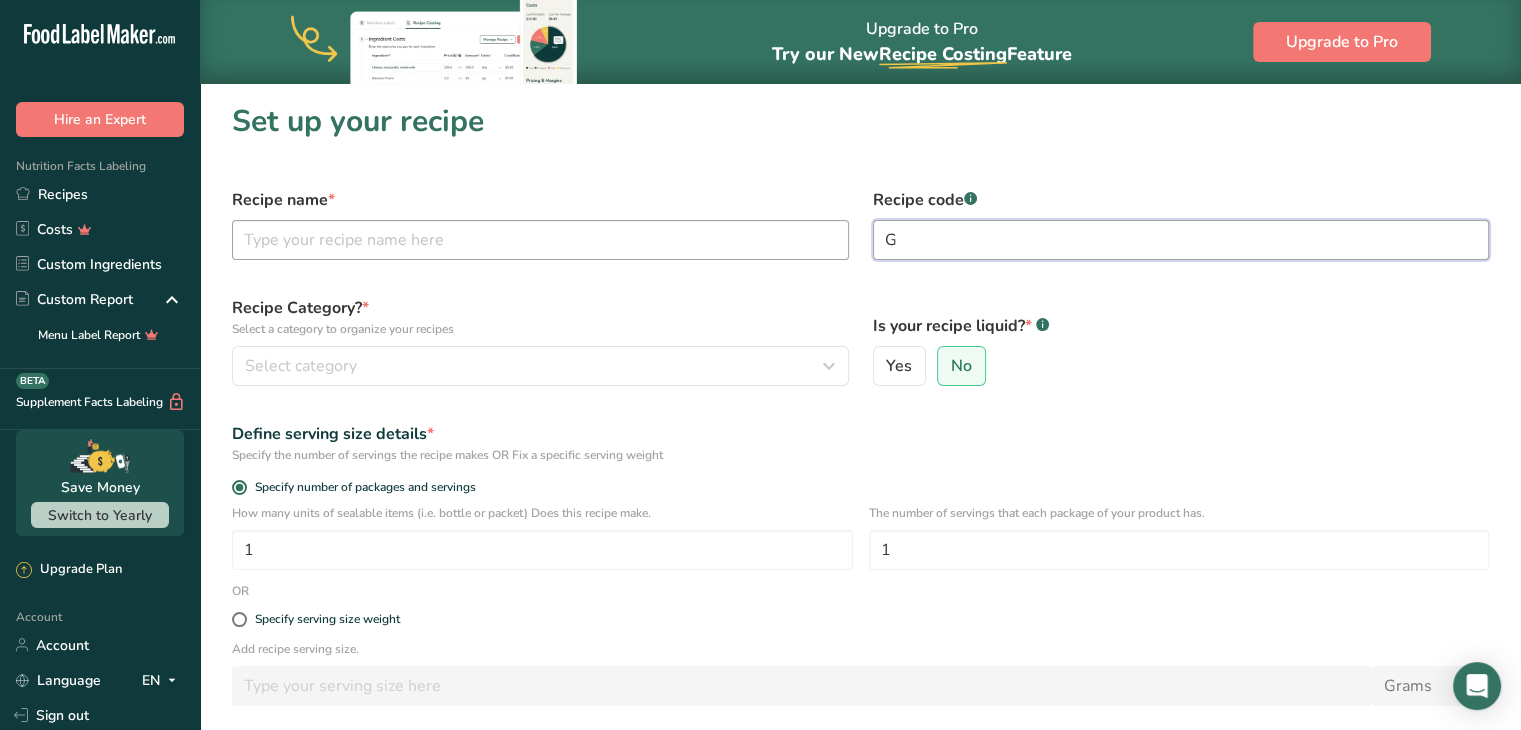 type 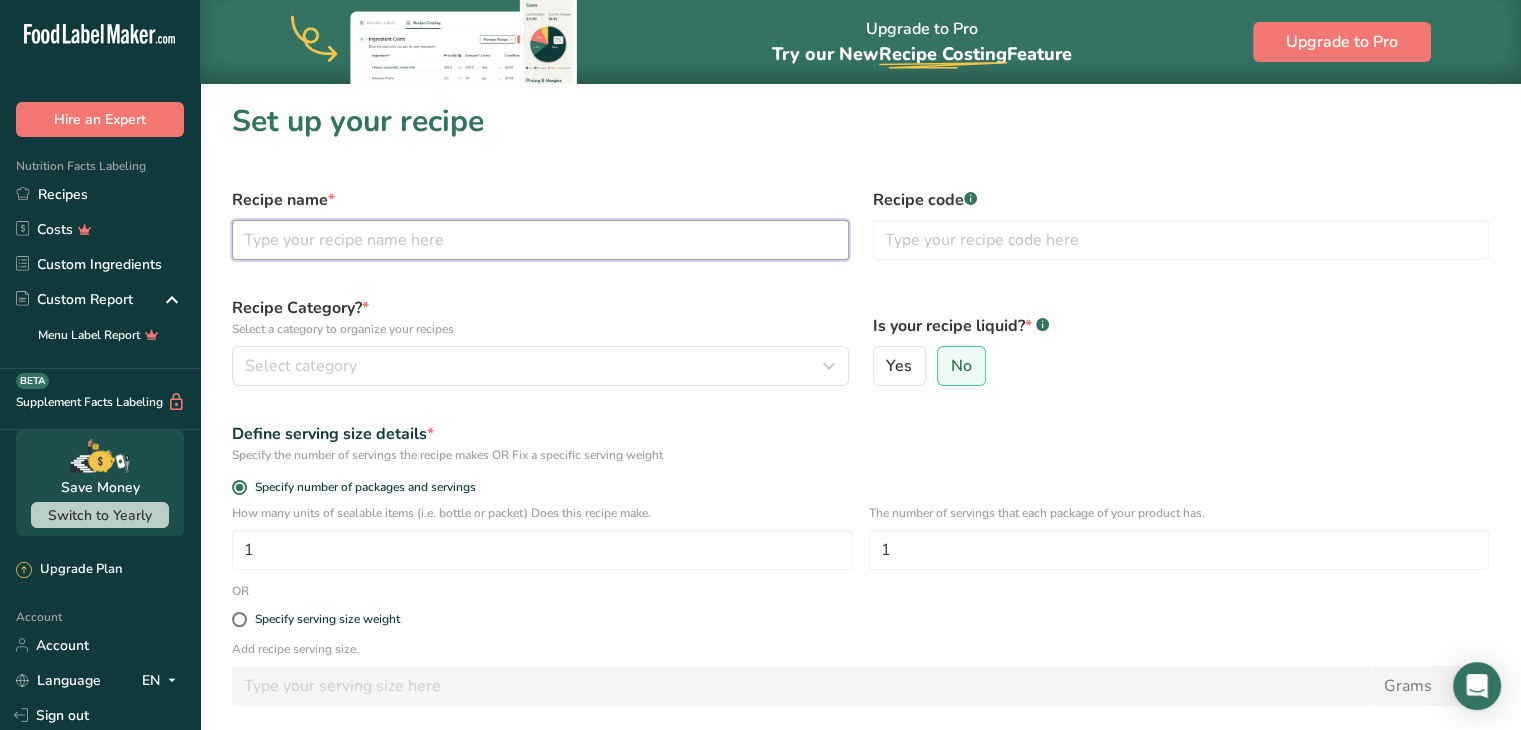 click at bounding box center [540, 240] 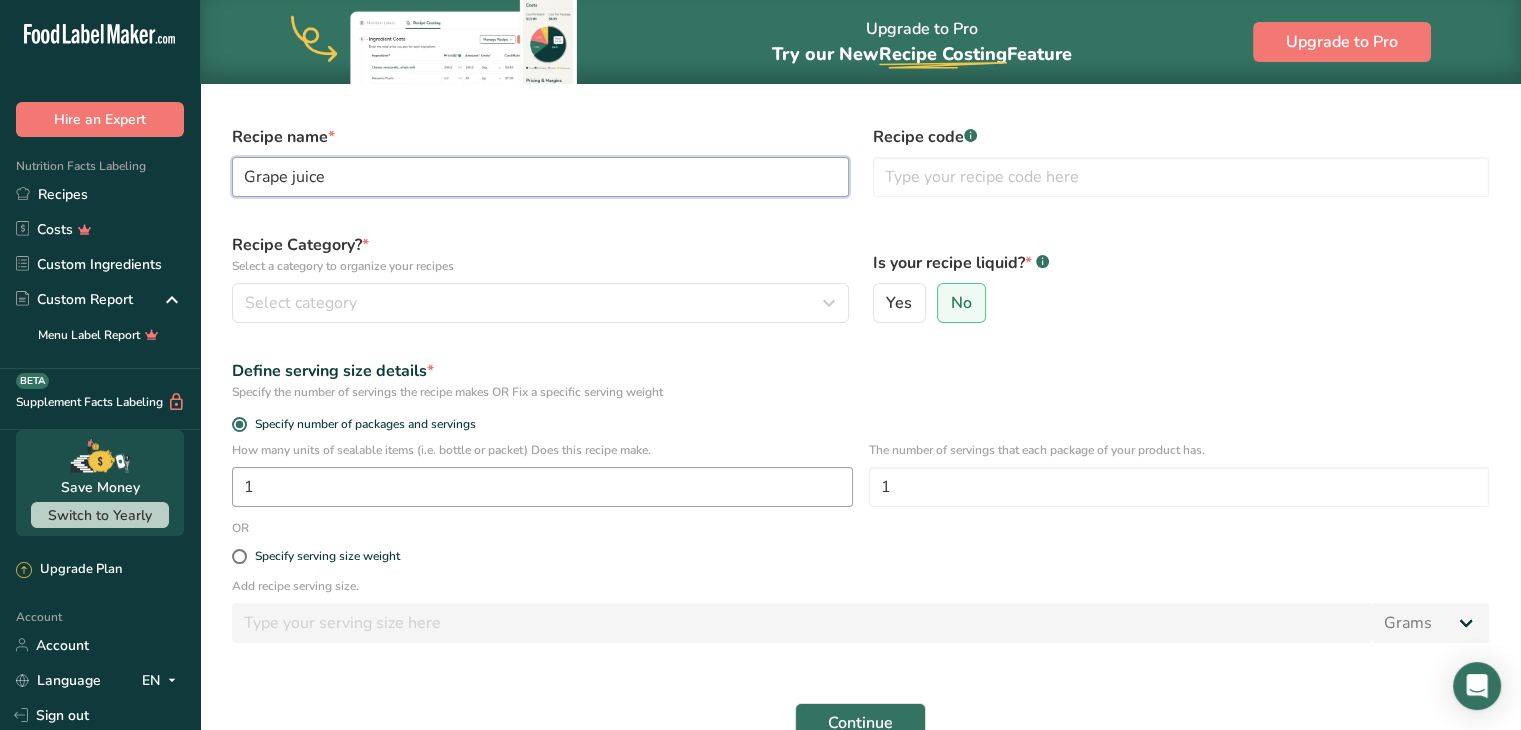 scroll, scrollTop: 48, scrollLeft: 0, axis: vertical 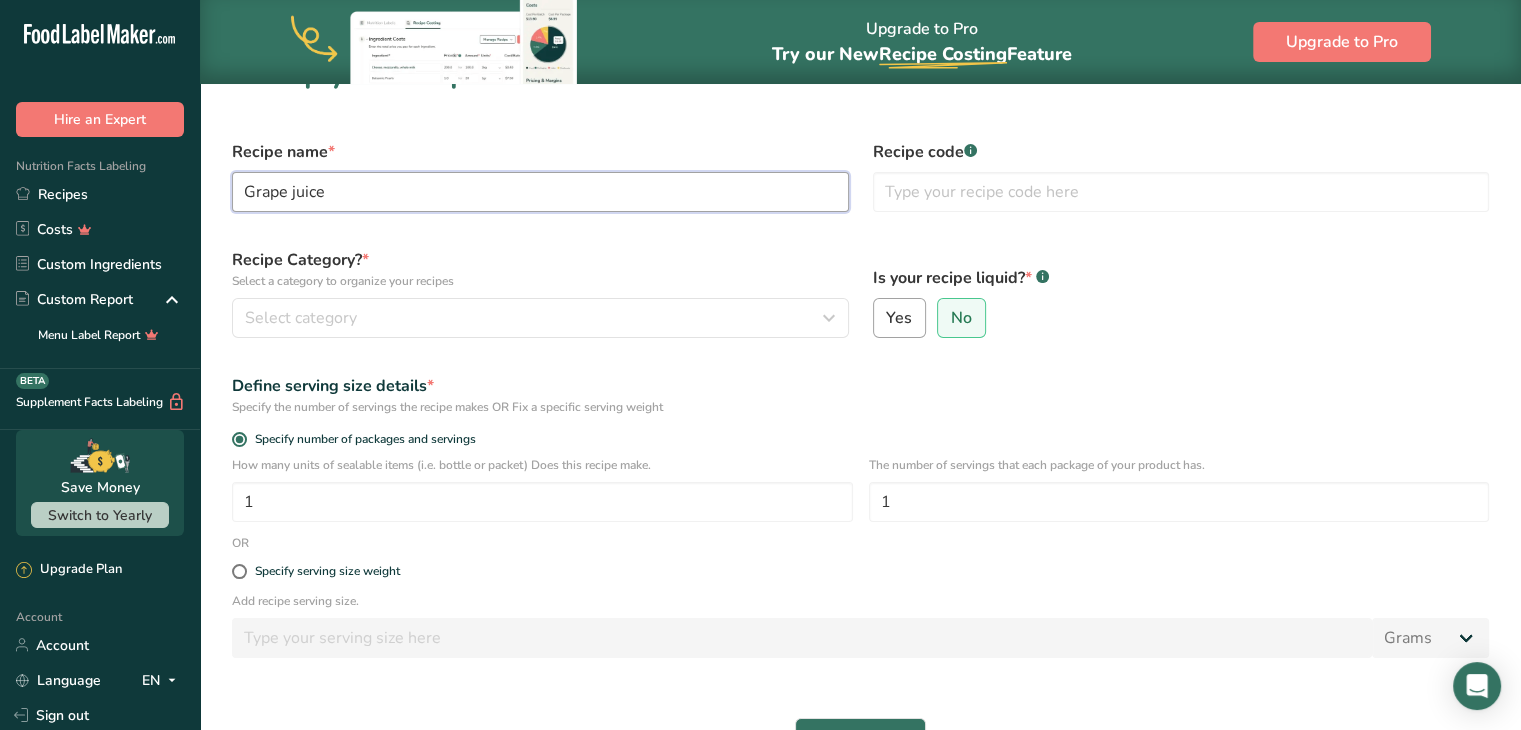 type on "Grape juice" 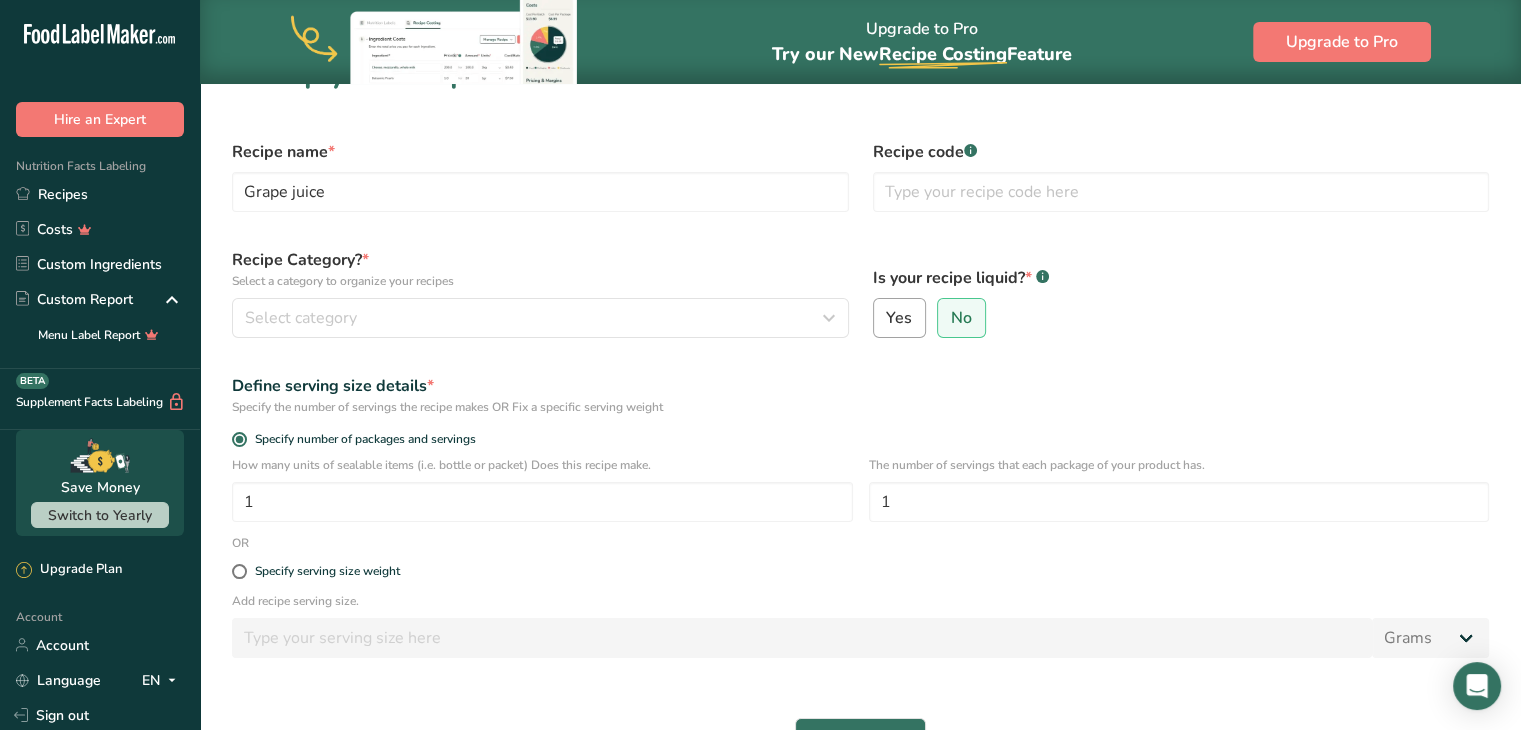click on "Yes" at bounding box center (900, 318) 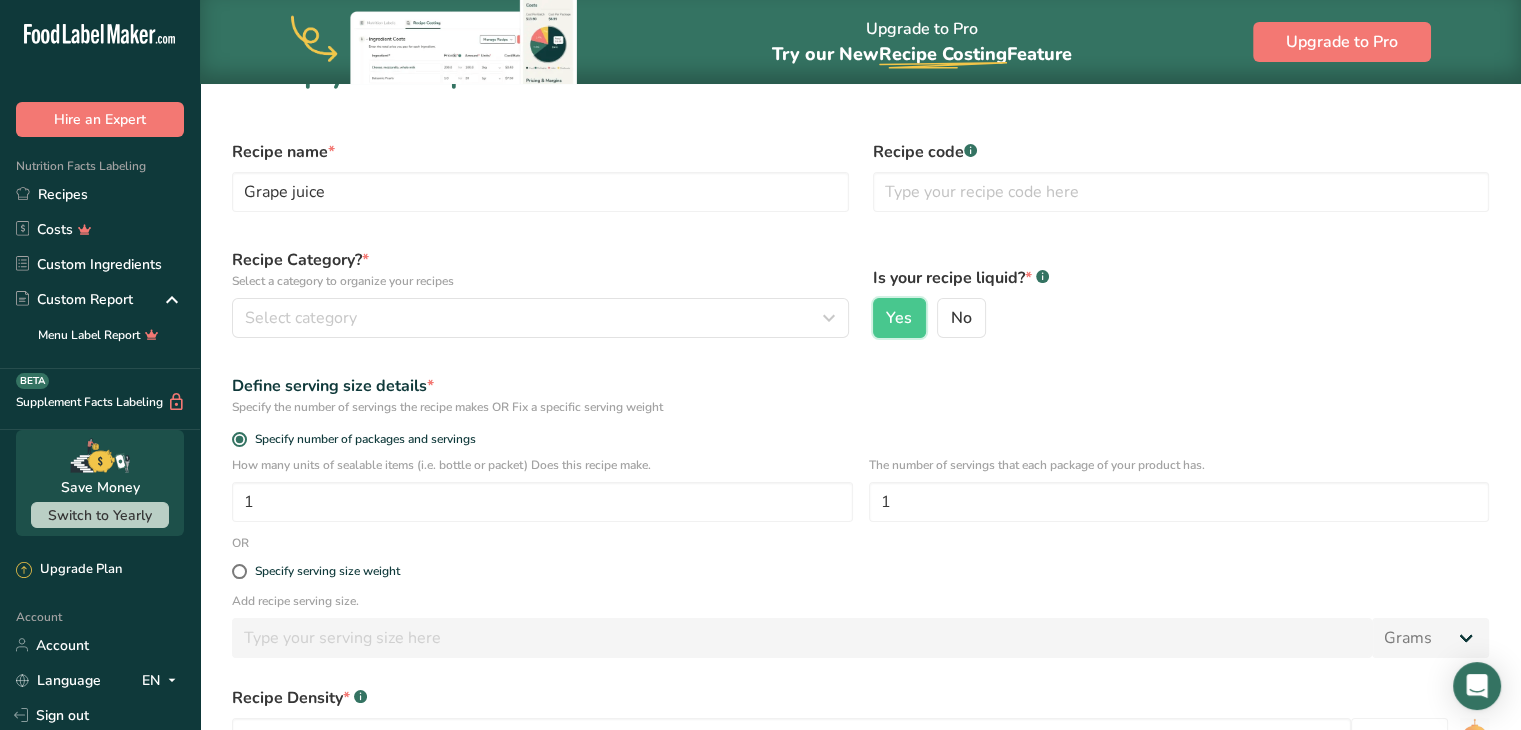 scroll, scrollTop: 320, scrollLeft: 0, axis: vertical 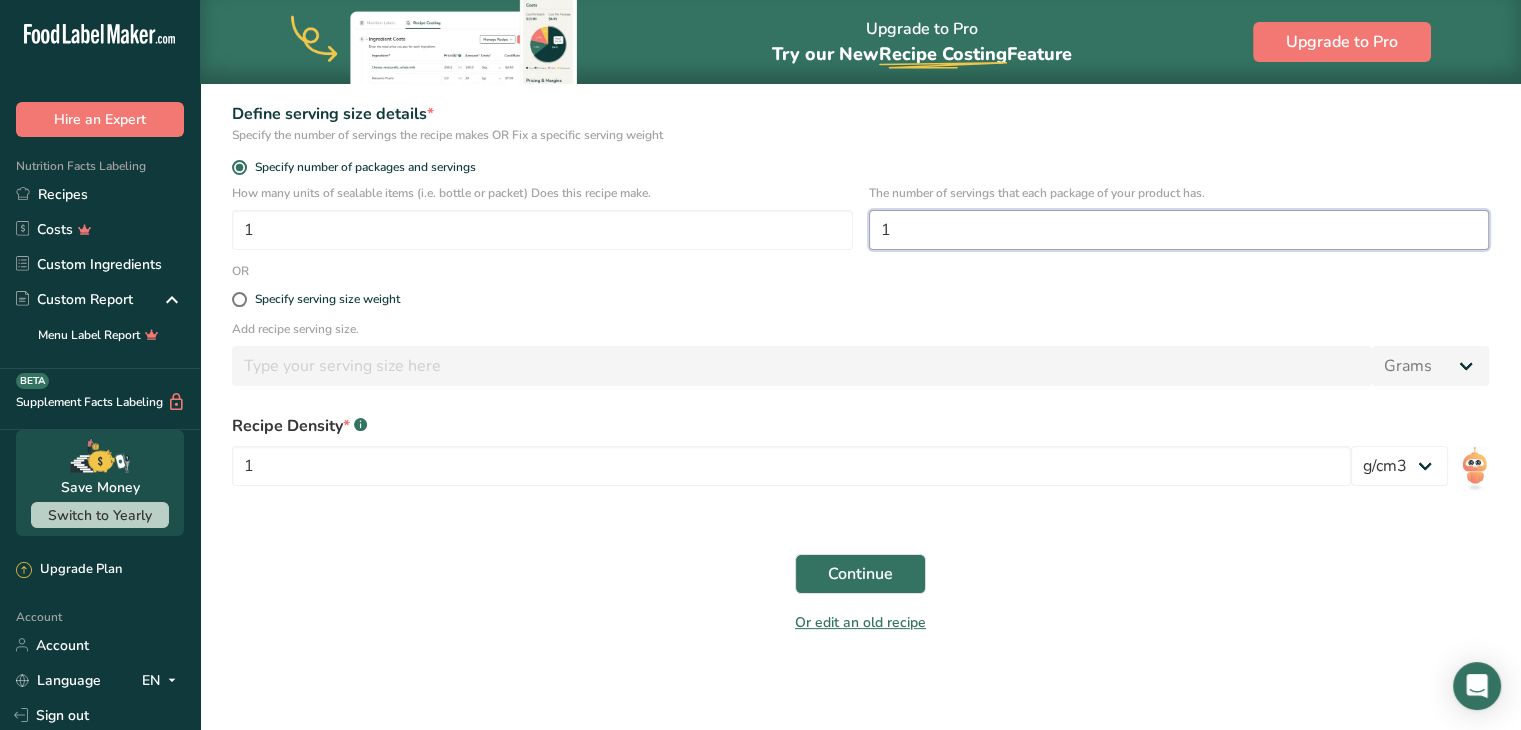 click on "1" at bounding box center (1179, 230) 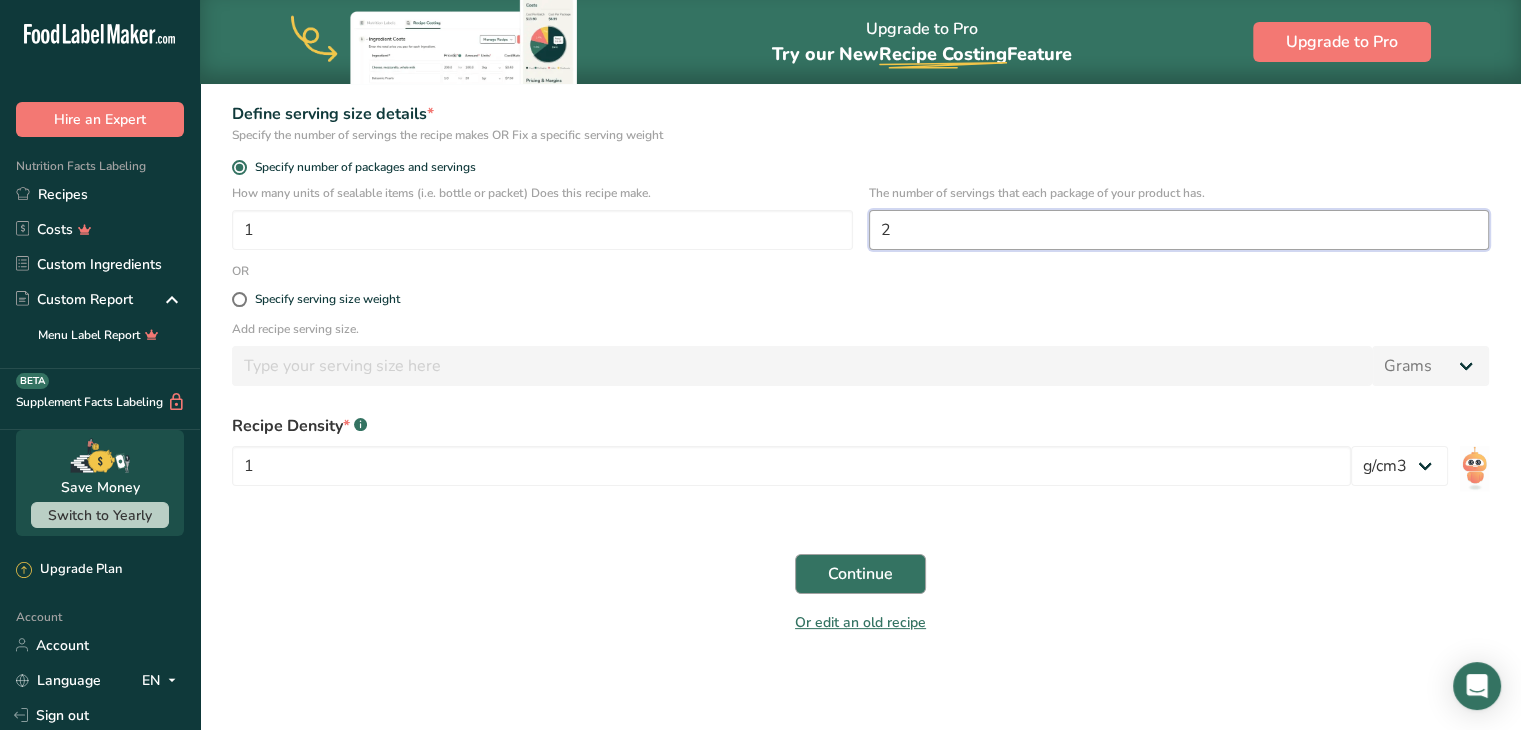 type on "2" 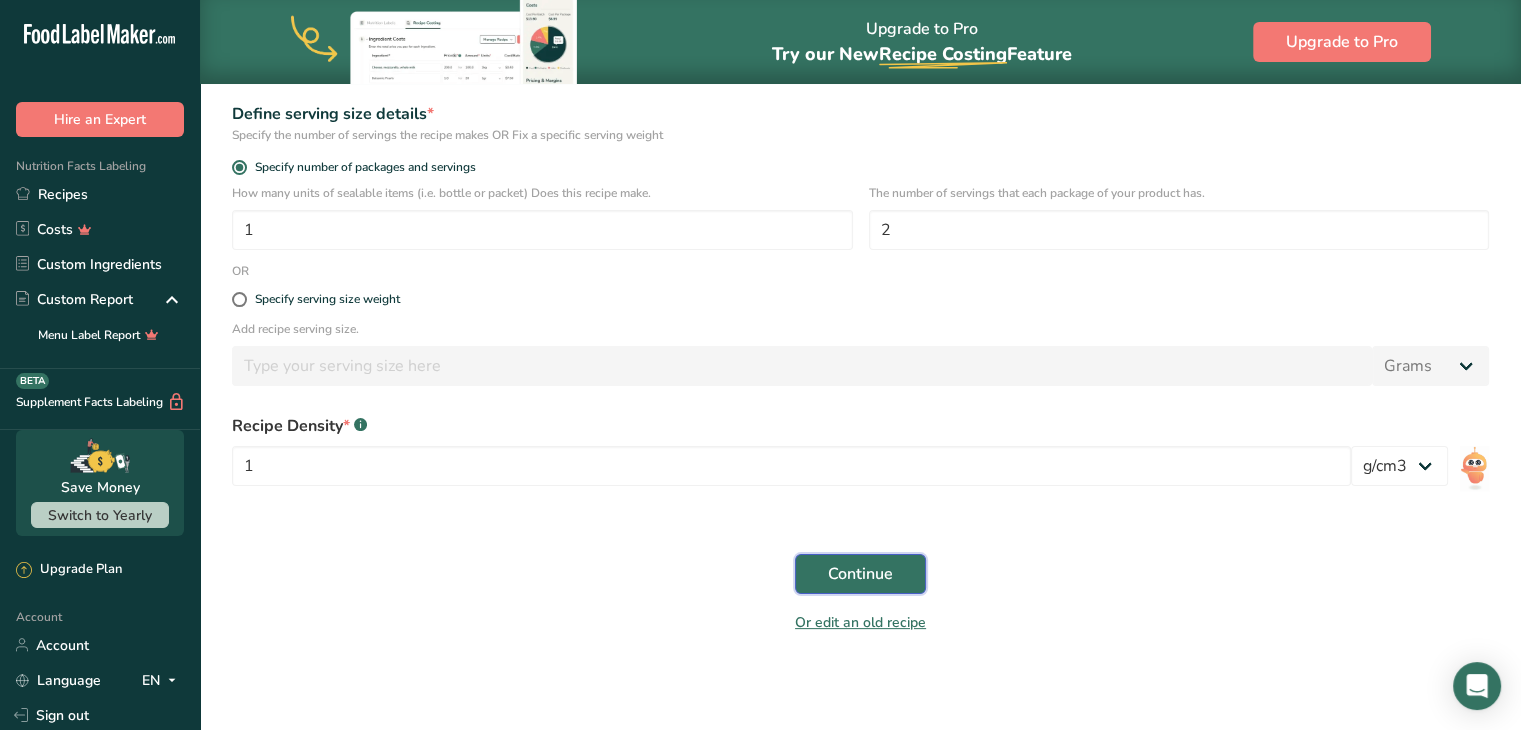 click on "Continue" at bounding box center (860, 574) 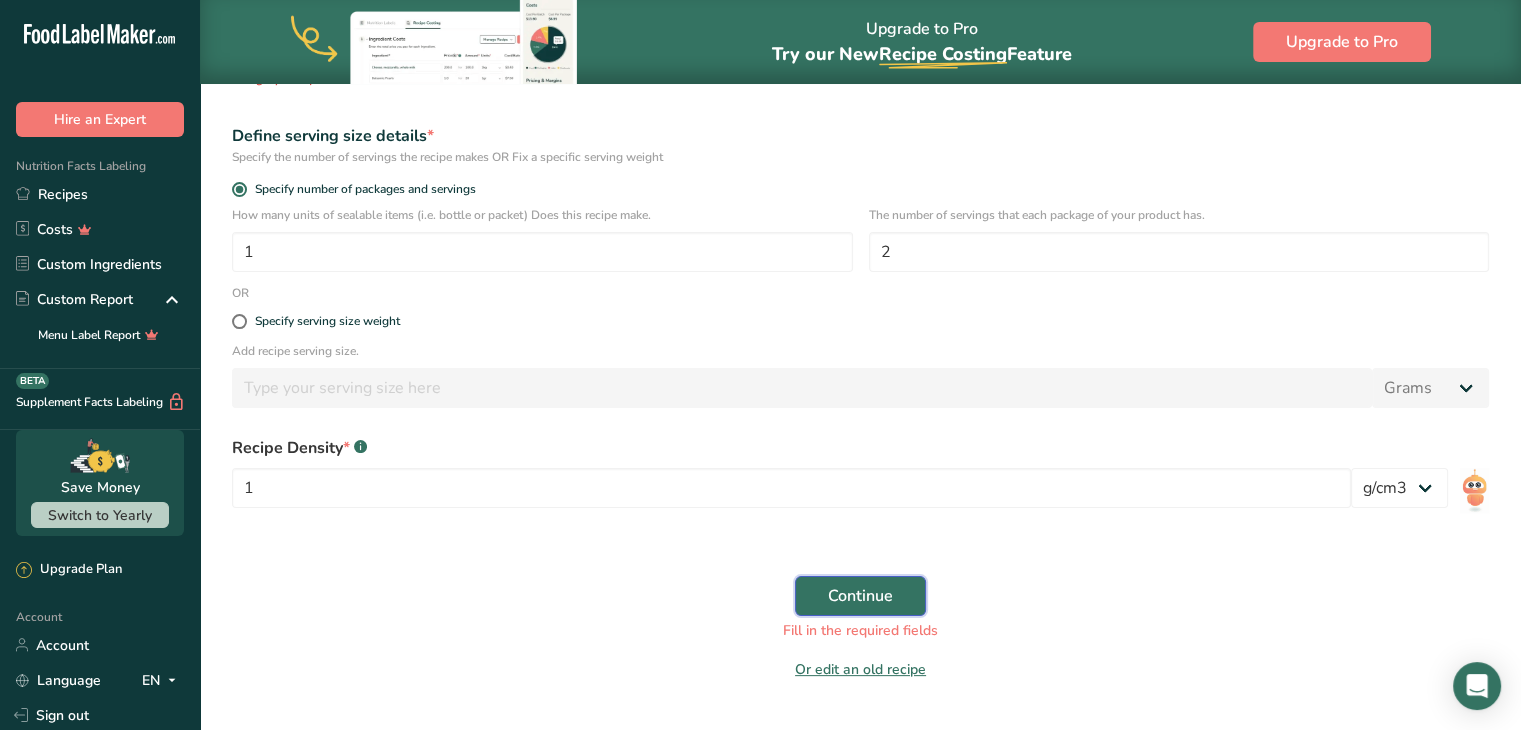 click on "Continue" at bounding box center (860, 596) 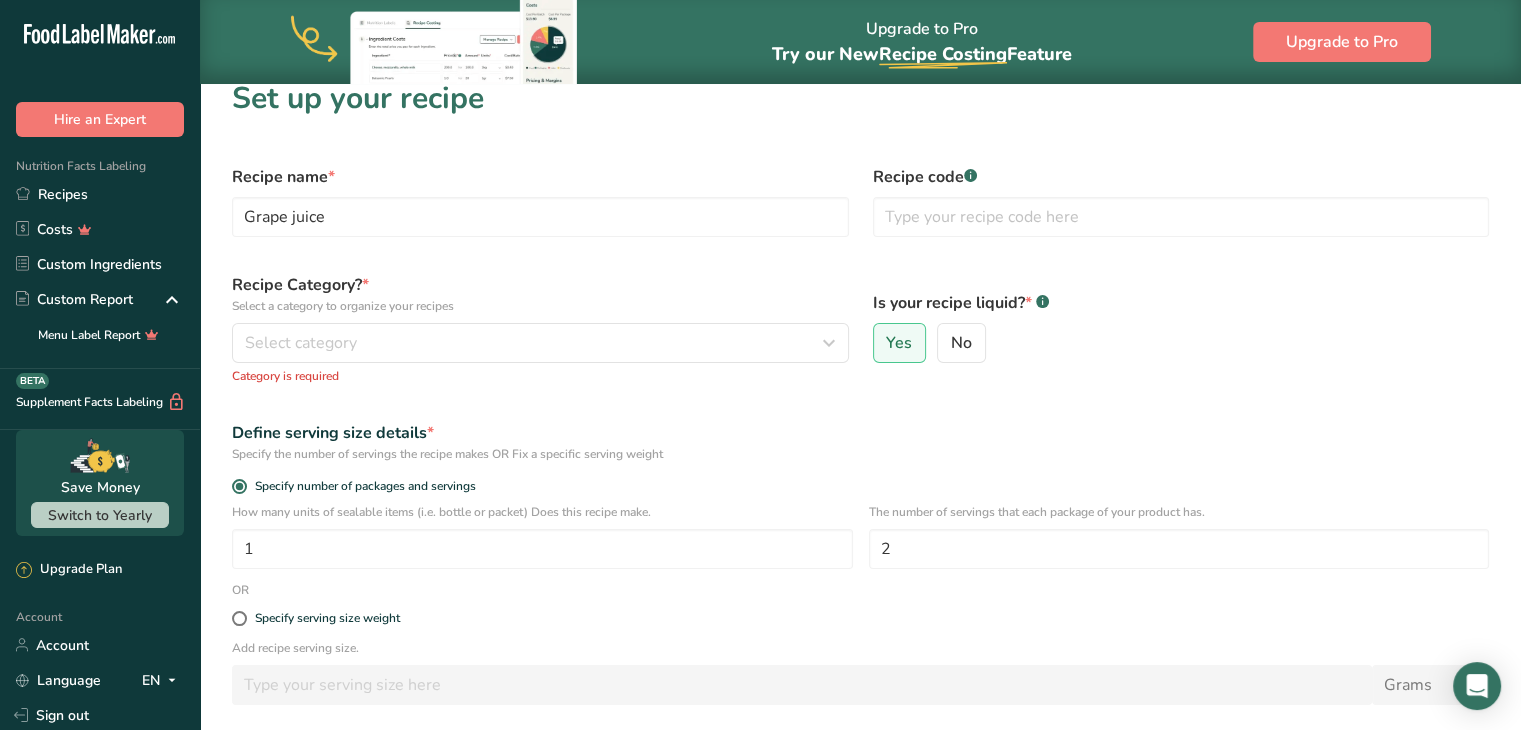 scroll, scrollTop: 0, scrollLeft: 0, axis: both 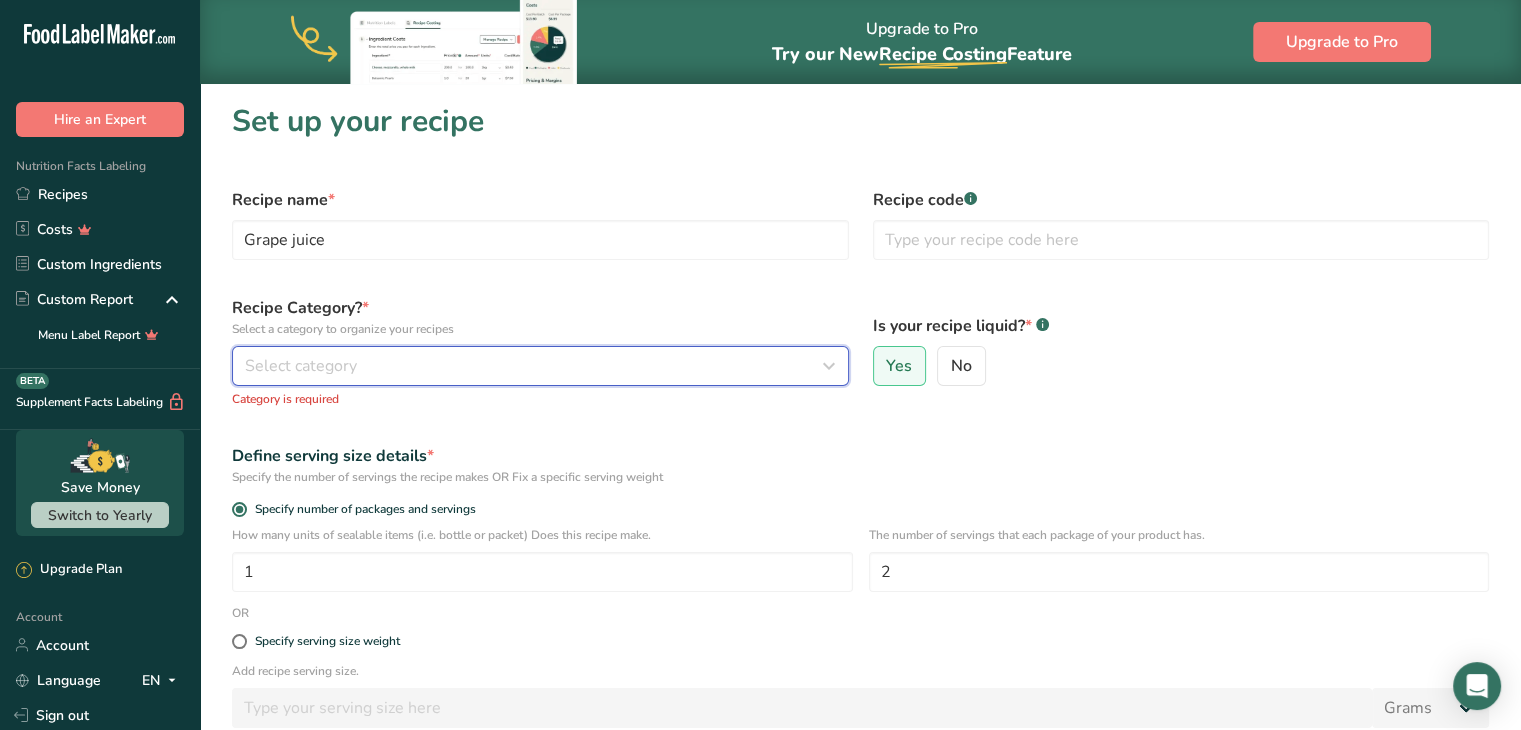 click on "Select category" at bounding box center [534, 366] 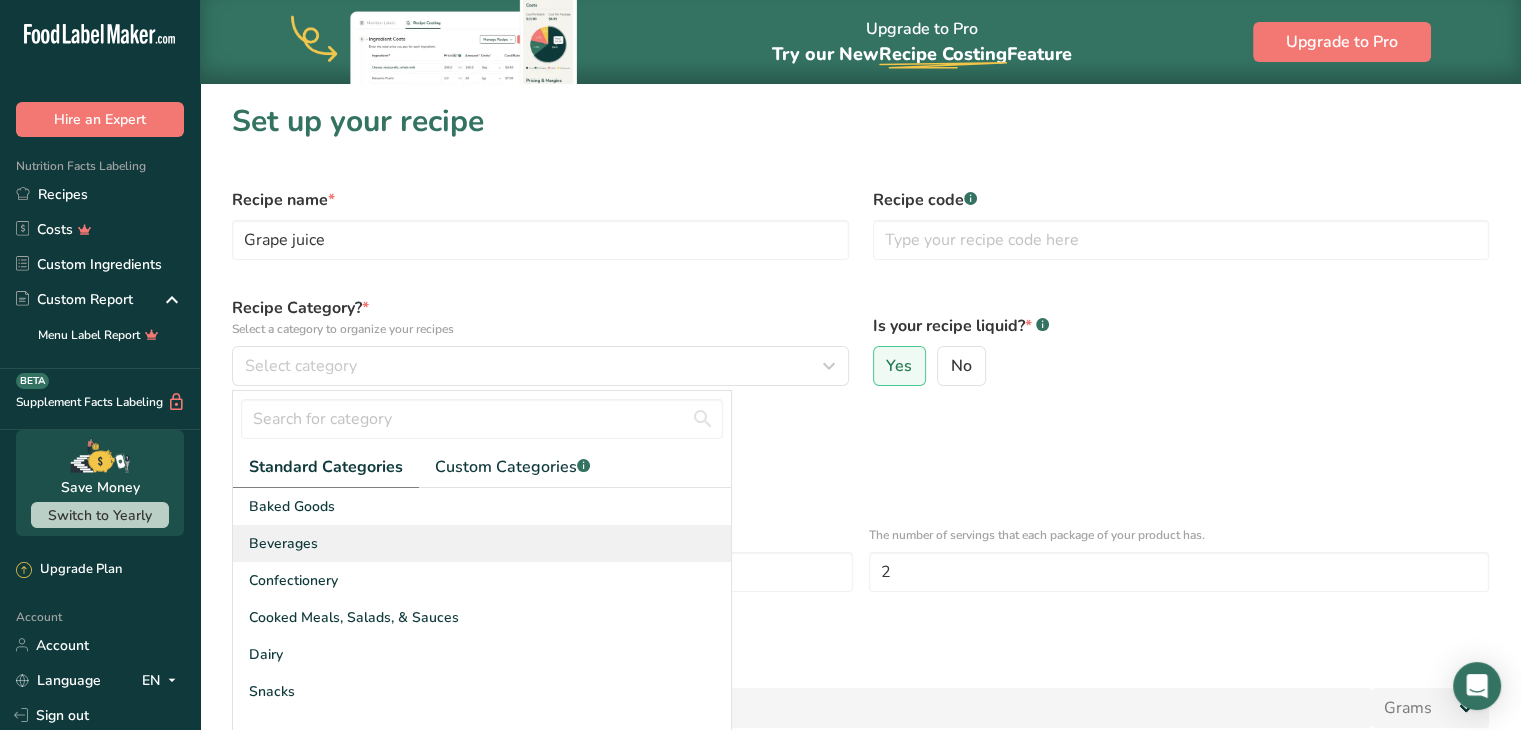 click on "Beverages" at bounding box center (482, 543) 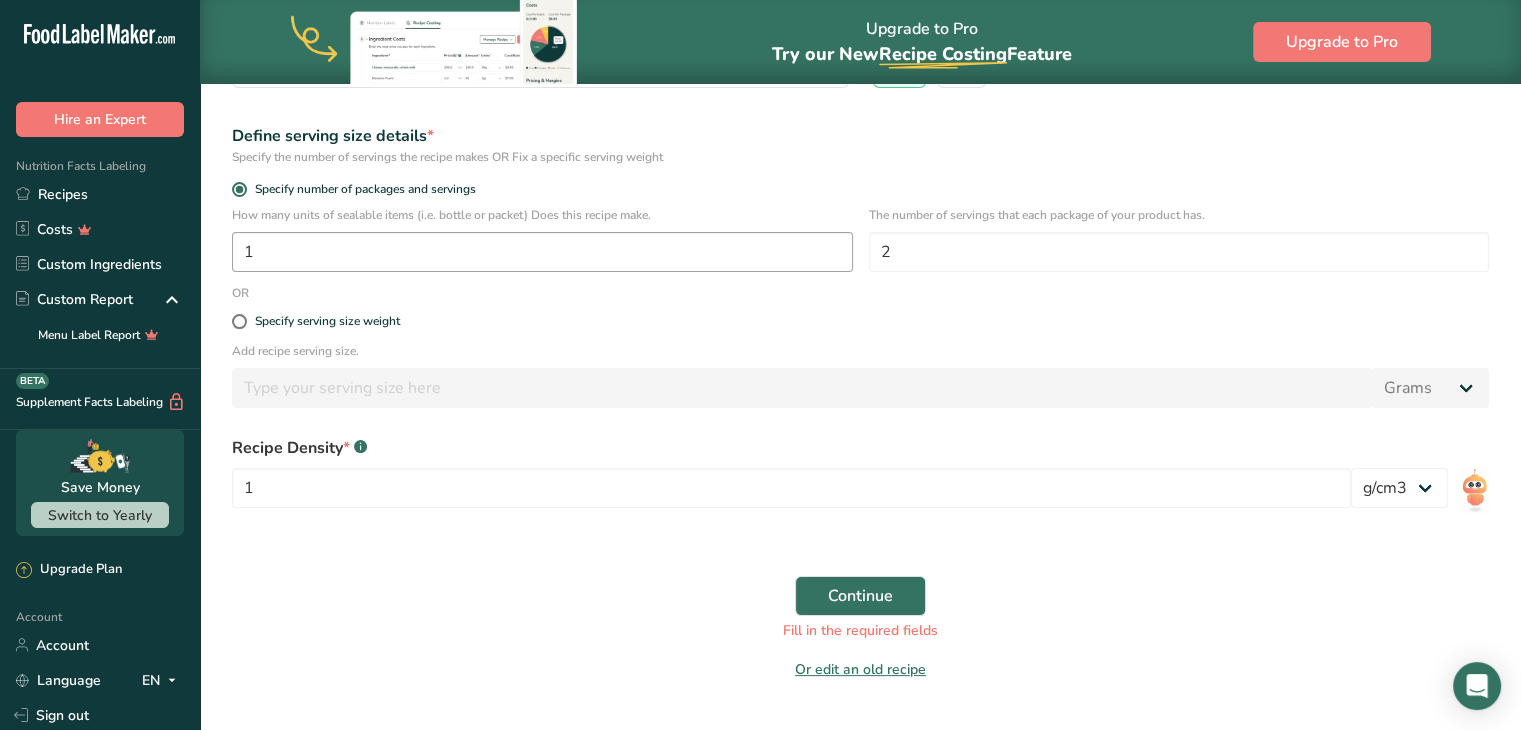 scroll, scrollTop: 346, scrollLeft: 0, axis: vertical 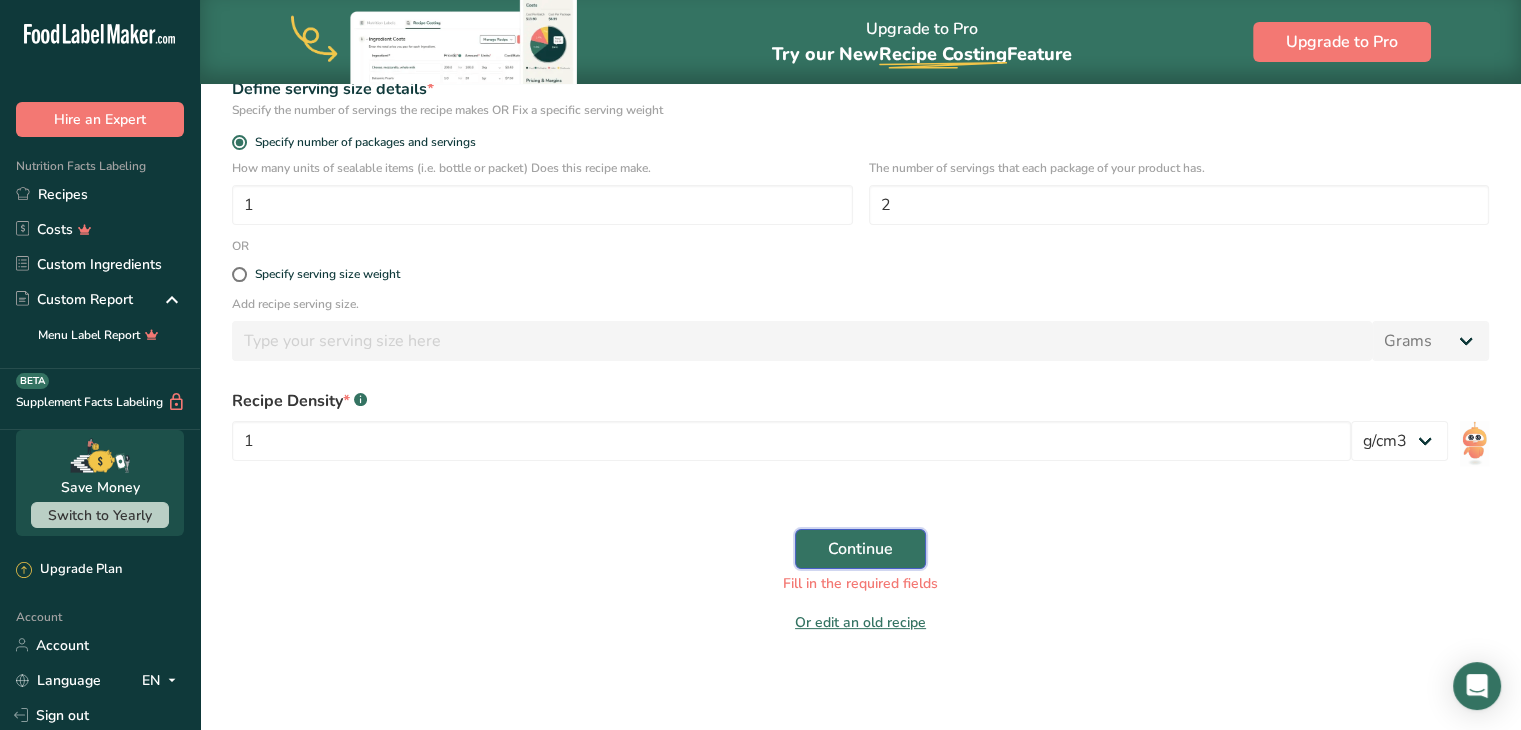 click on "Continue" at bounding box center (860, 549) 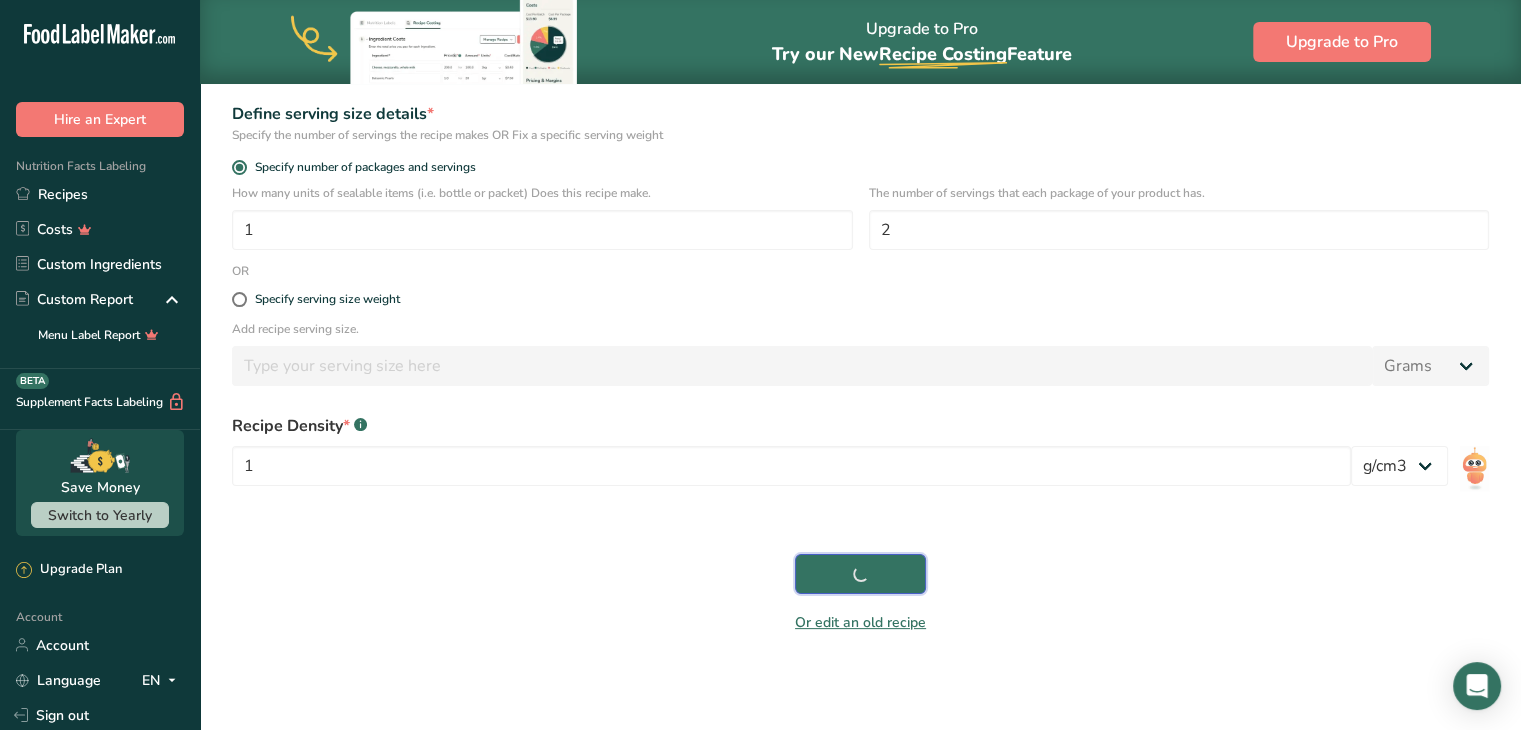 scroll, scrollTop: 320, scrollLeft: 0, axis: vertical 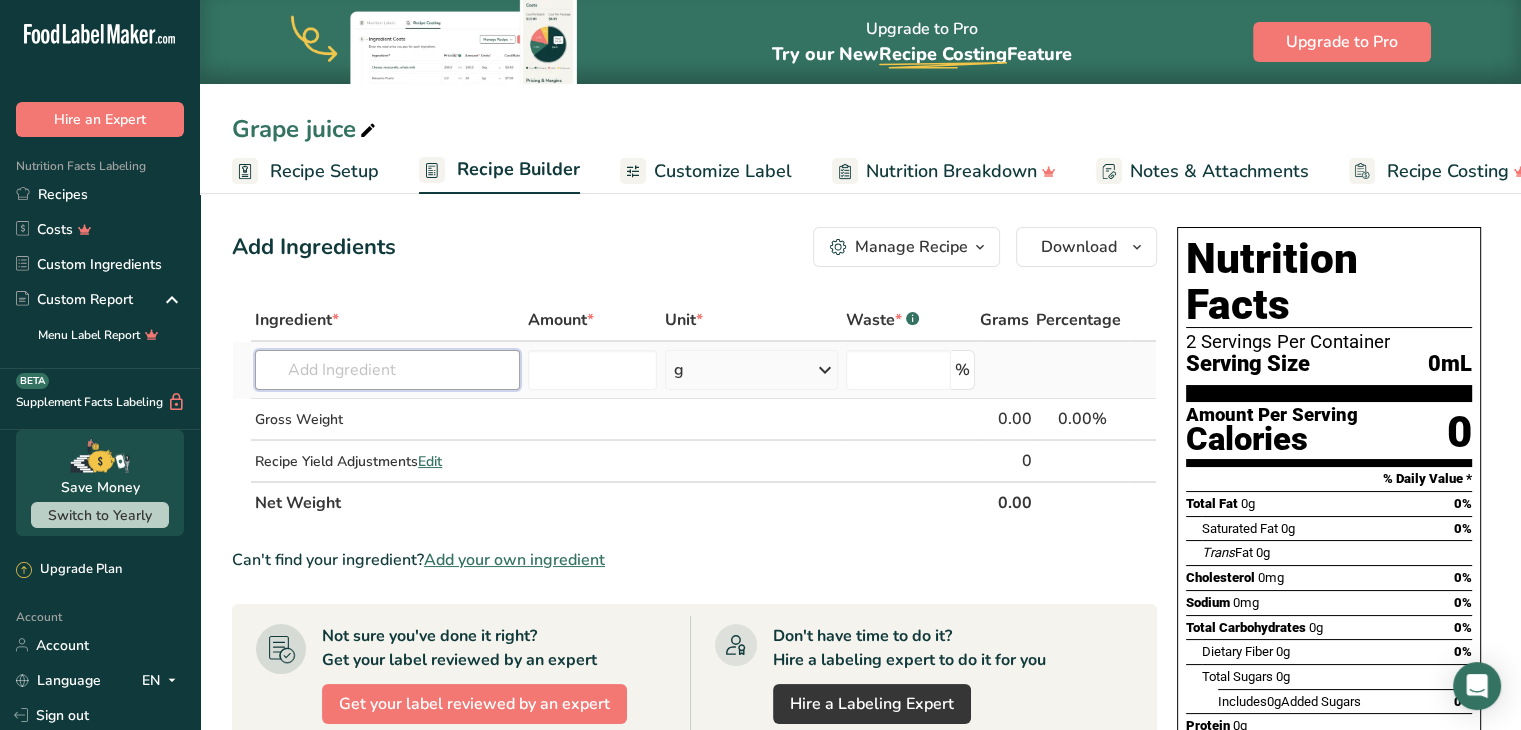 click at bounding box center [387, 370] 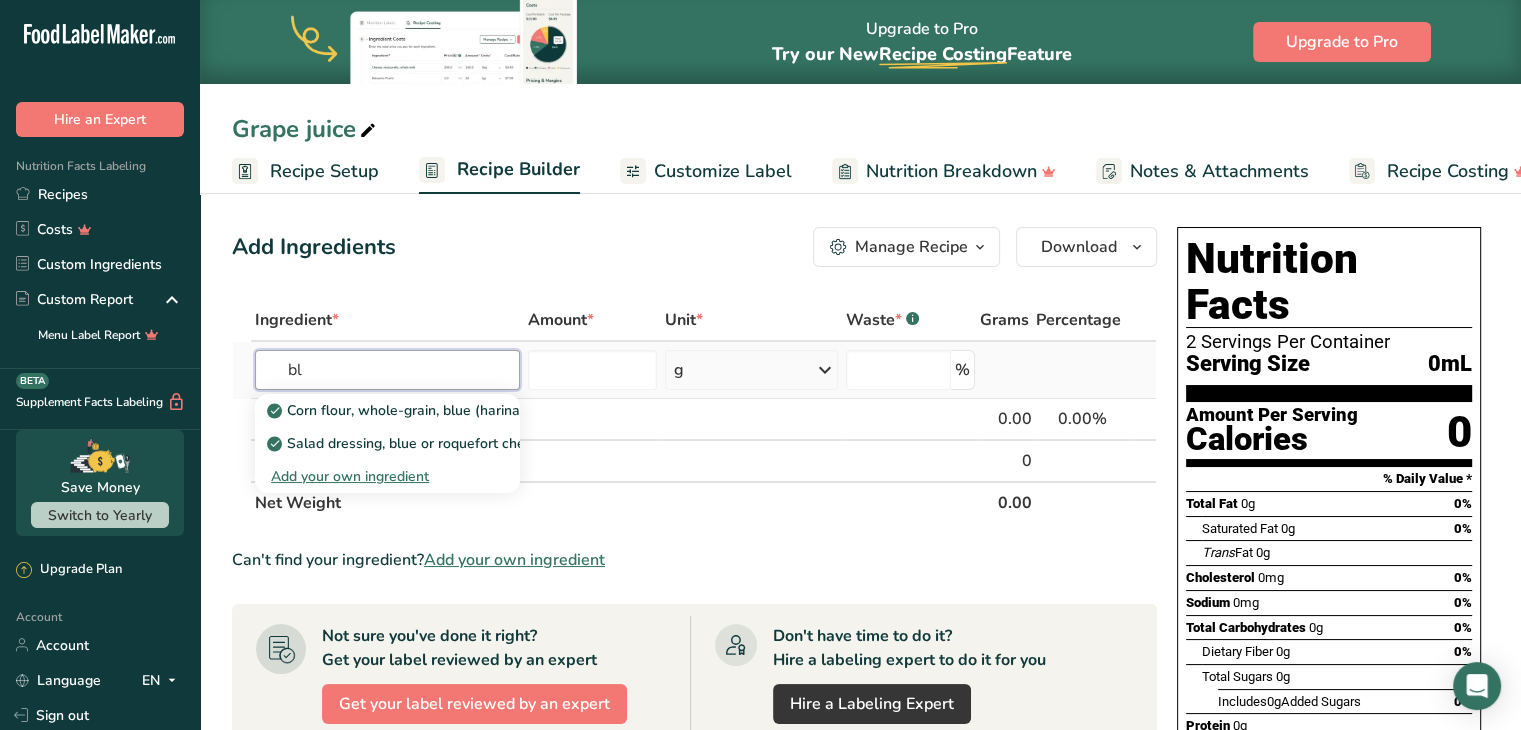type on "b" 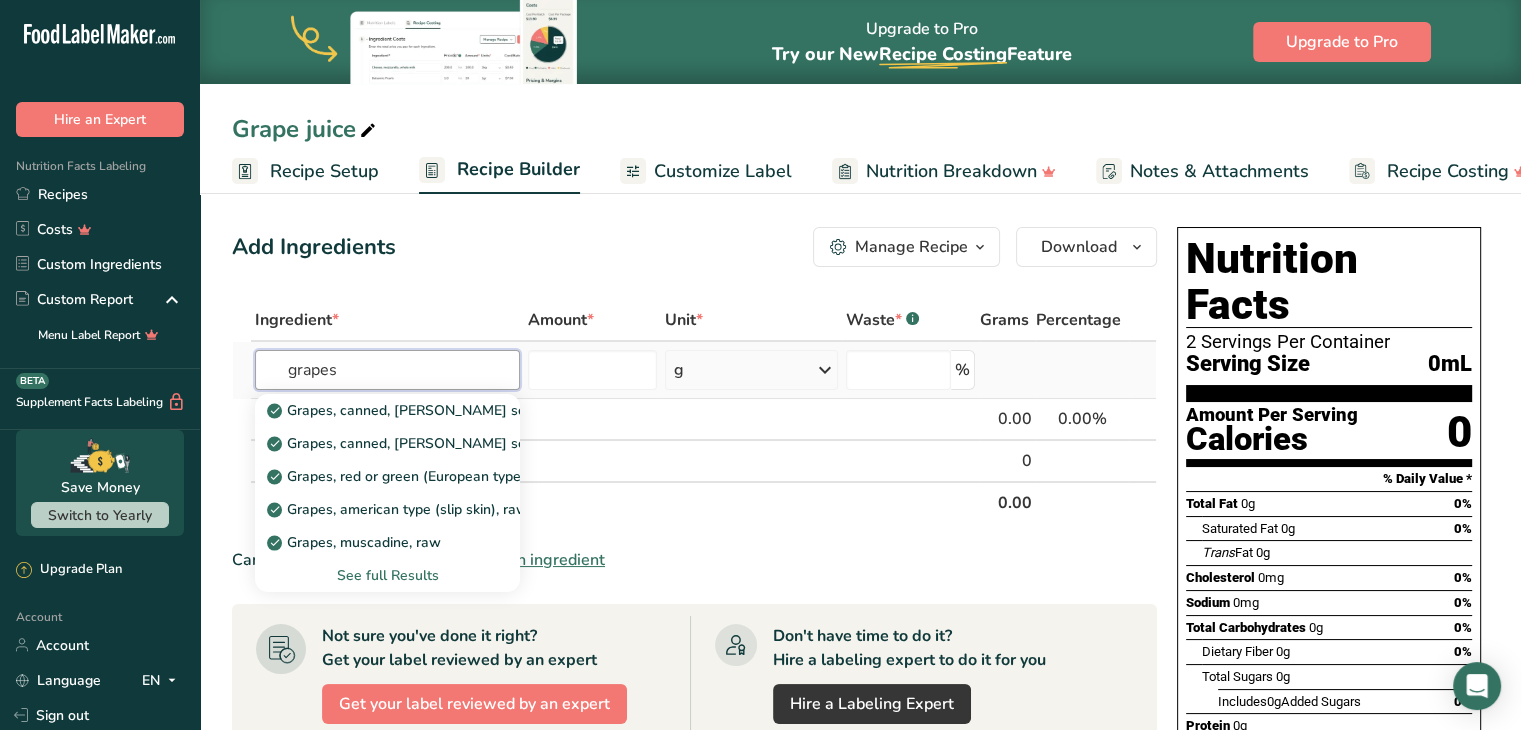 type on "grapes" 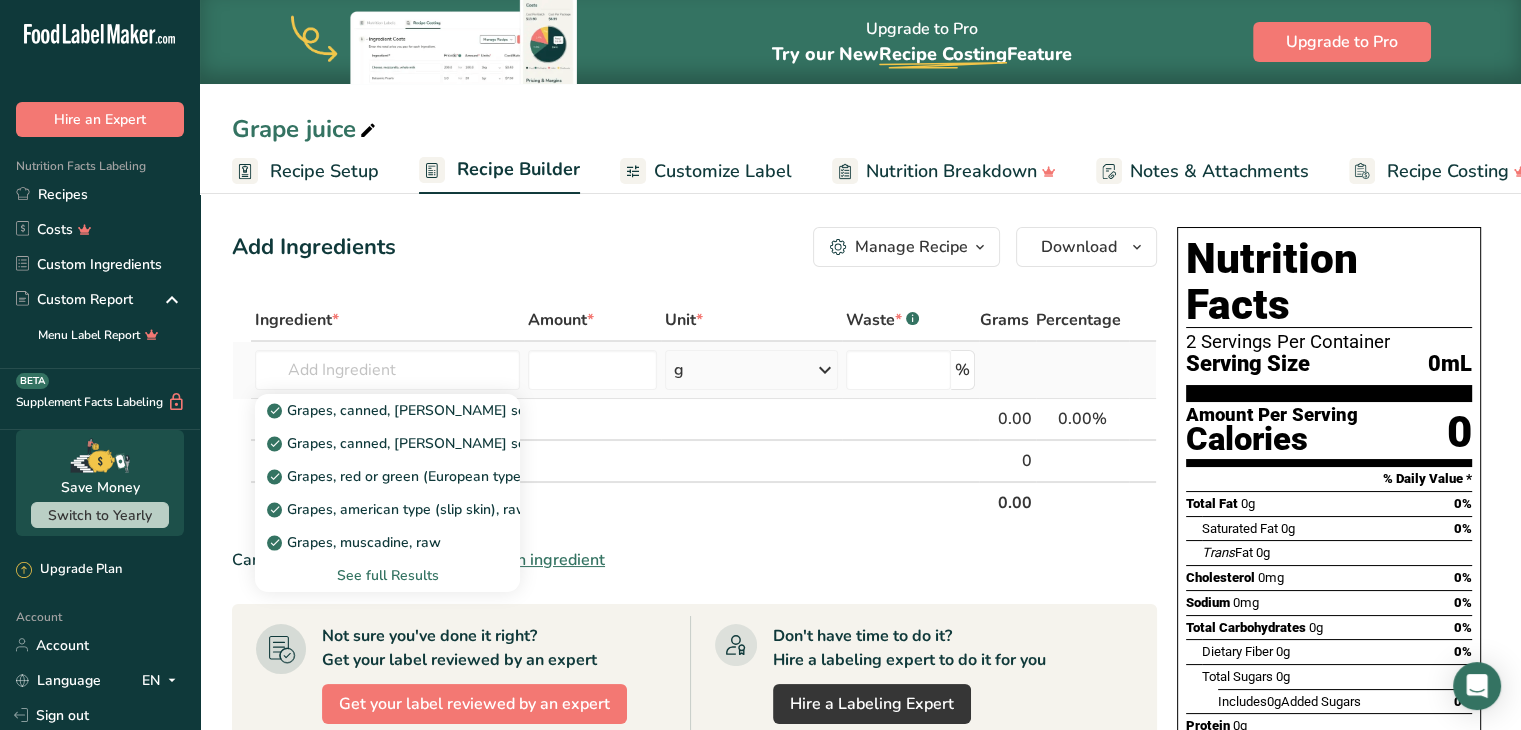 click on "See full Results" at bounding box center [387, 575] 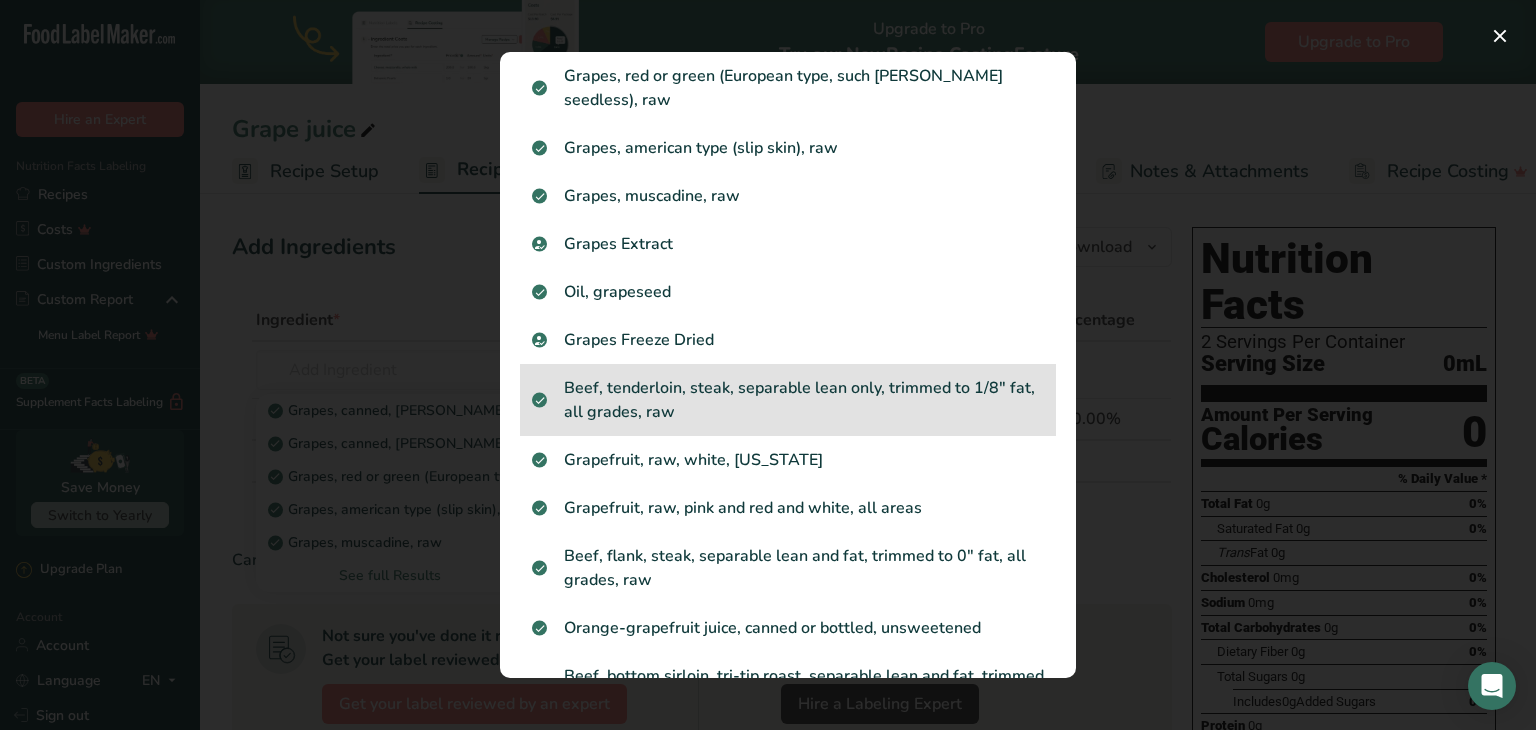 scroll, scrollTop: 207, scrollLeft: 0, axis: vertical 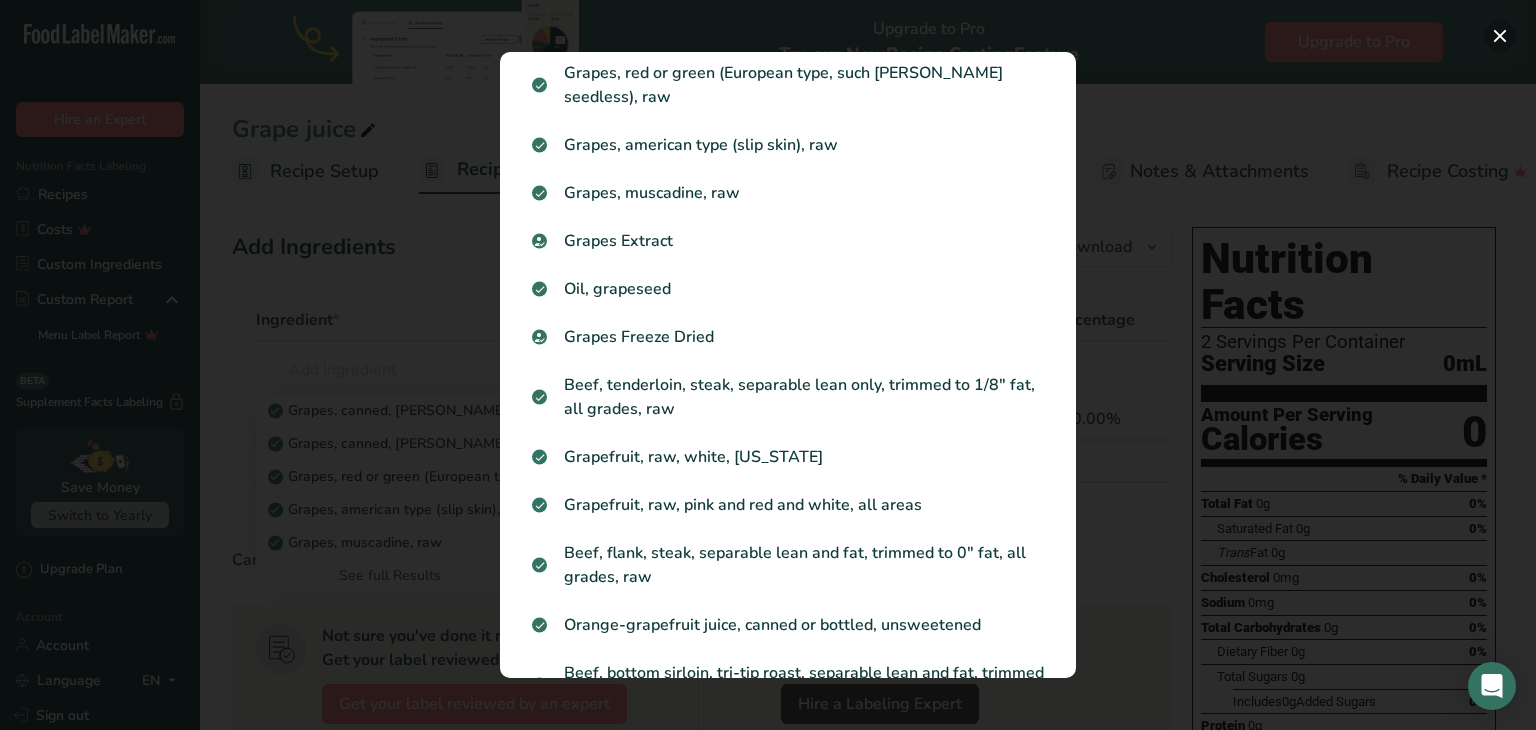 click at bounding box center (1500, 36) 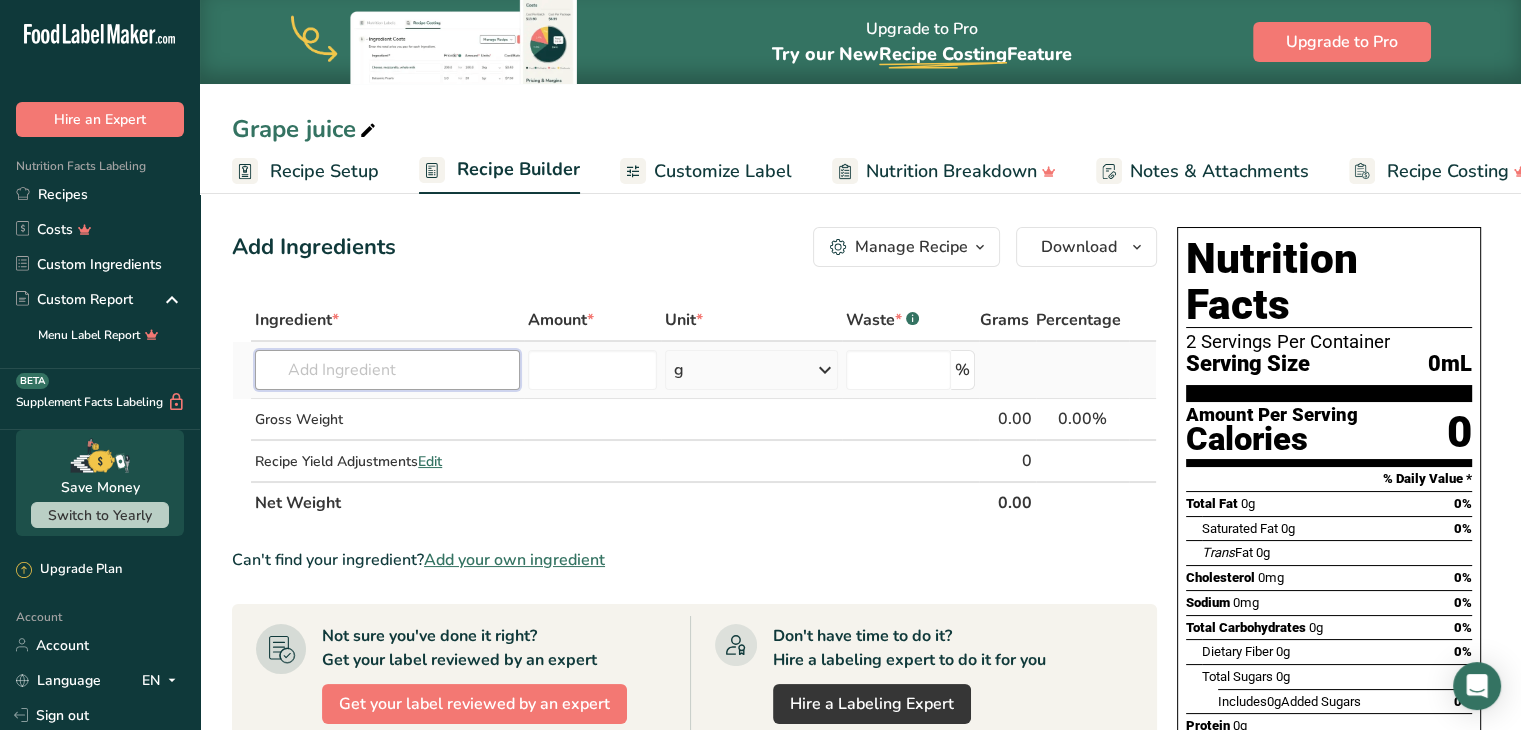 click at bounding box center (387, 370) 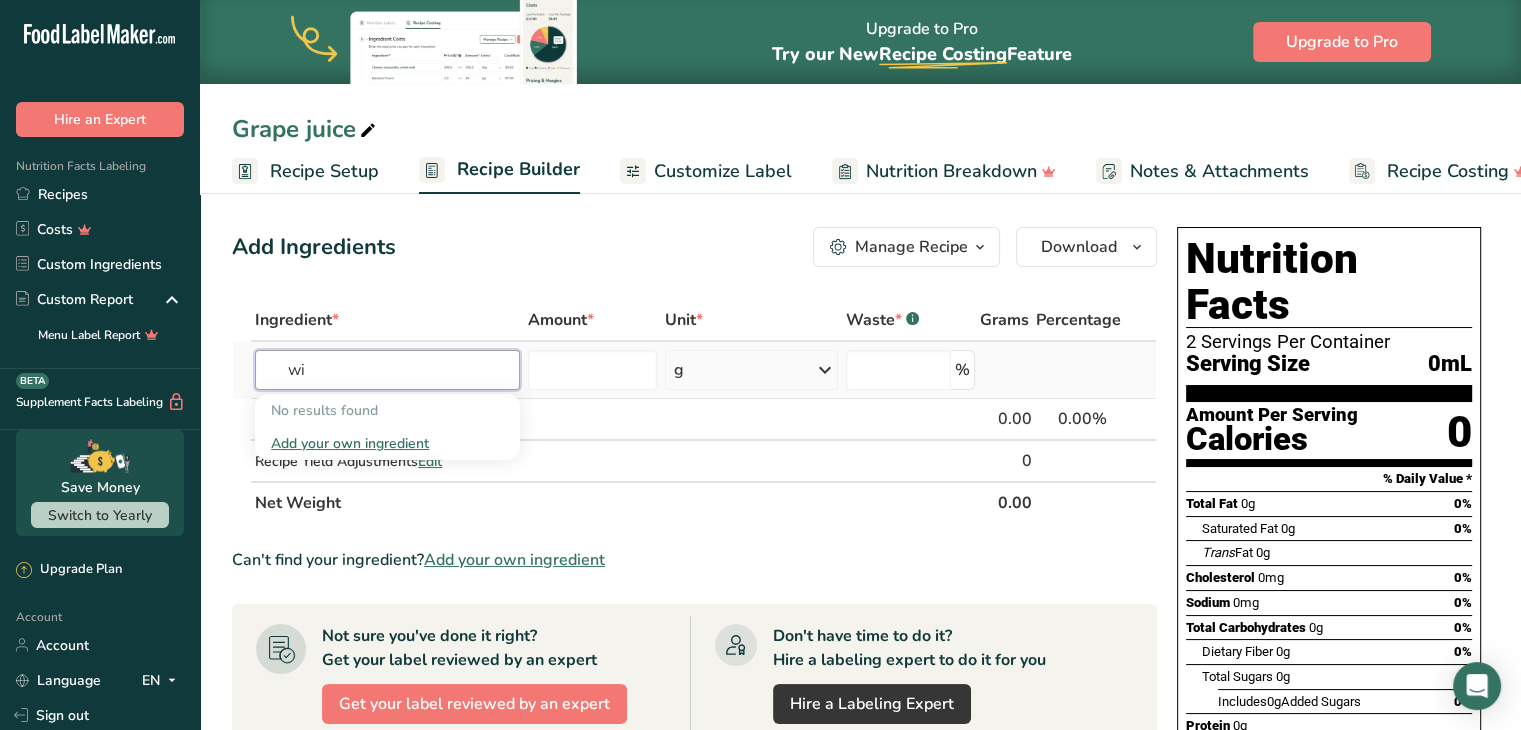 type on "w" 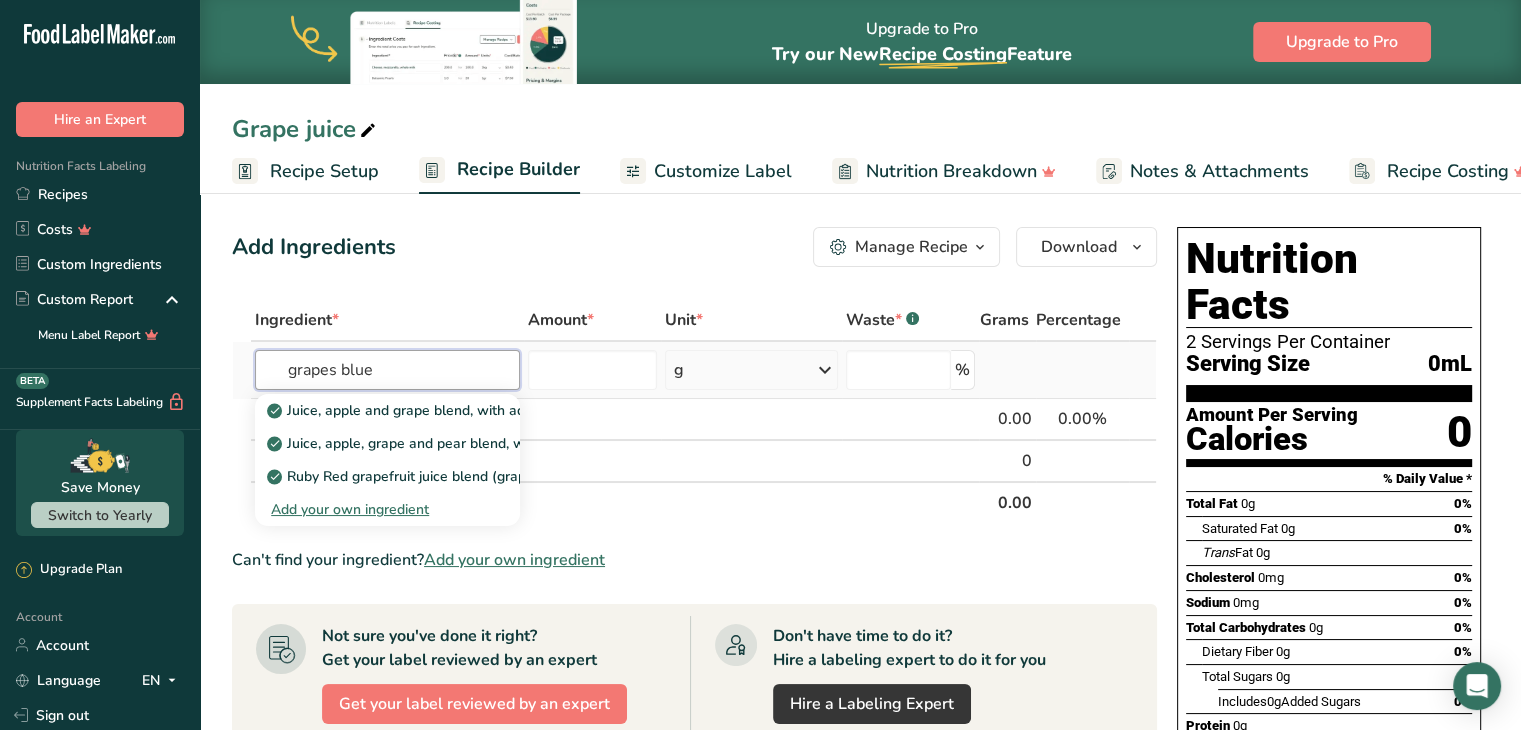 type on "grapes blue" 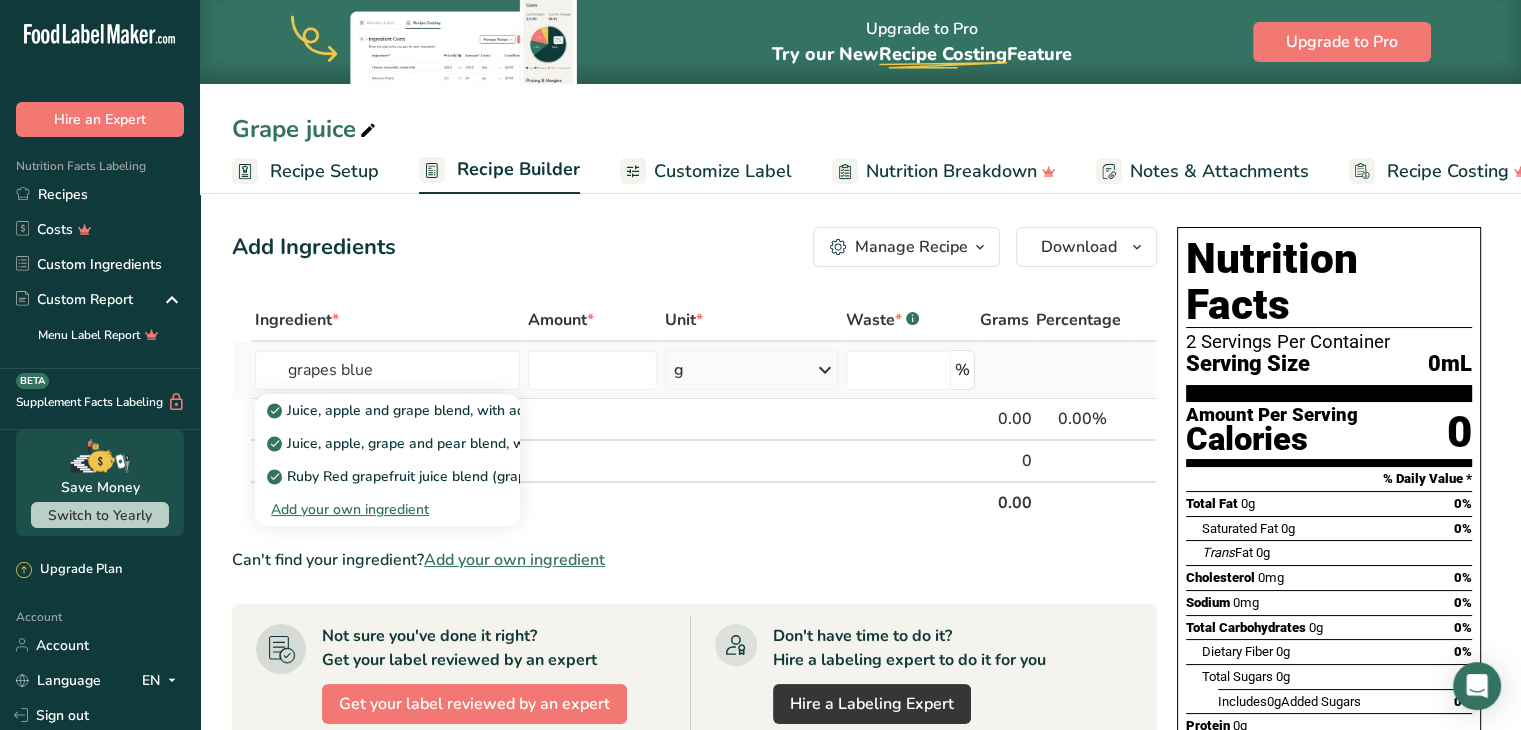 type 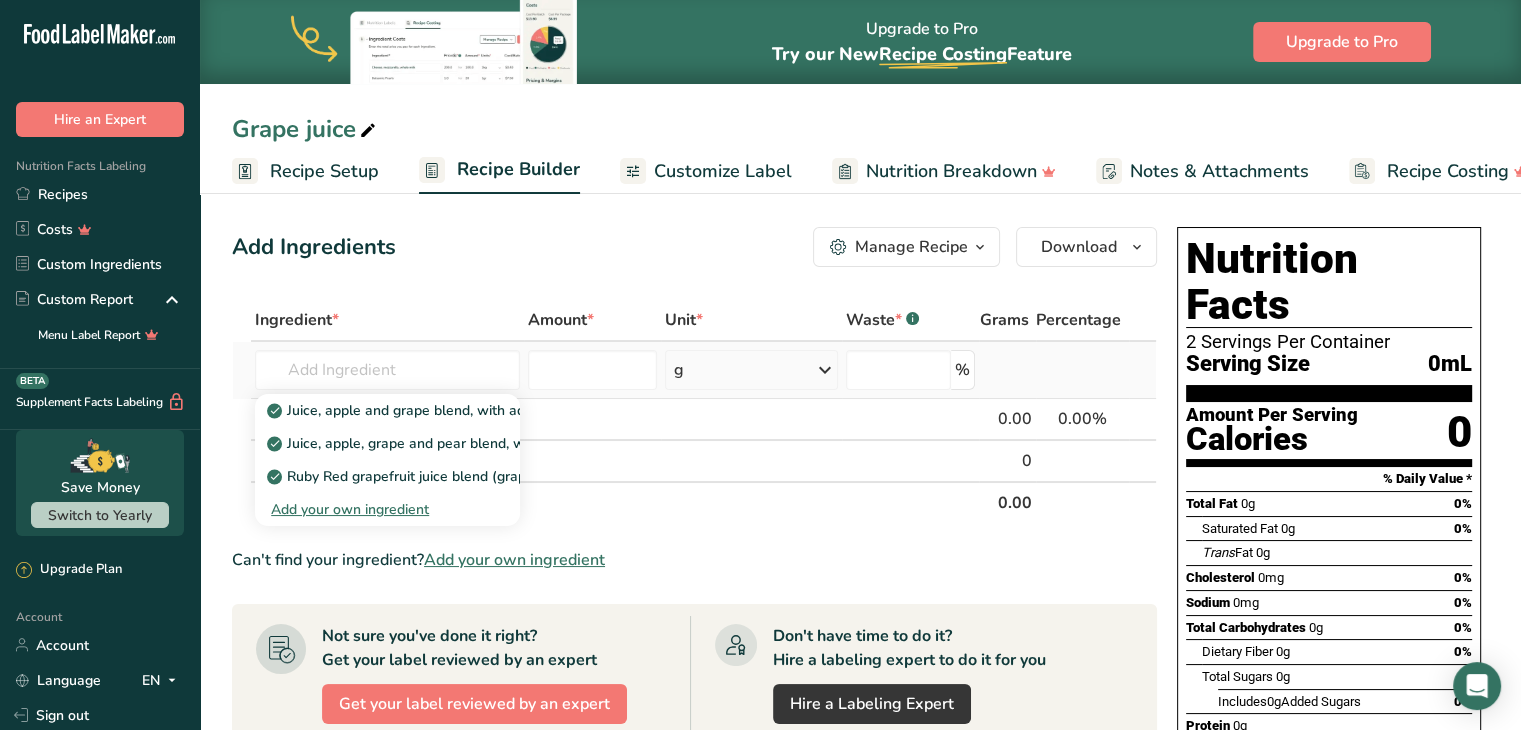 click on "Add your own ingredient" at bounding box center (387, 509) 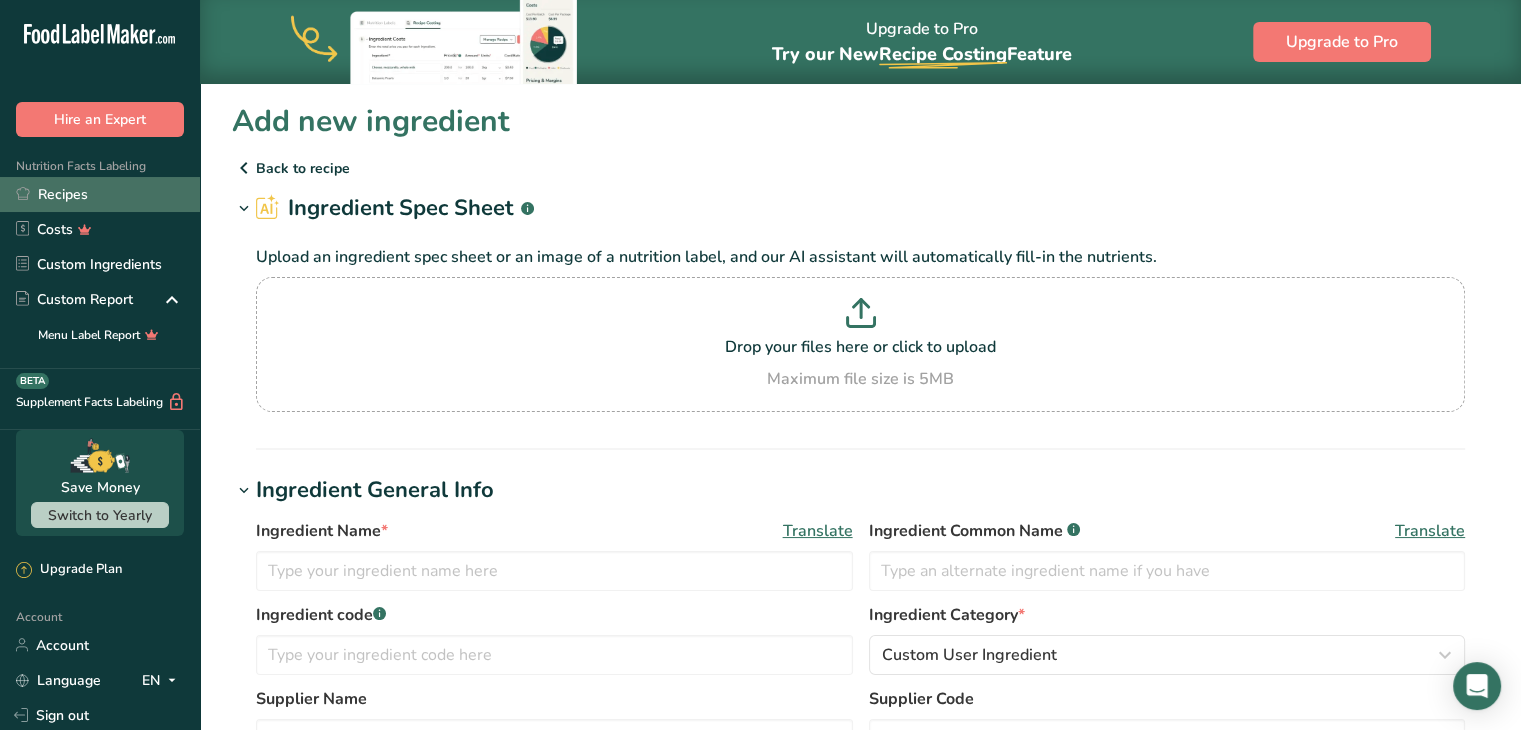 click on "Recipes" at bounding box center [100, 194] 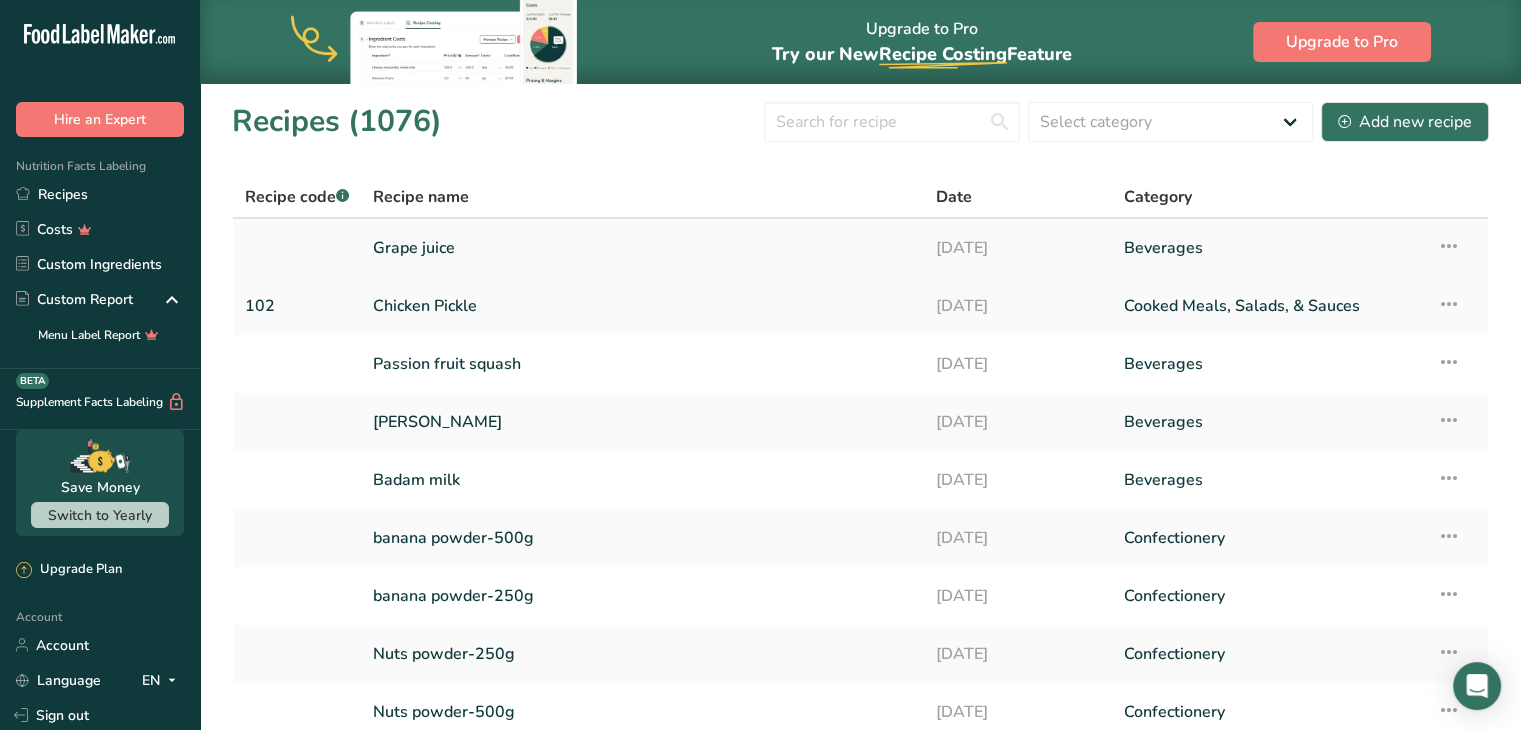 click on "Grape juice" at bounding box center (642, 248) 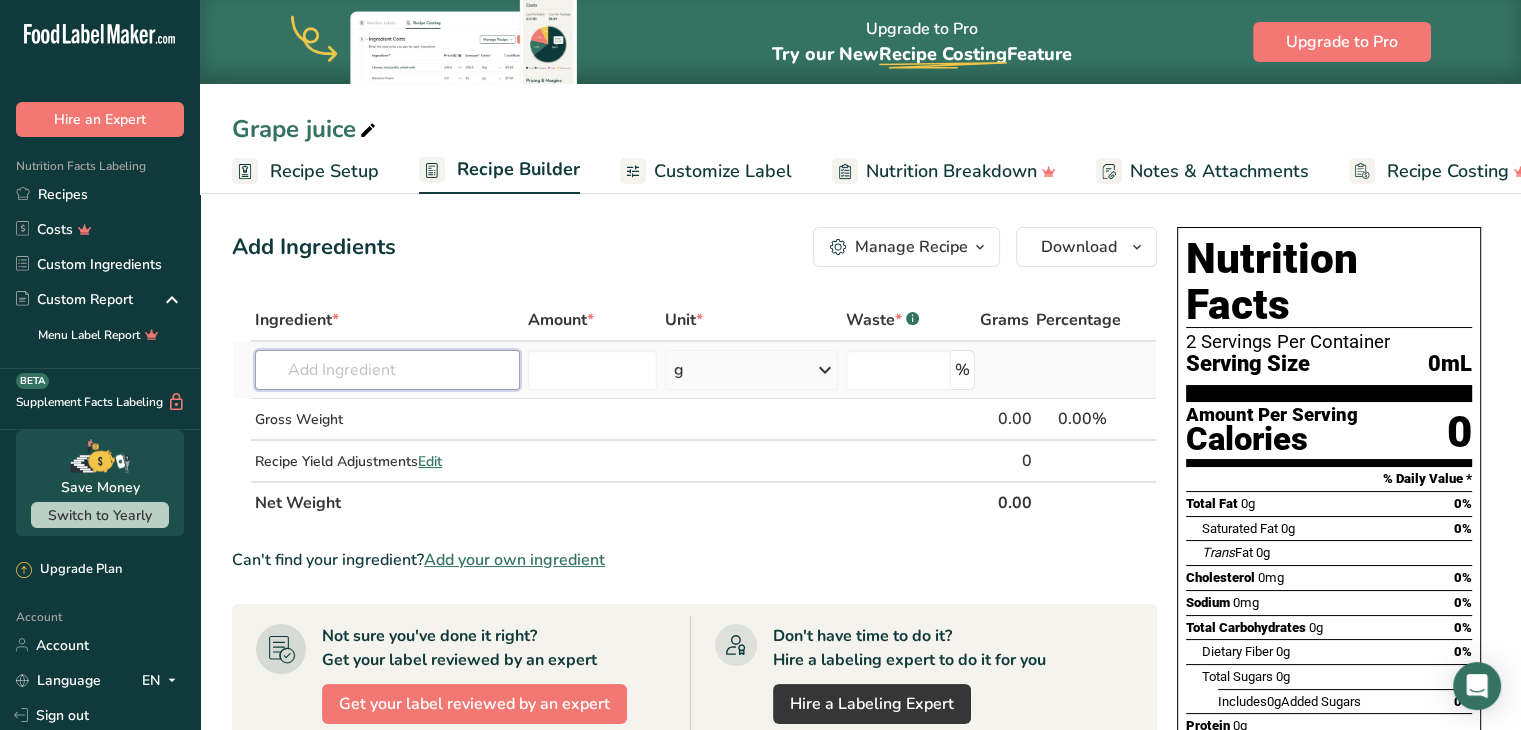 click at bounding box center [387, 370] 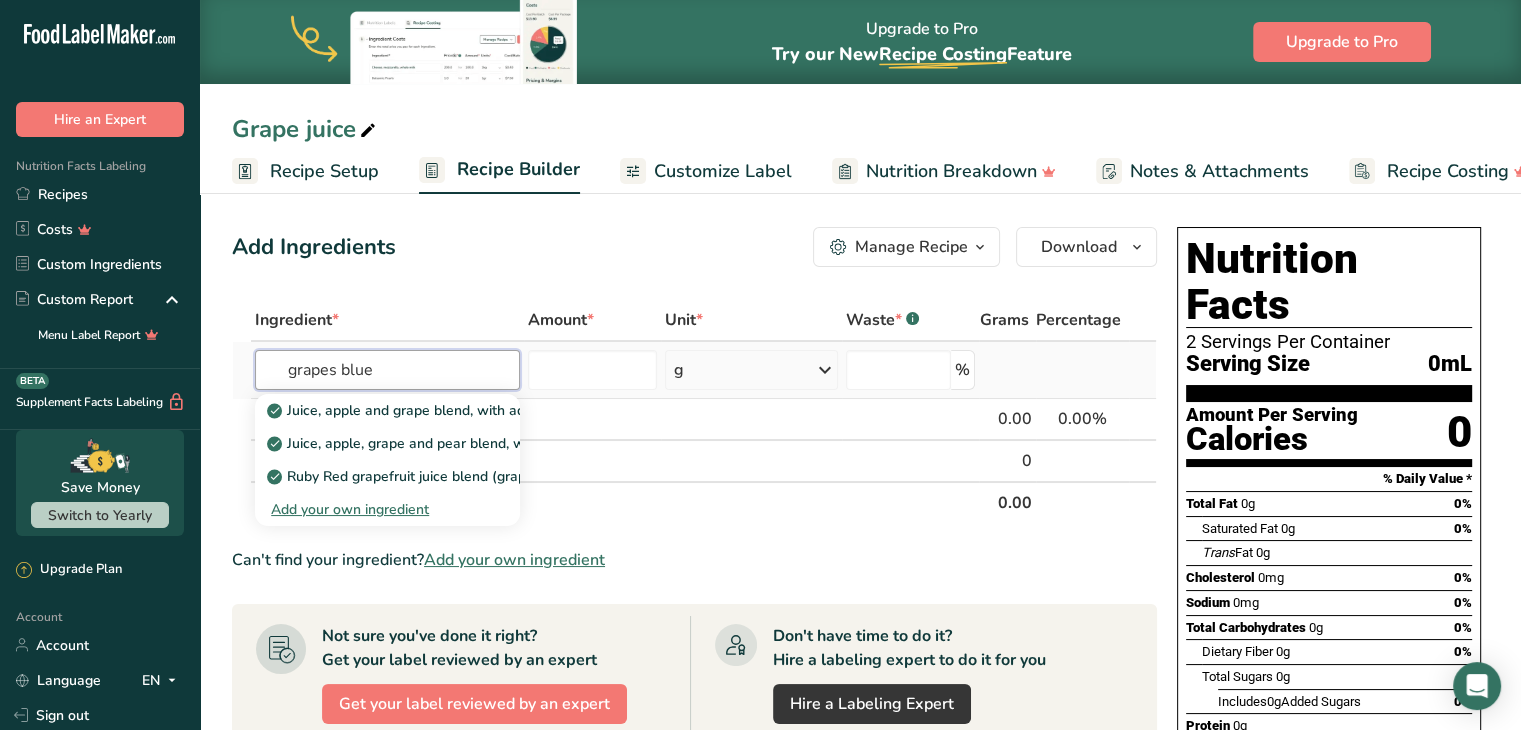 type on "grapes blue" 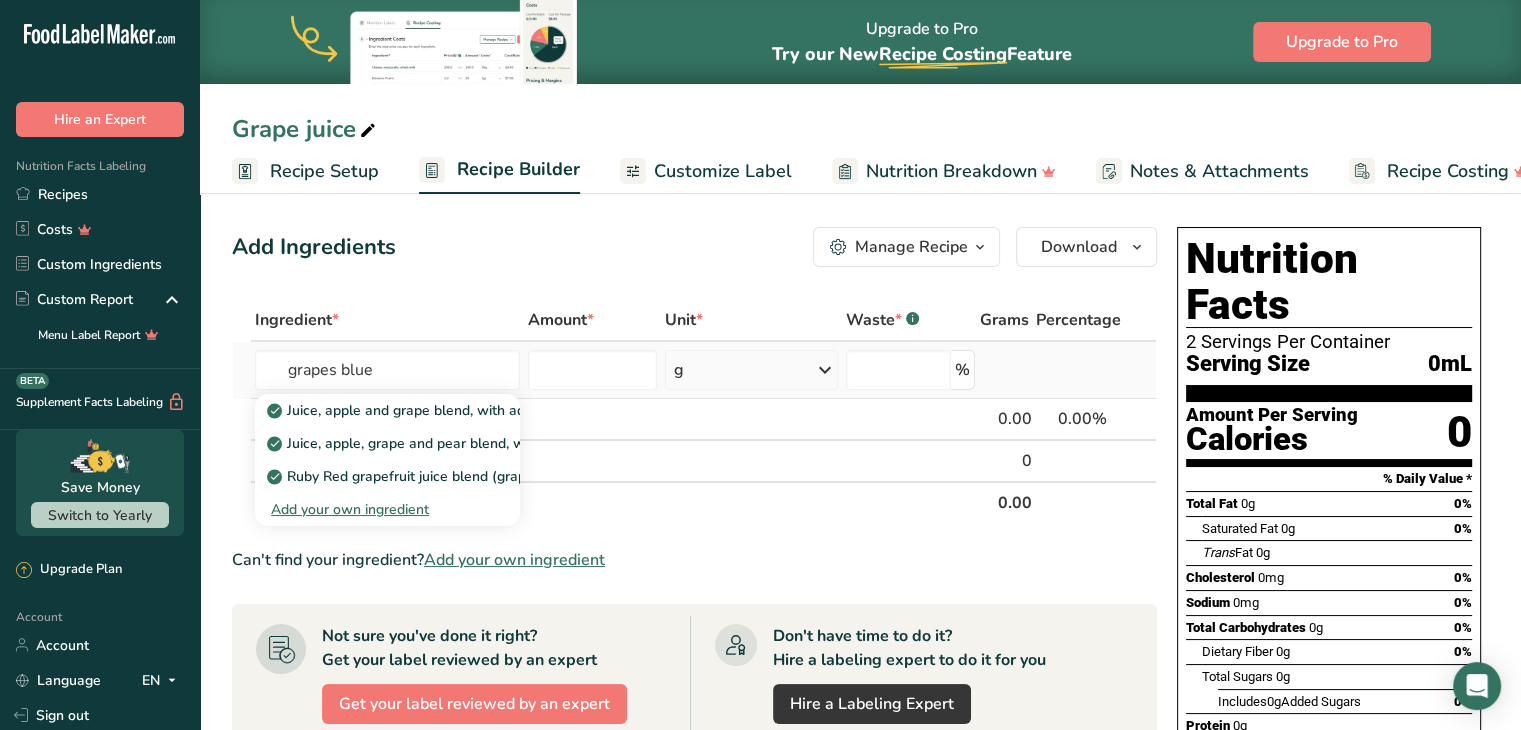 type 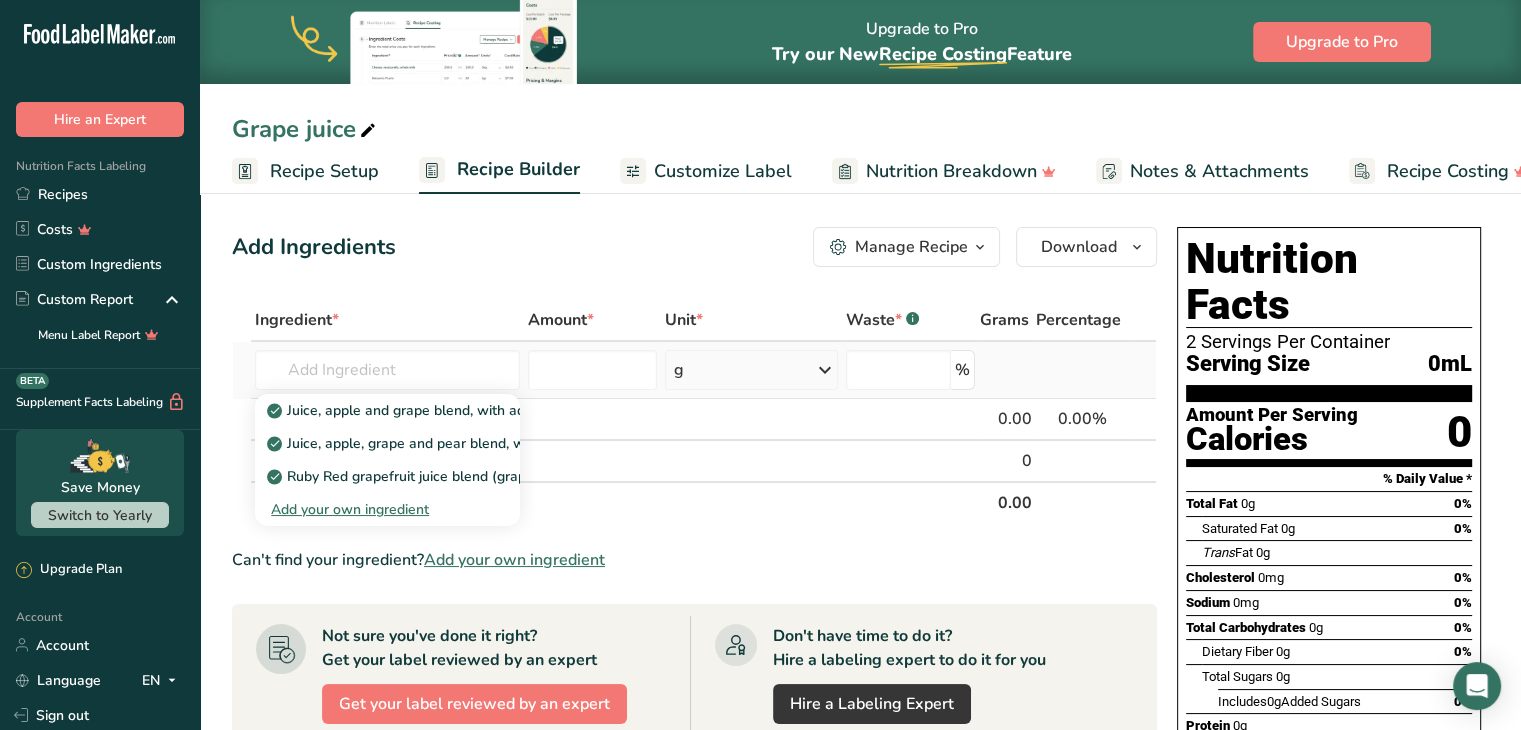 click on "Add your own ingredient" at bounding box center (387, 509) 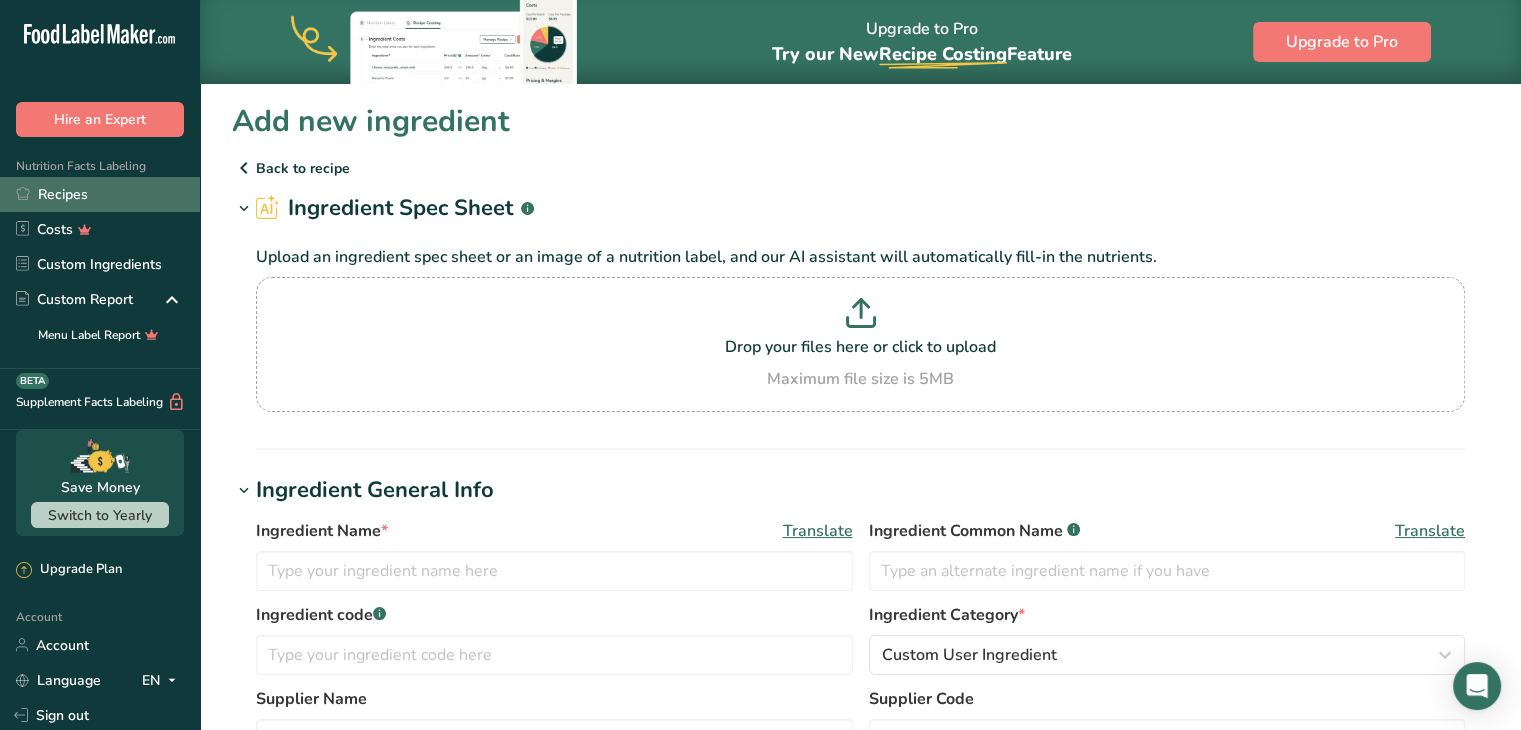 click on "Recipes" at bounding box center [100, 194] 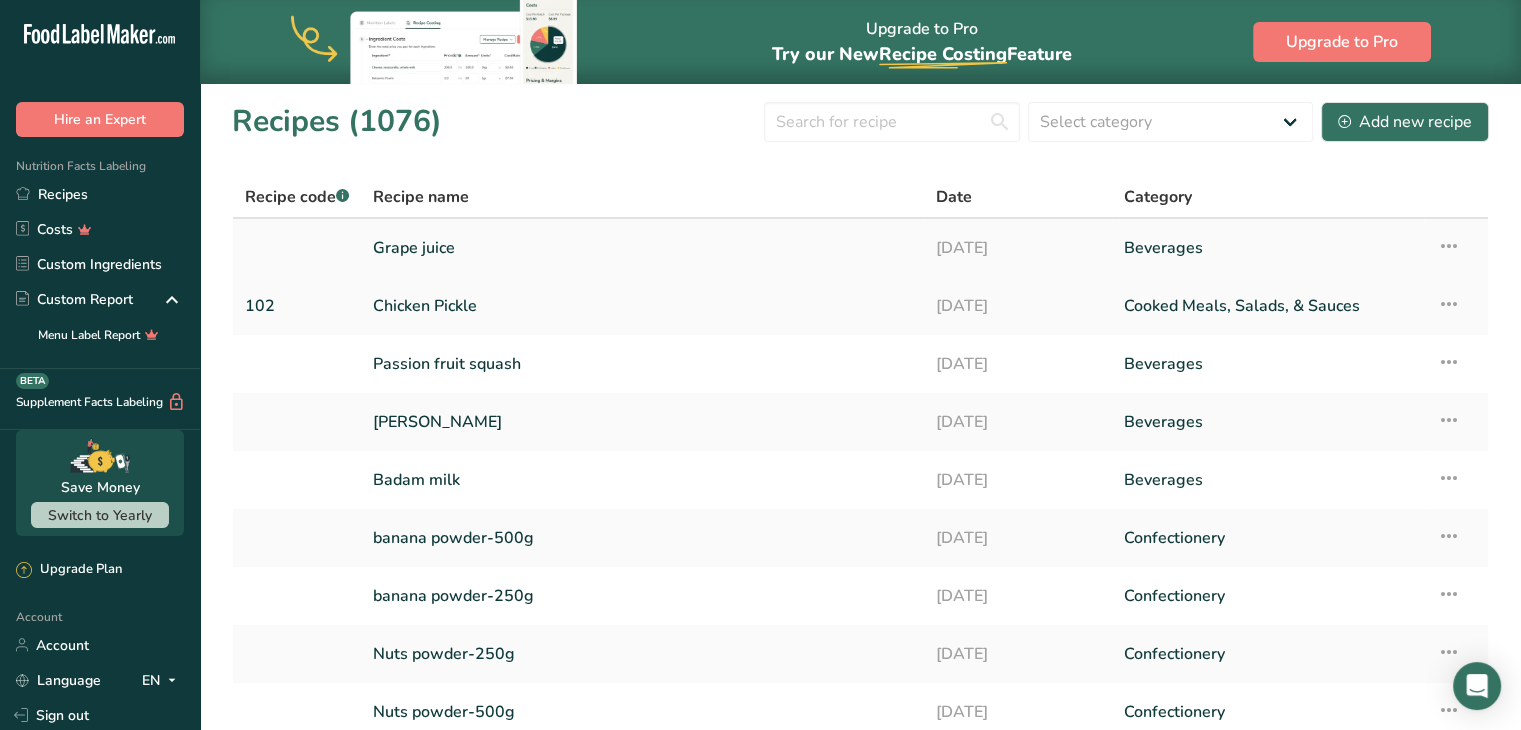 click on "Grape juice" at bounding box center (642, 248) 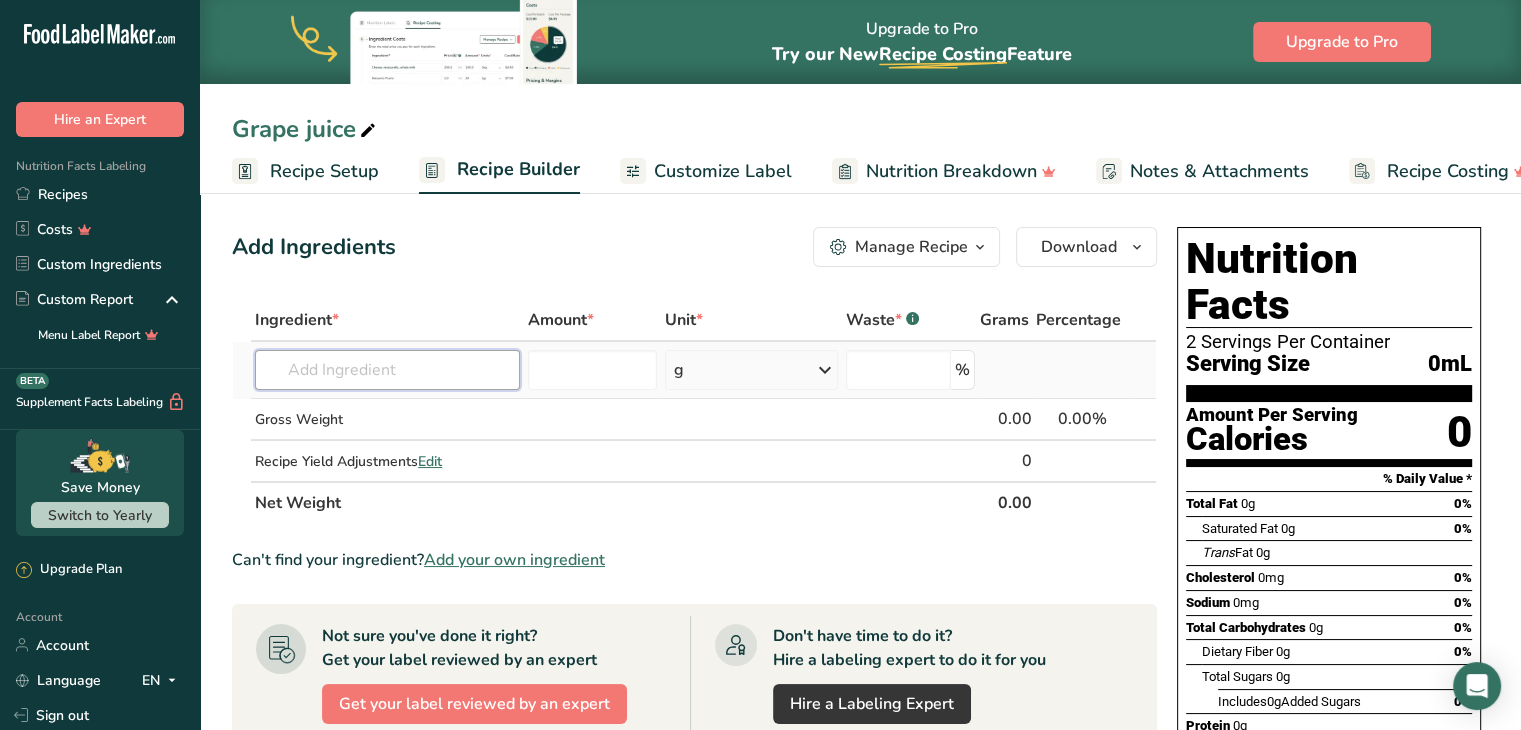 click at bounding box center (387, 370) 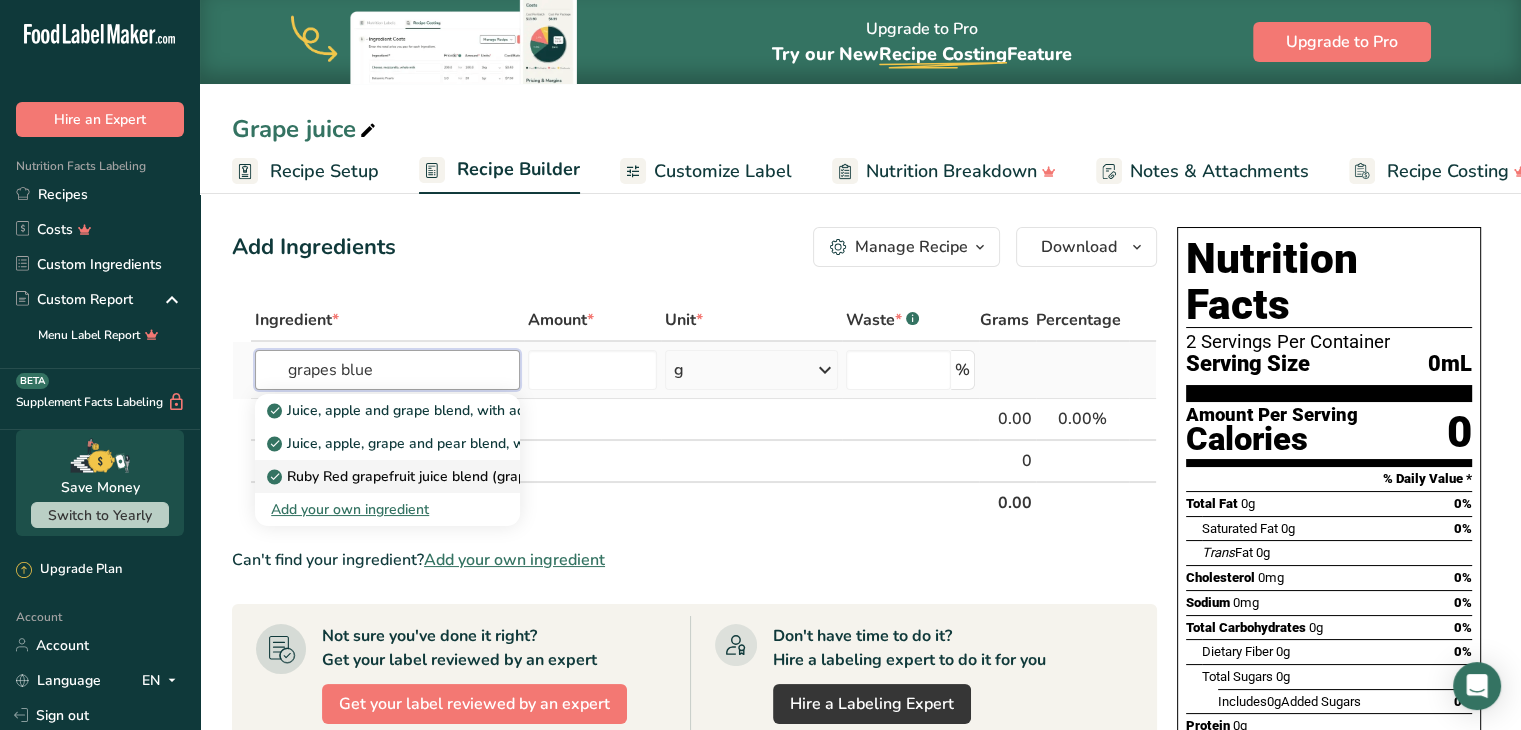 type on "grapes blue" 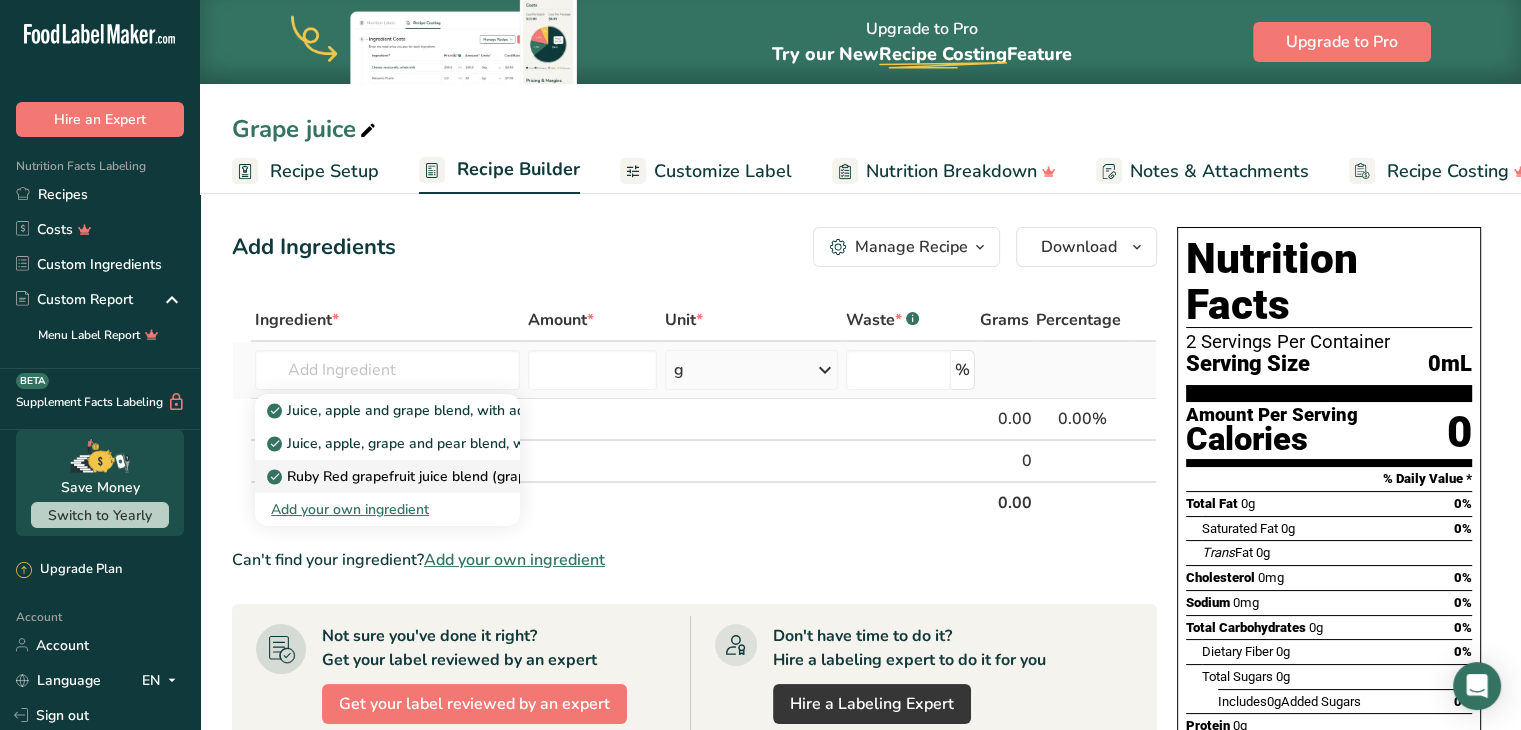 click on "Ruby Red grapefruit juice blend (grapefruit, grape, apple), OCEAN SPRAY, bottled, with added vitamin C" at bounding box center (610, 476) 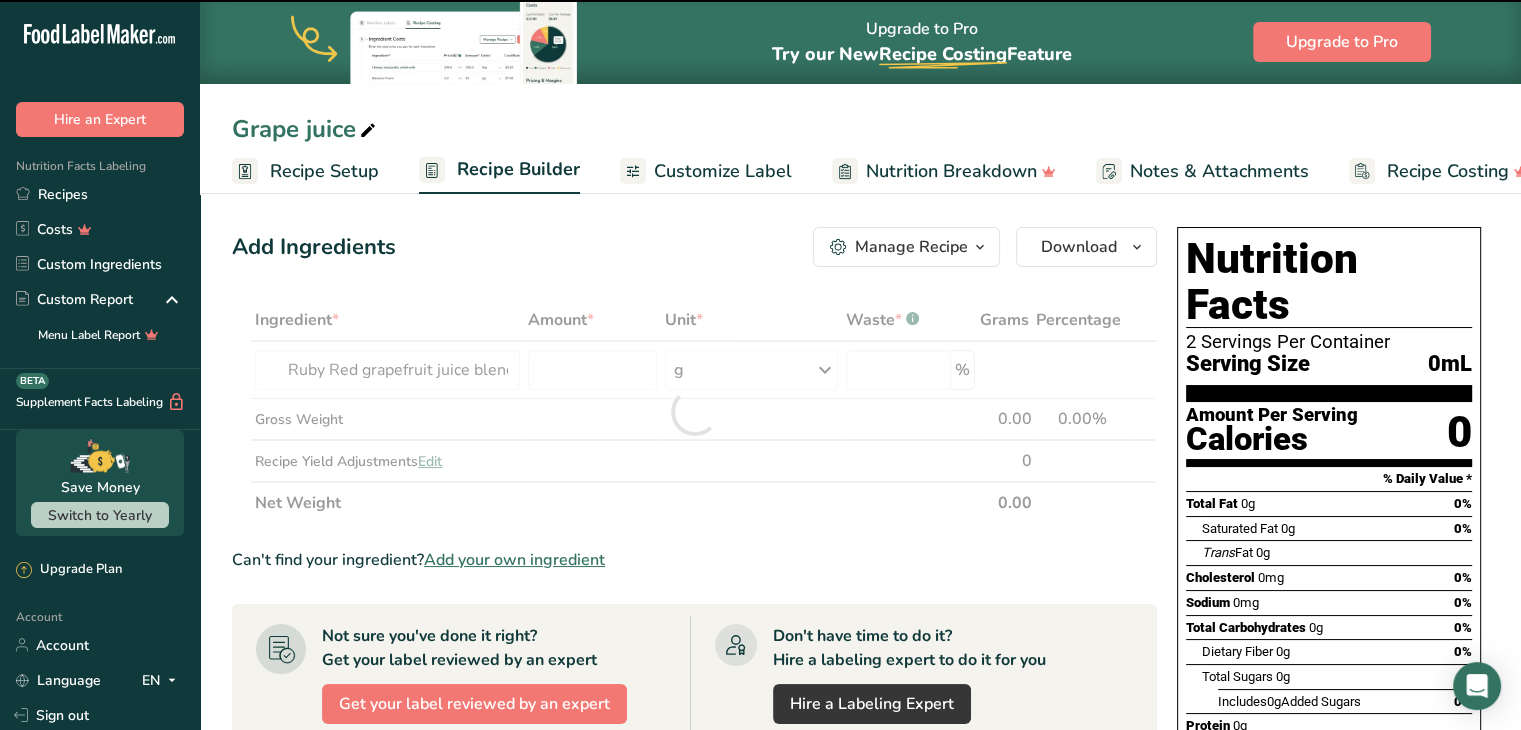 type on "0" 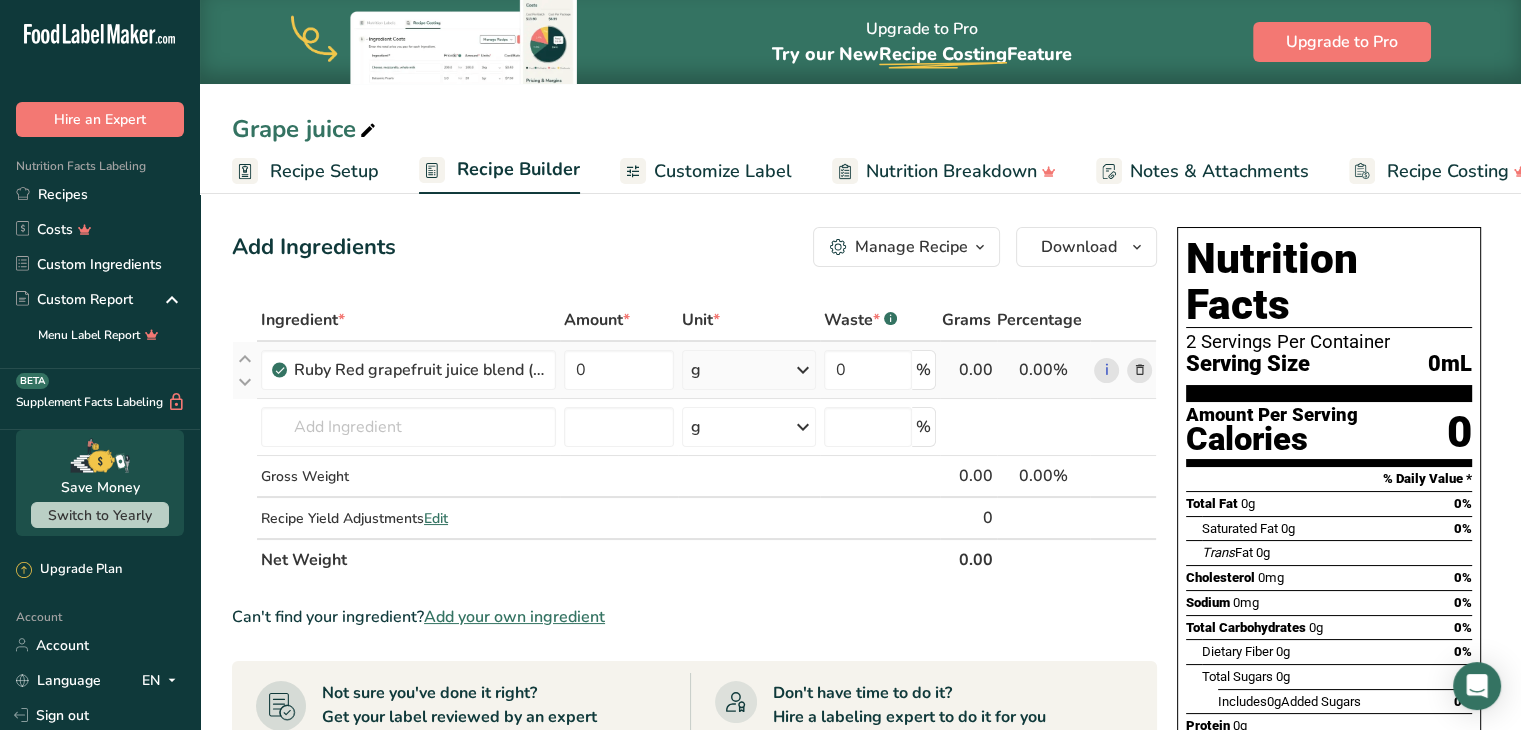 click at bounding box center (1139, 370) 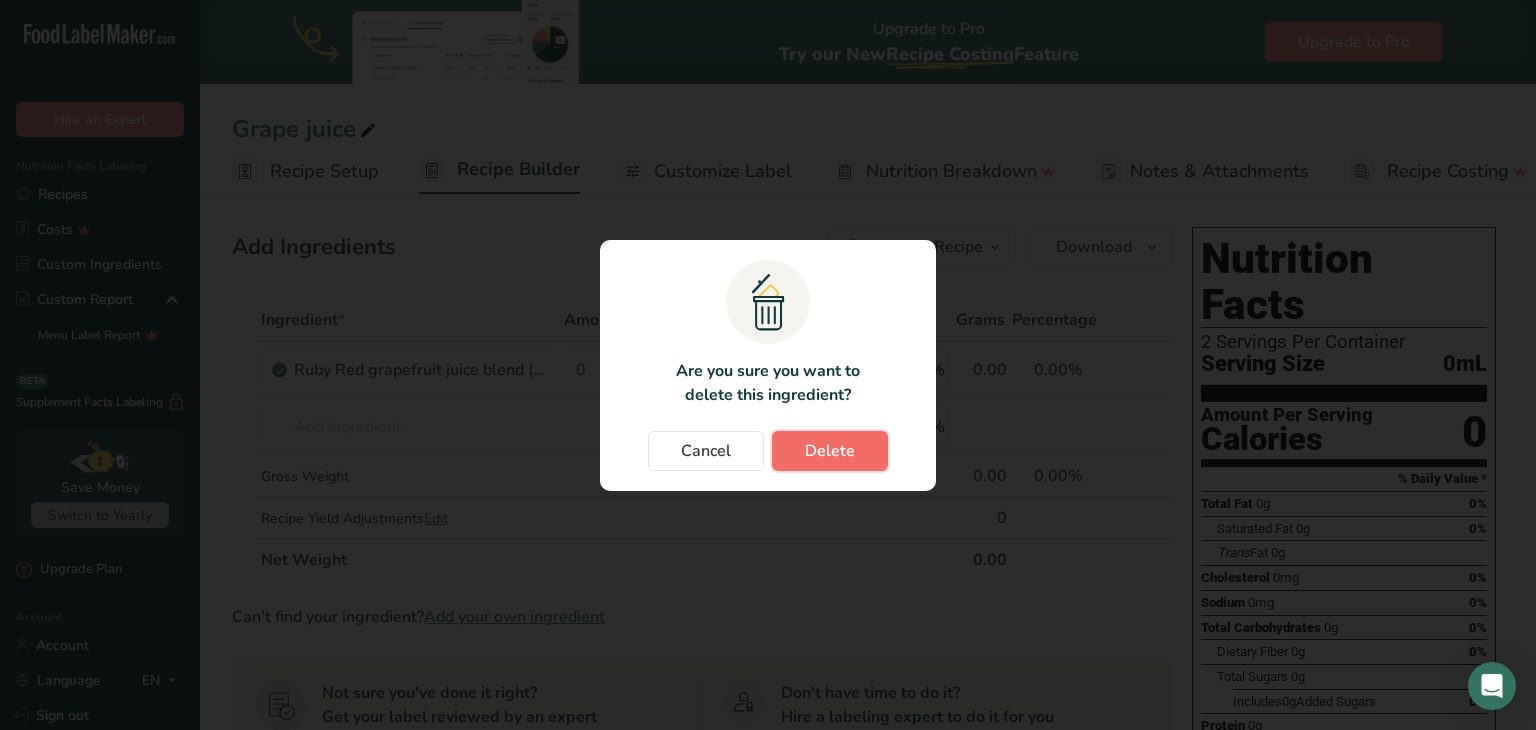 click on "Delete" at bounding box center (830, 451) 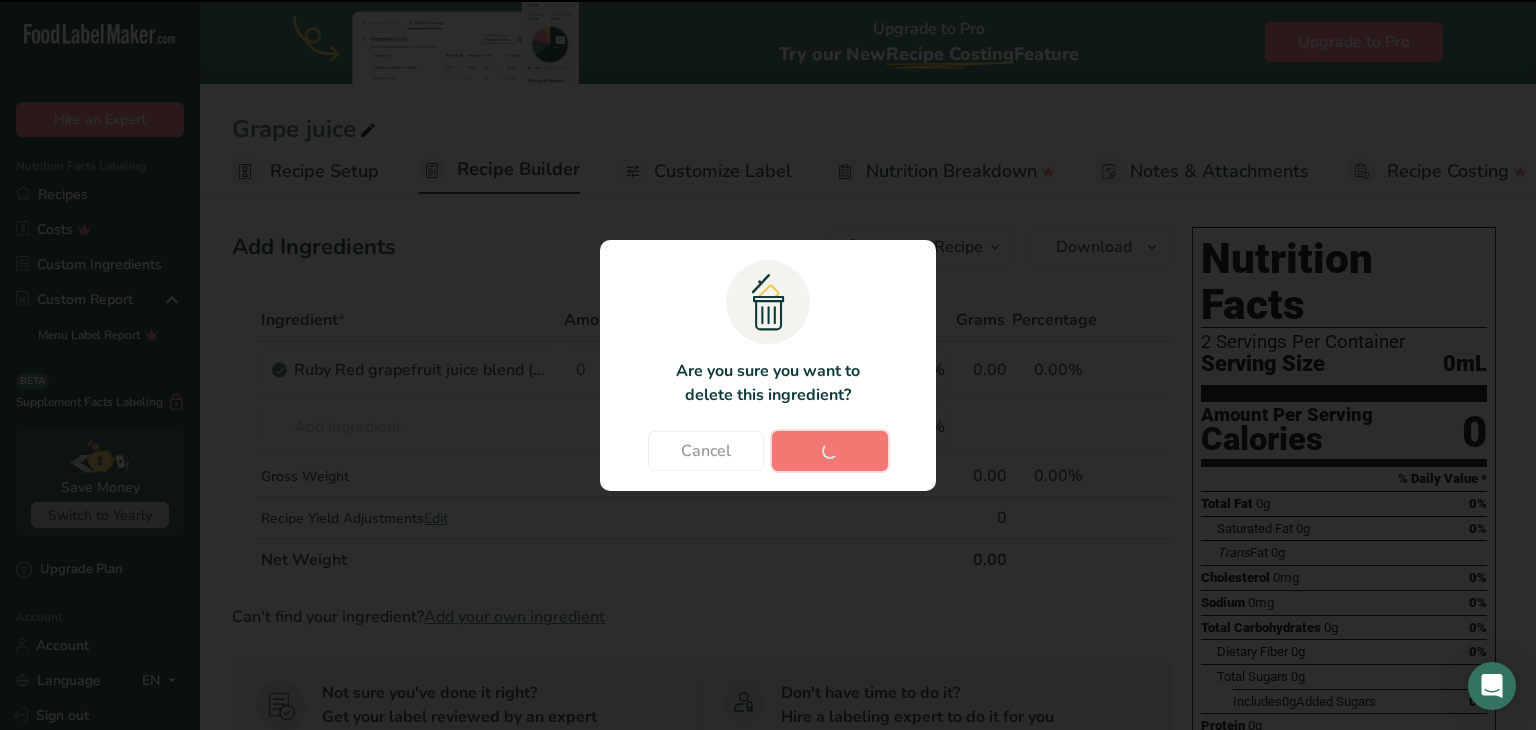 type 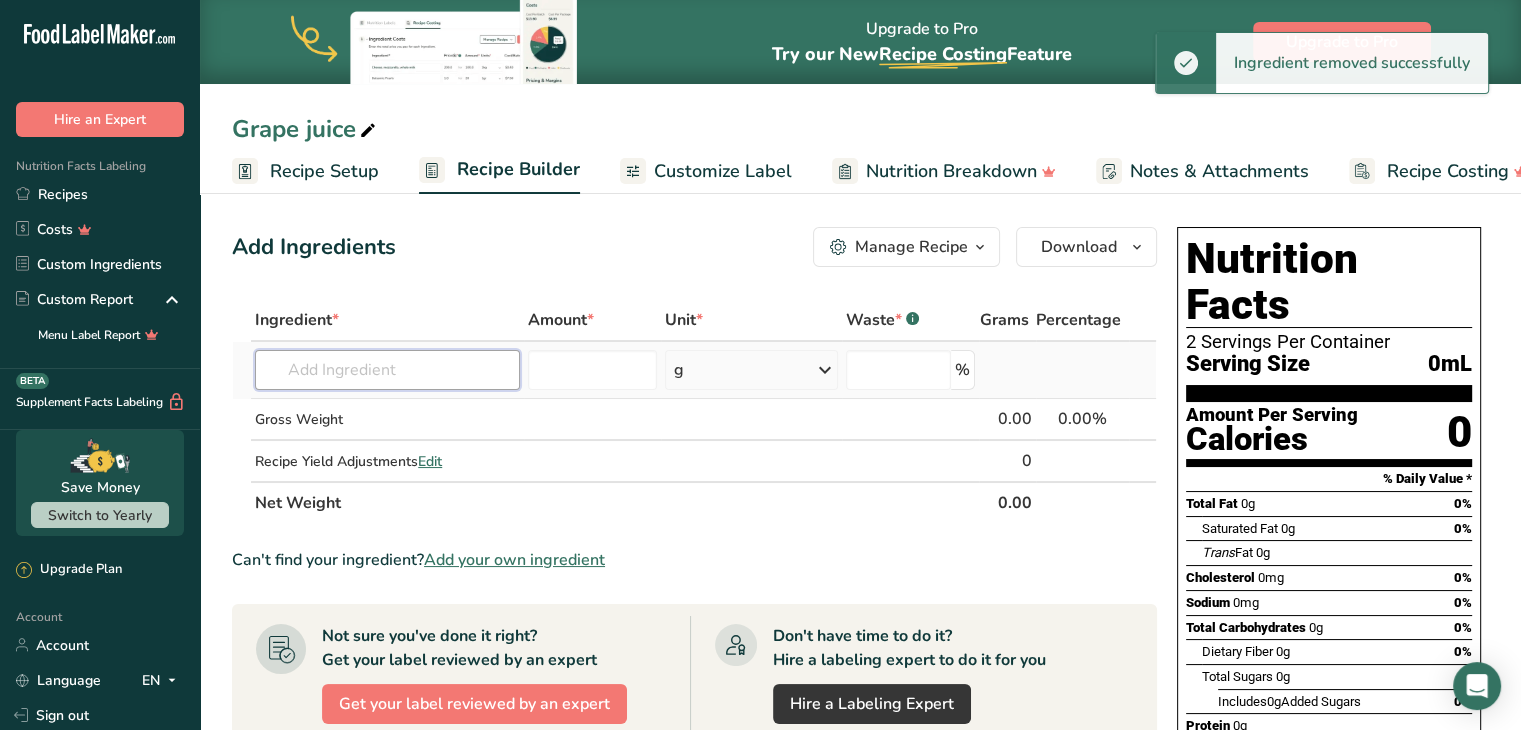 click at bounding box center (387, 370) 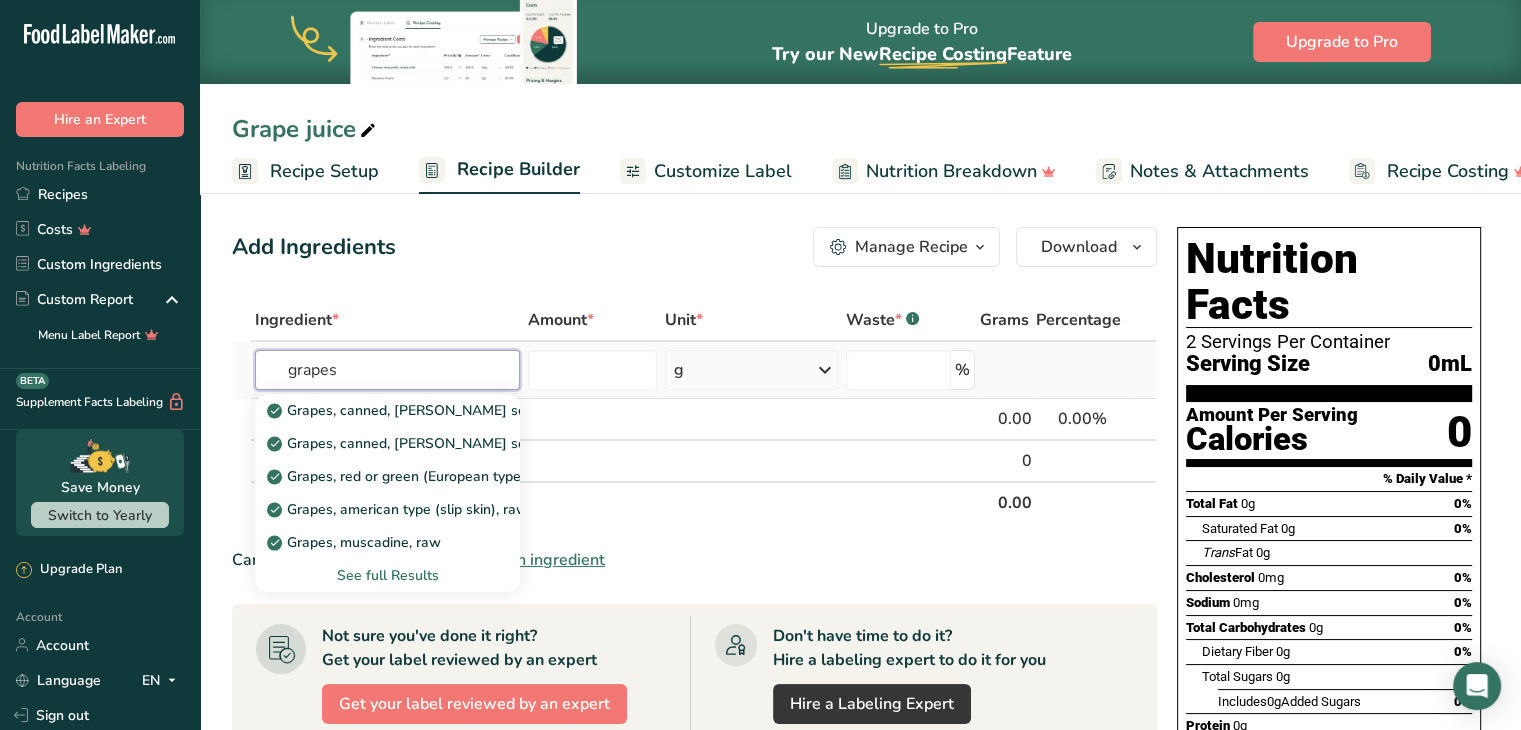 type on "grapes" 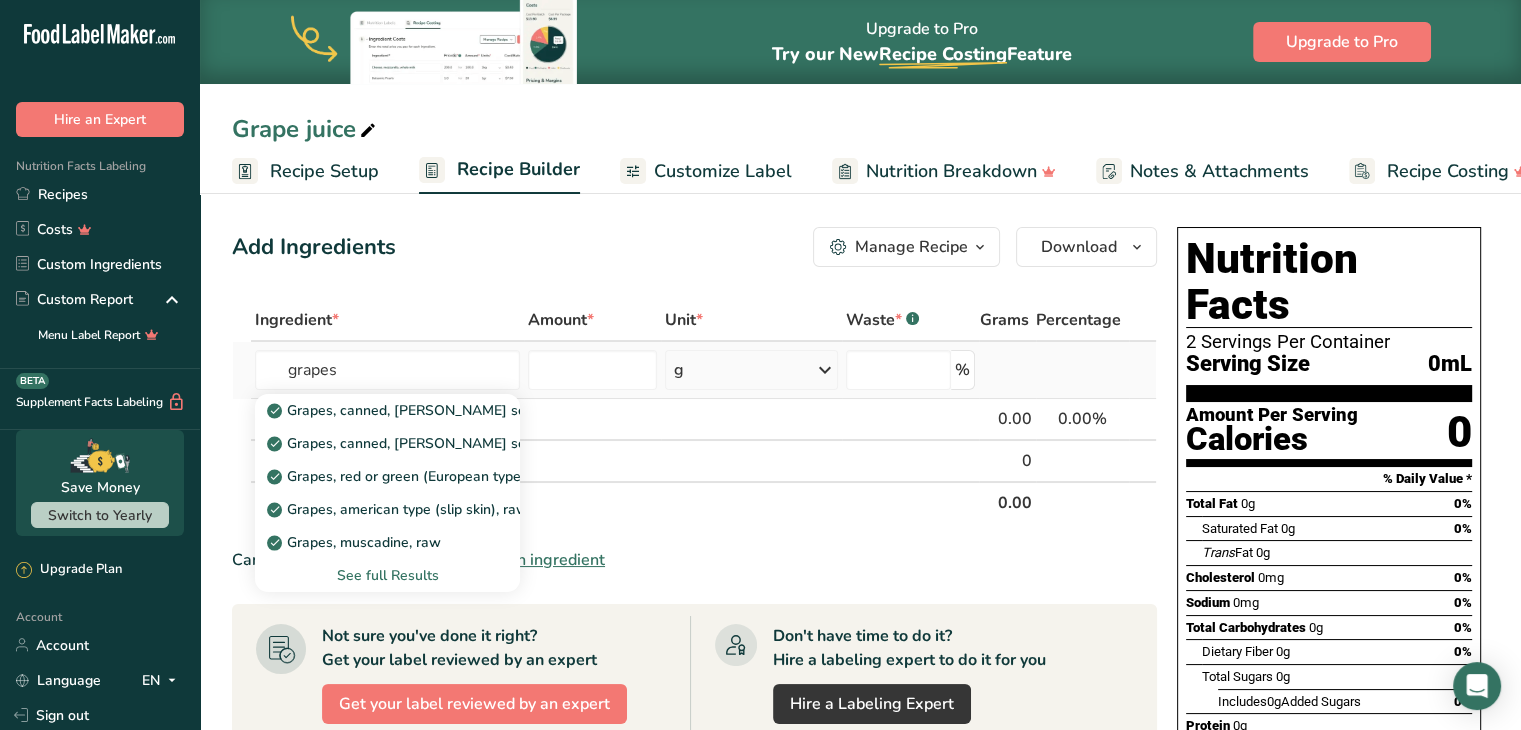 type 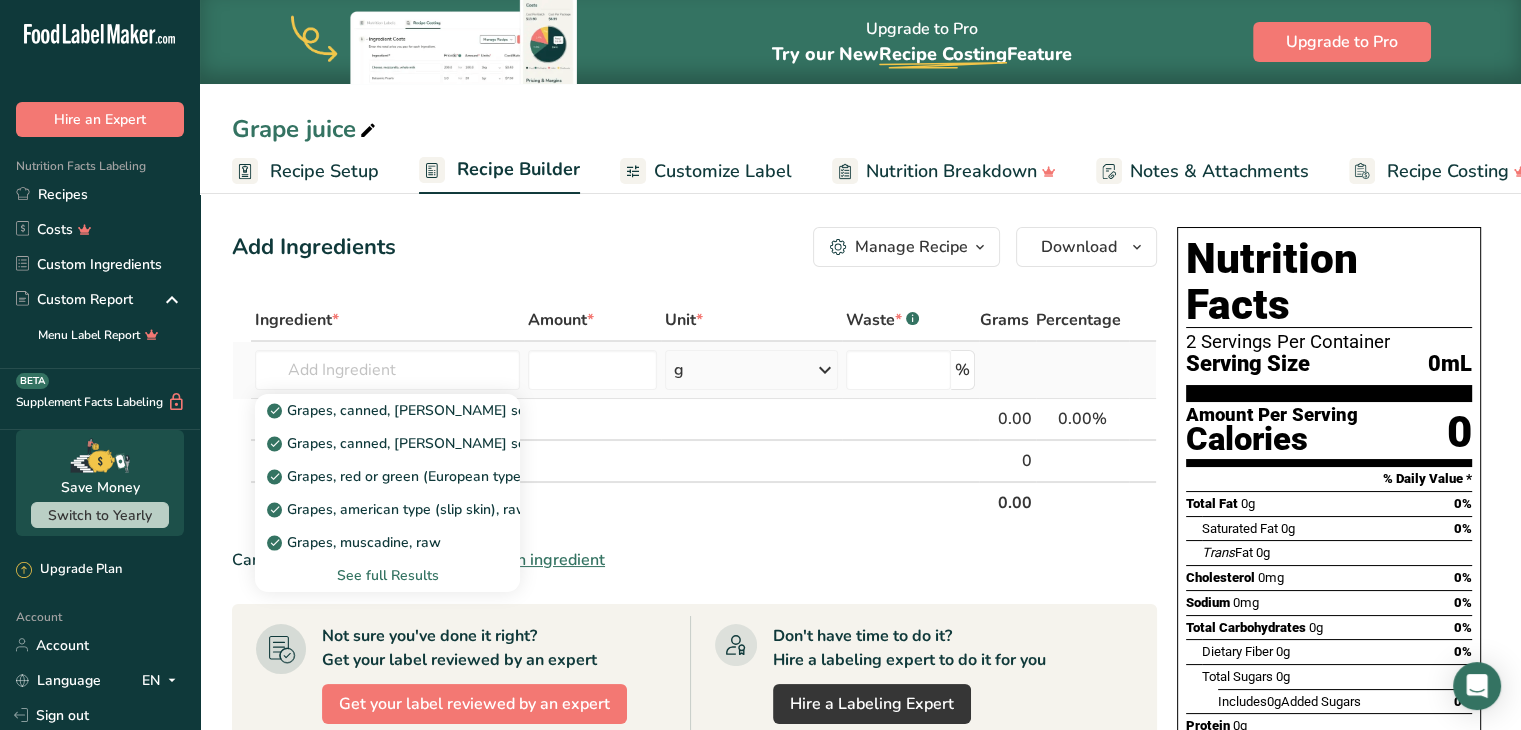click on "See full Results" at bounding box center (387, 575) 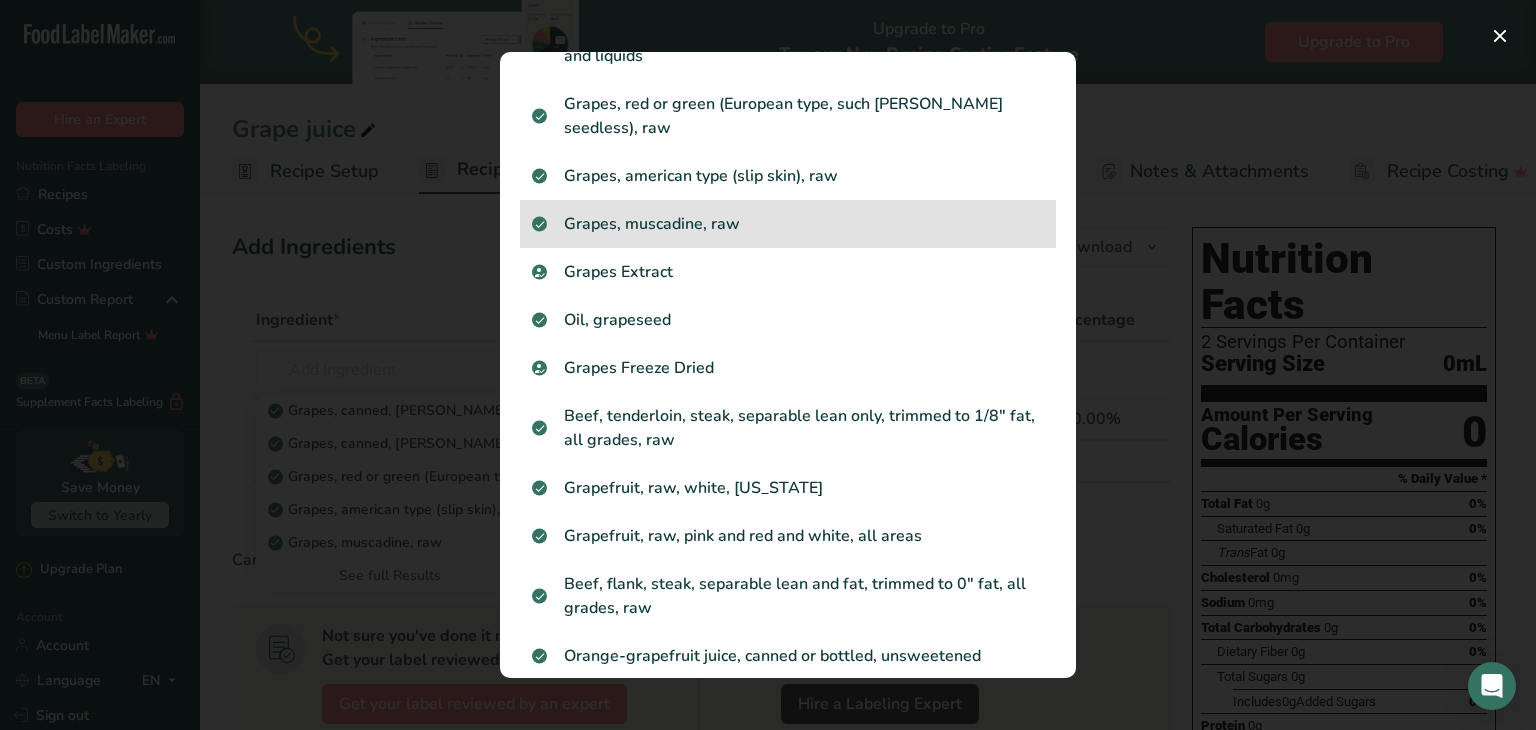 scroll, scrollTop: 178, scrollLeft: 0, axis: vertical 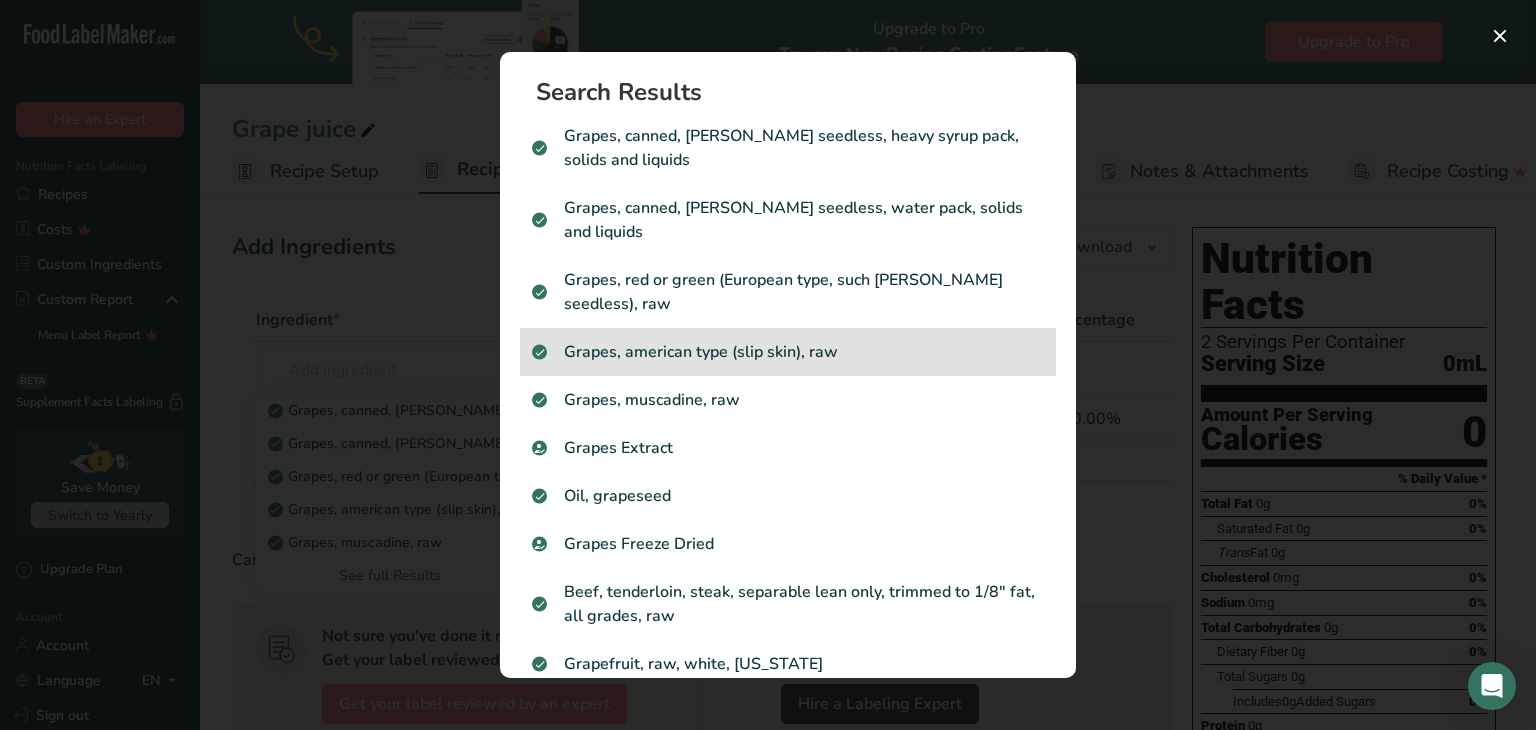 click on "Grapes, american type (slip skin), raw" at bounding box center [788, 352] 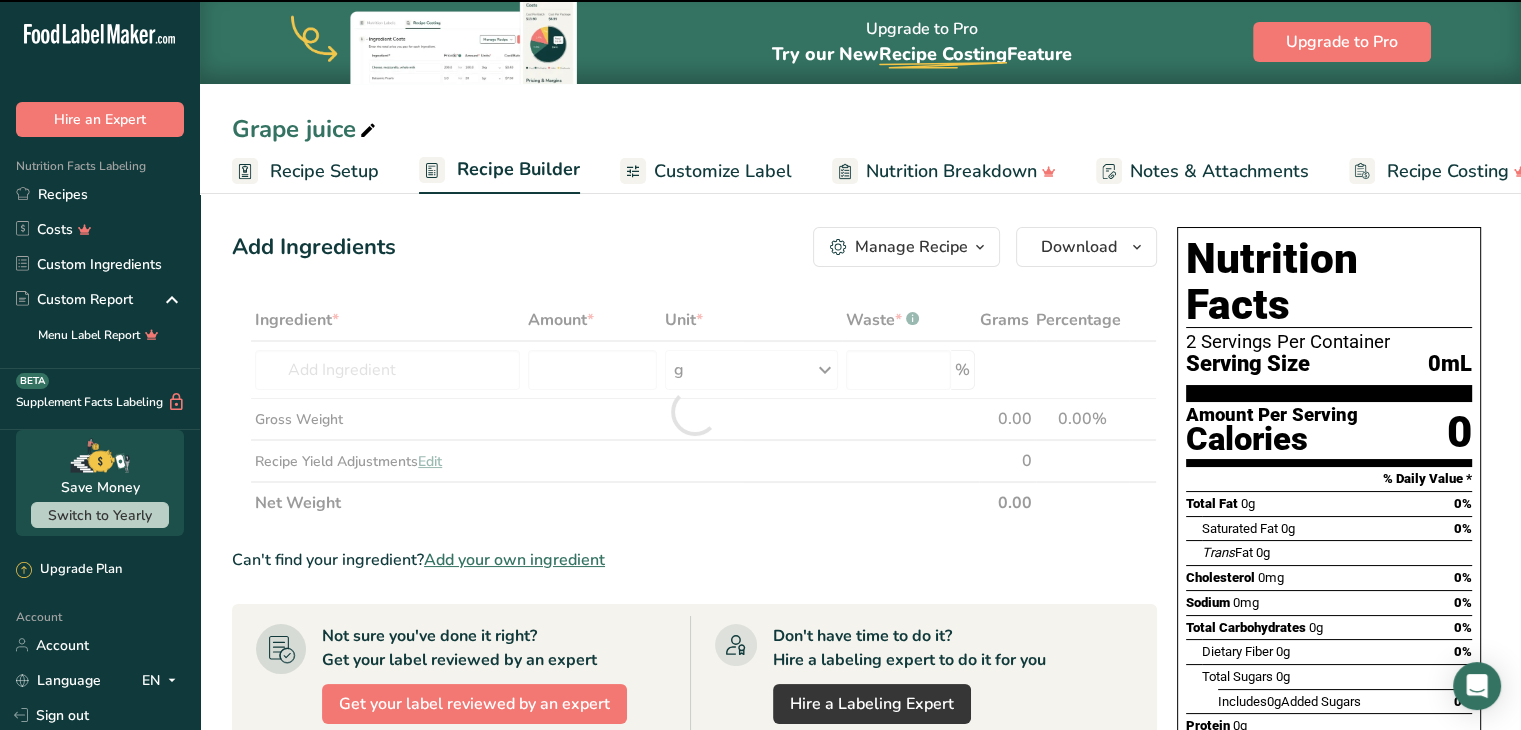 type on "0" 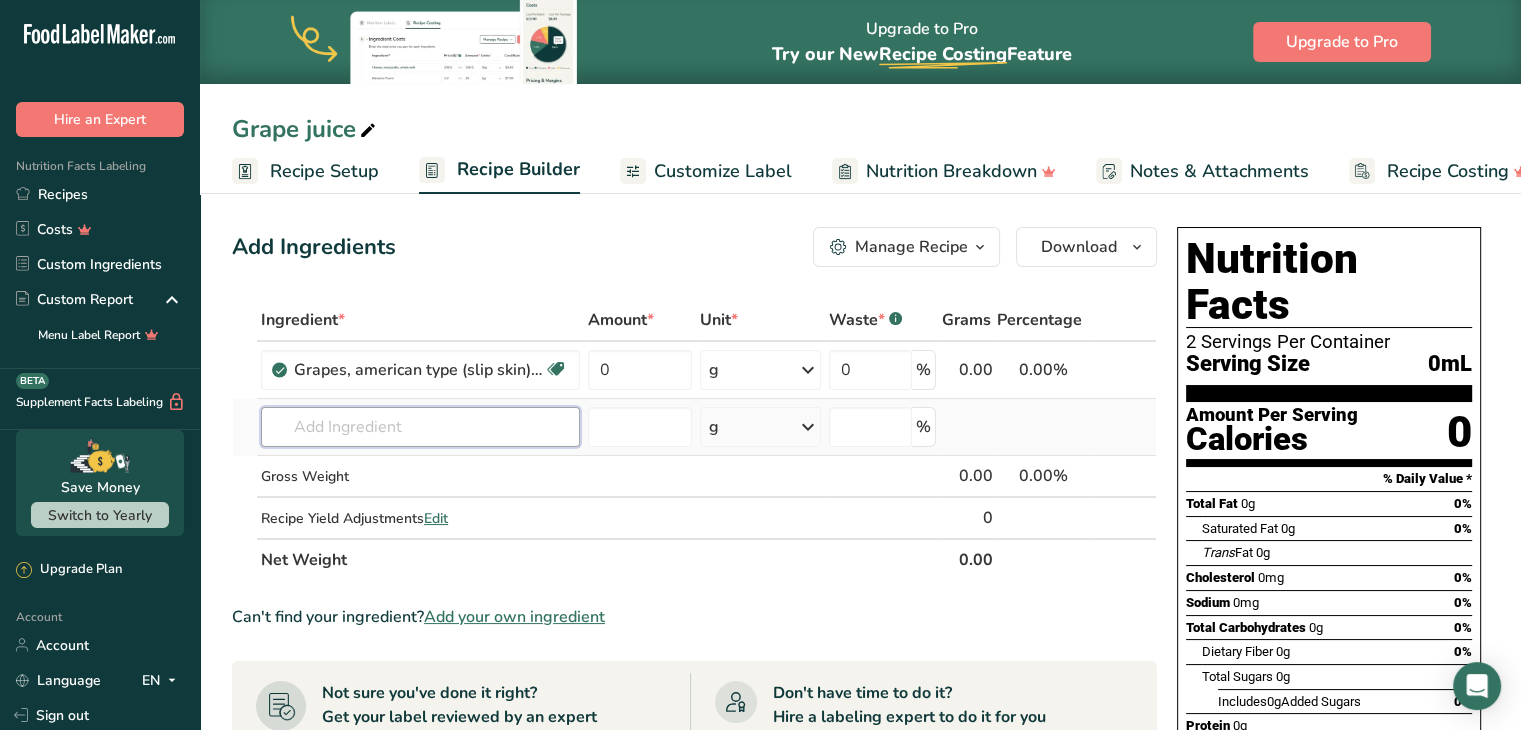 click at bounding box center [420, 427] 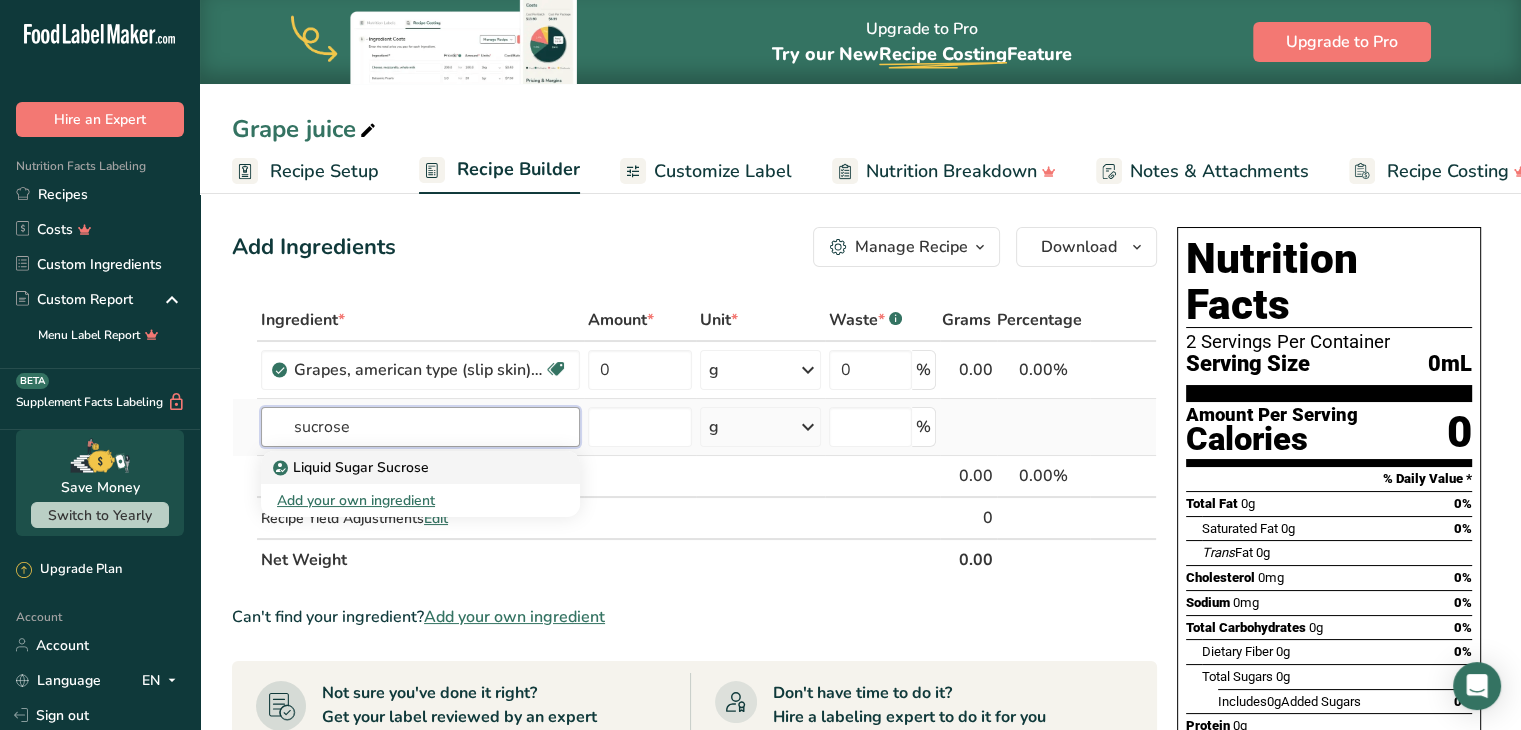 type on "sucrose" 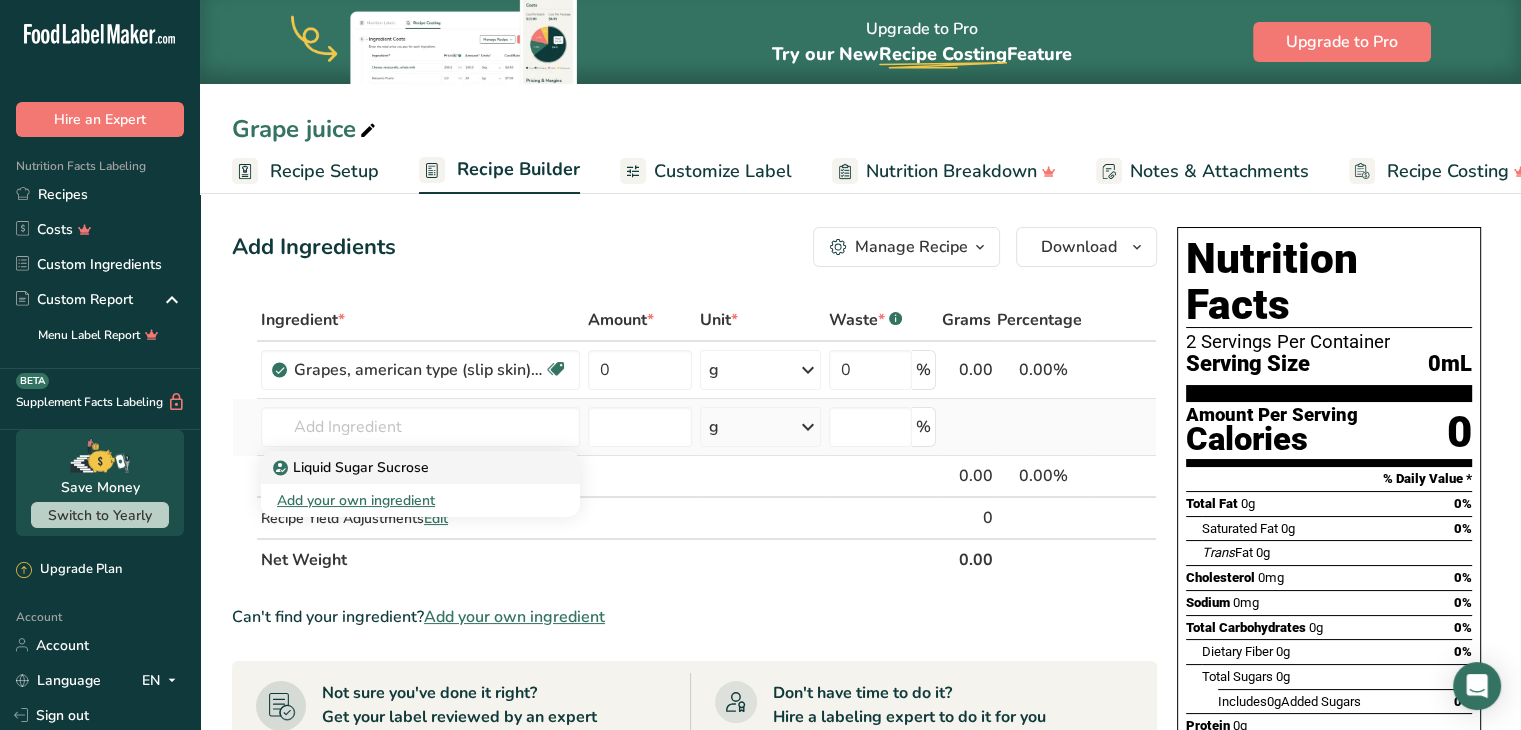 click on "Liquid Sugar Sucrose" at bounding box center (404, 467) 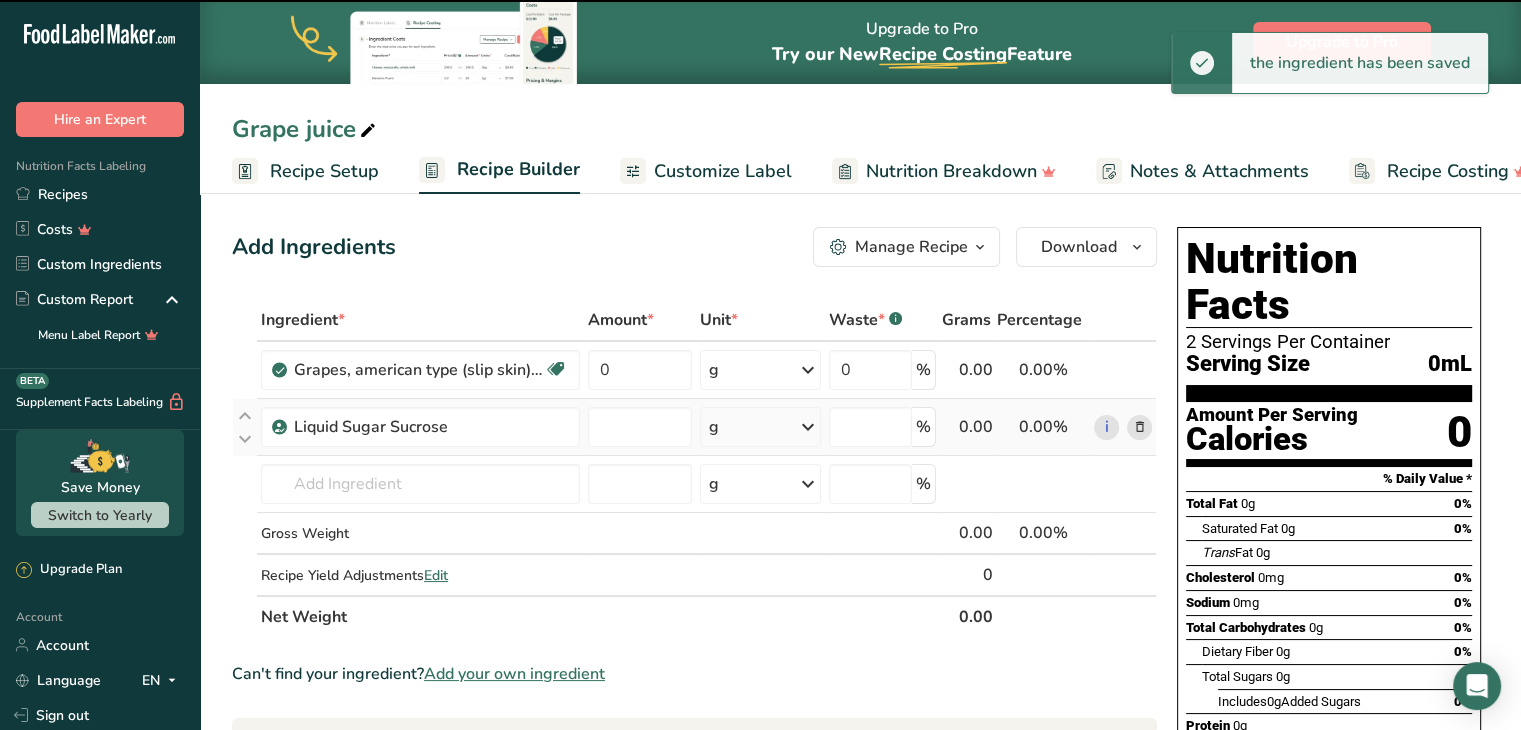 type on "0" 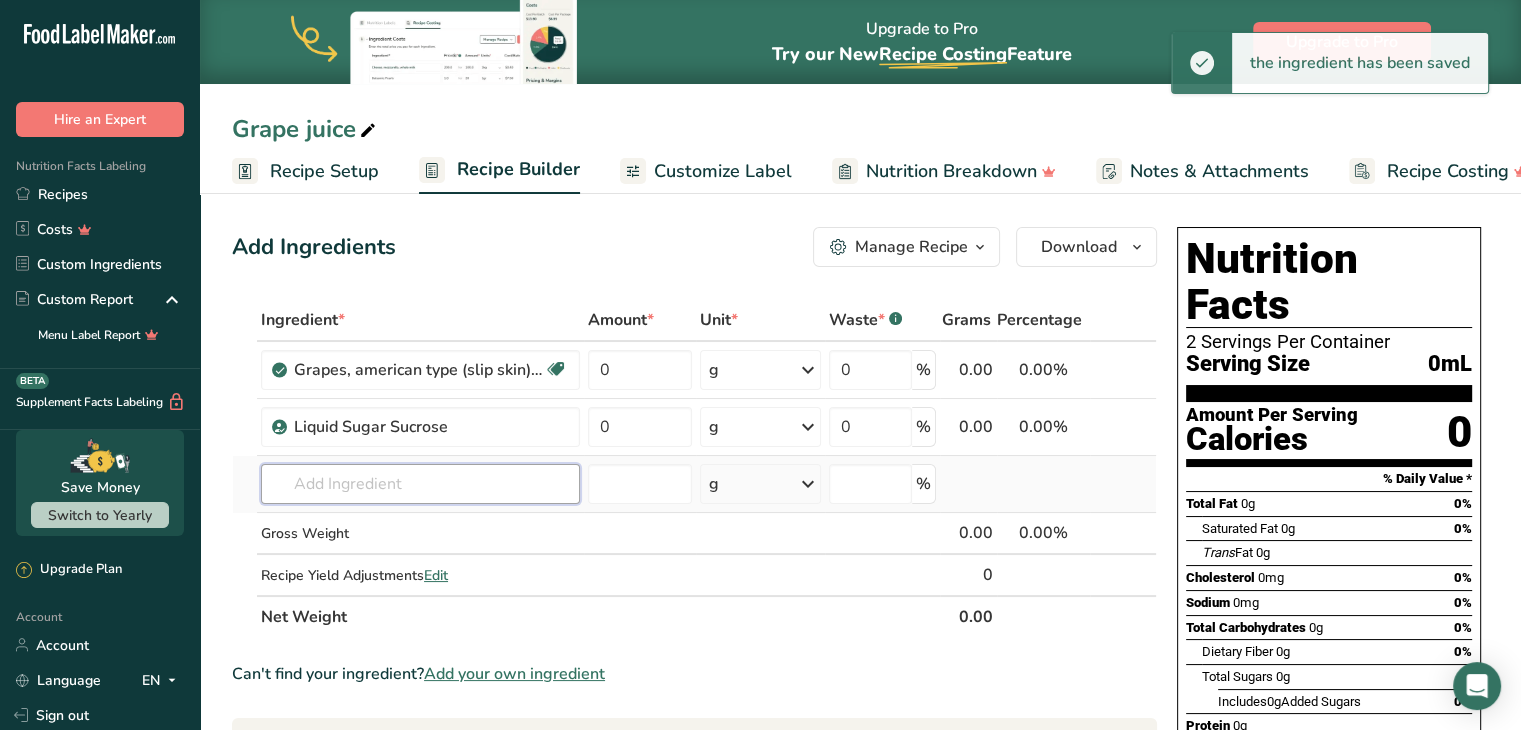 click at bounding box center (420, 484) 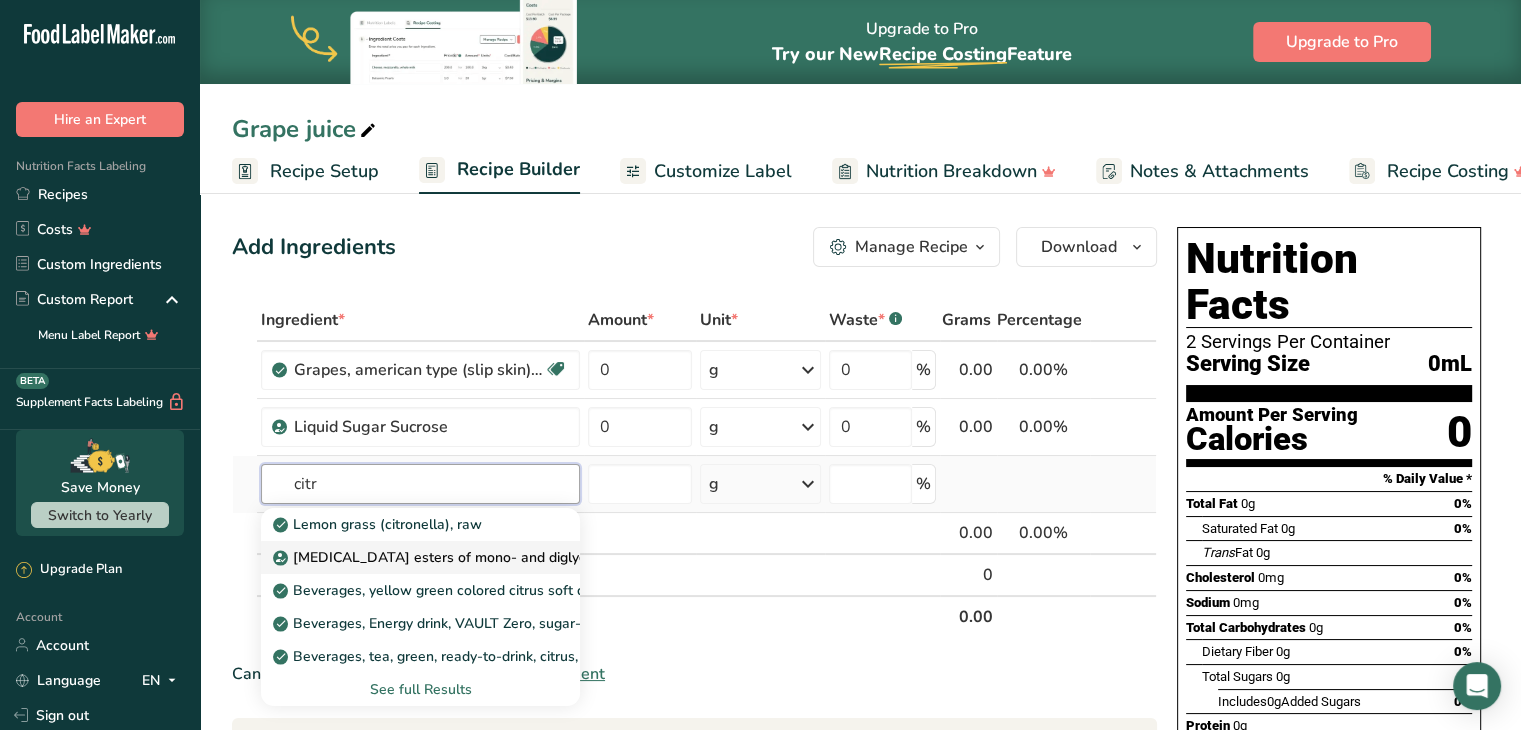 type on "citr" 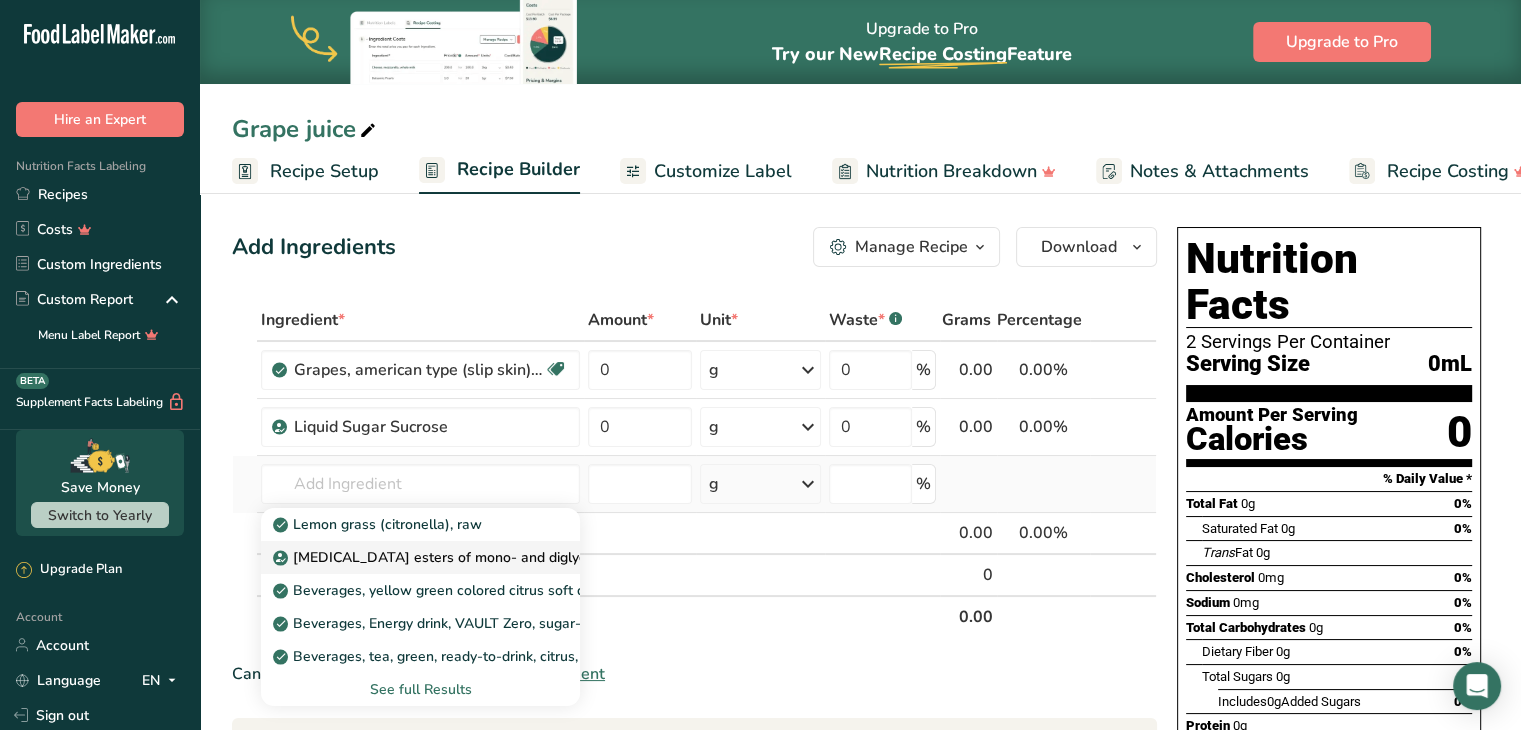 click on "[MEDICAL_DATA] esters of mono- and diglycerides of fatty acids (E472c)" at bounding box center (521, 557) 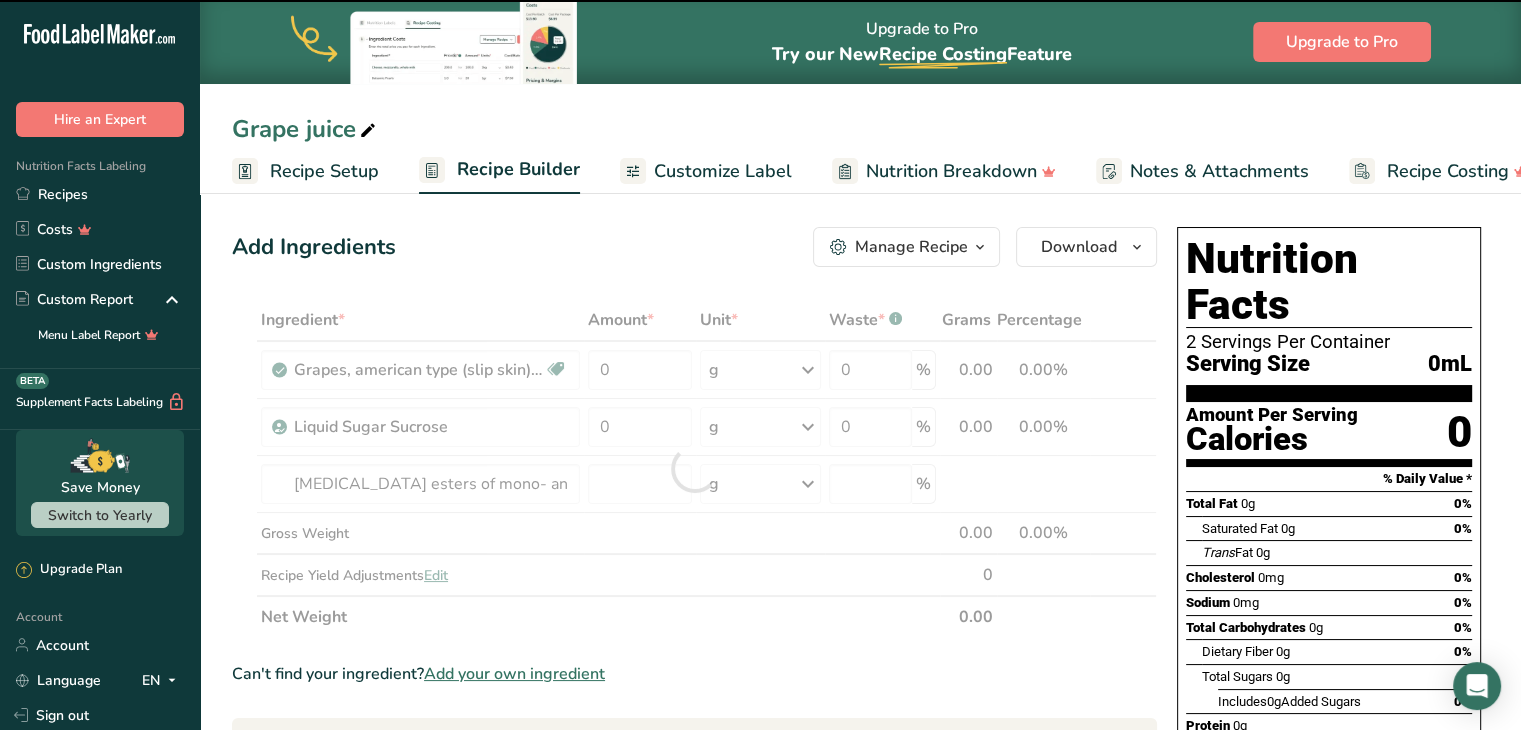 type on "0" 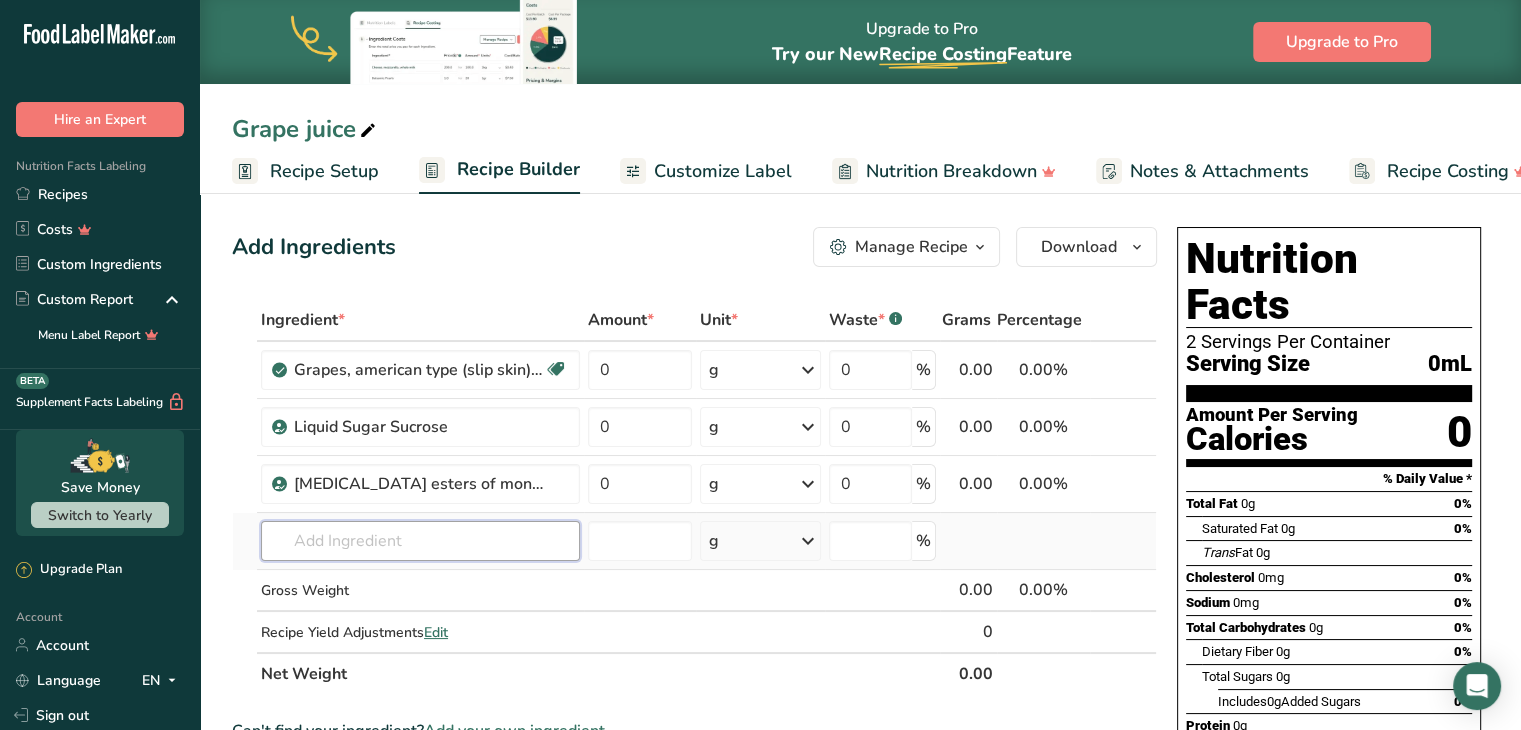 click at bounding box center [420, 541] 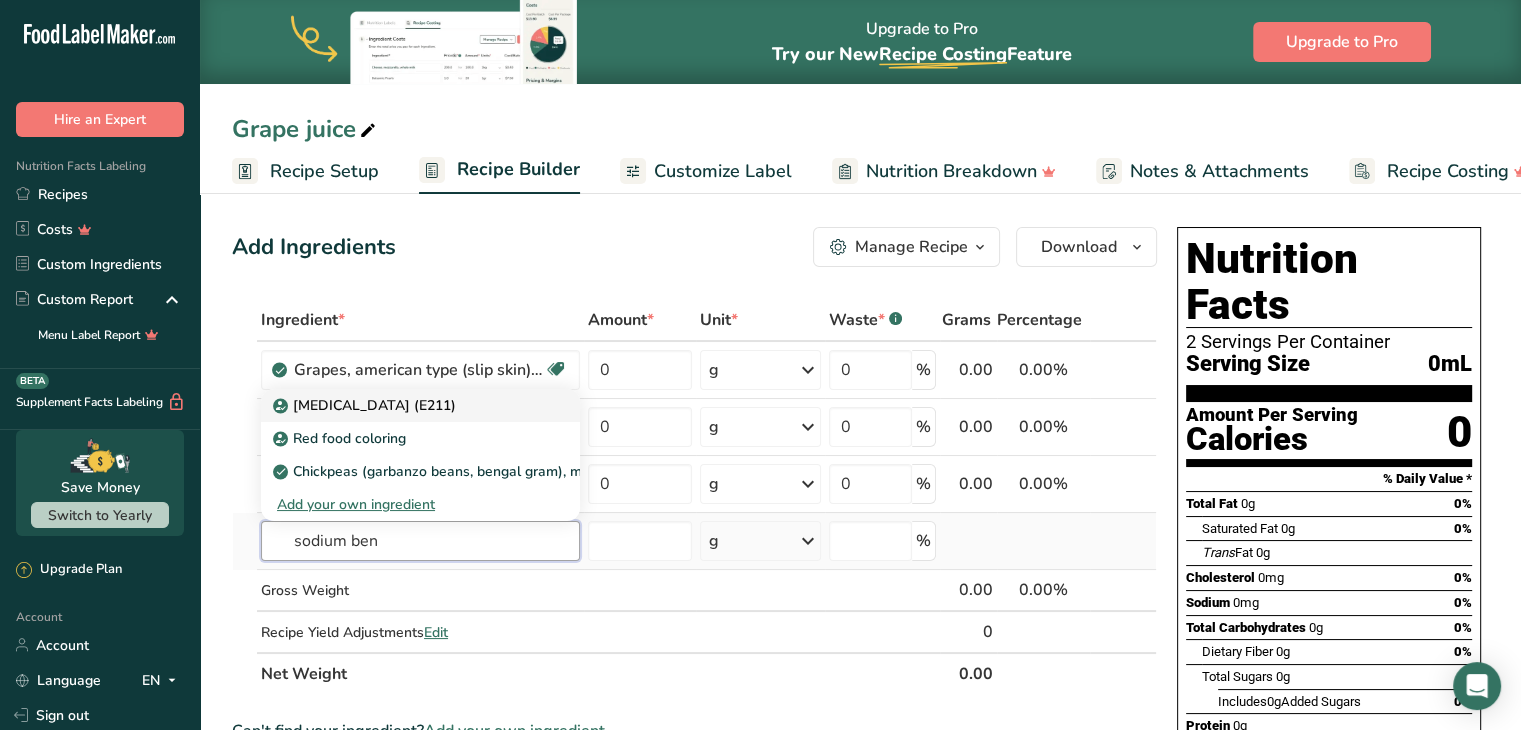 type on "sodium ben" 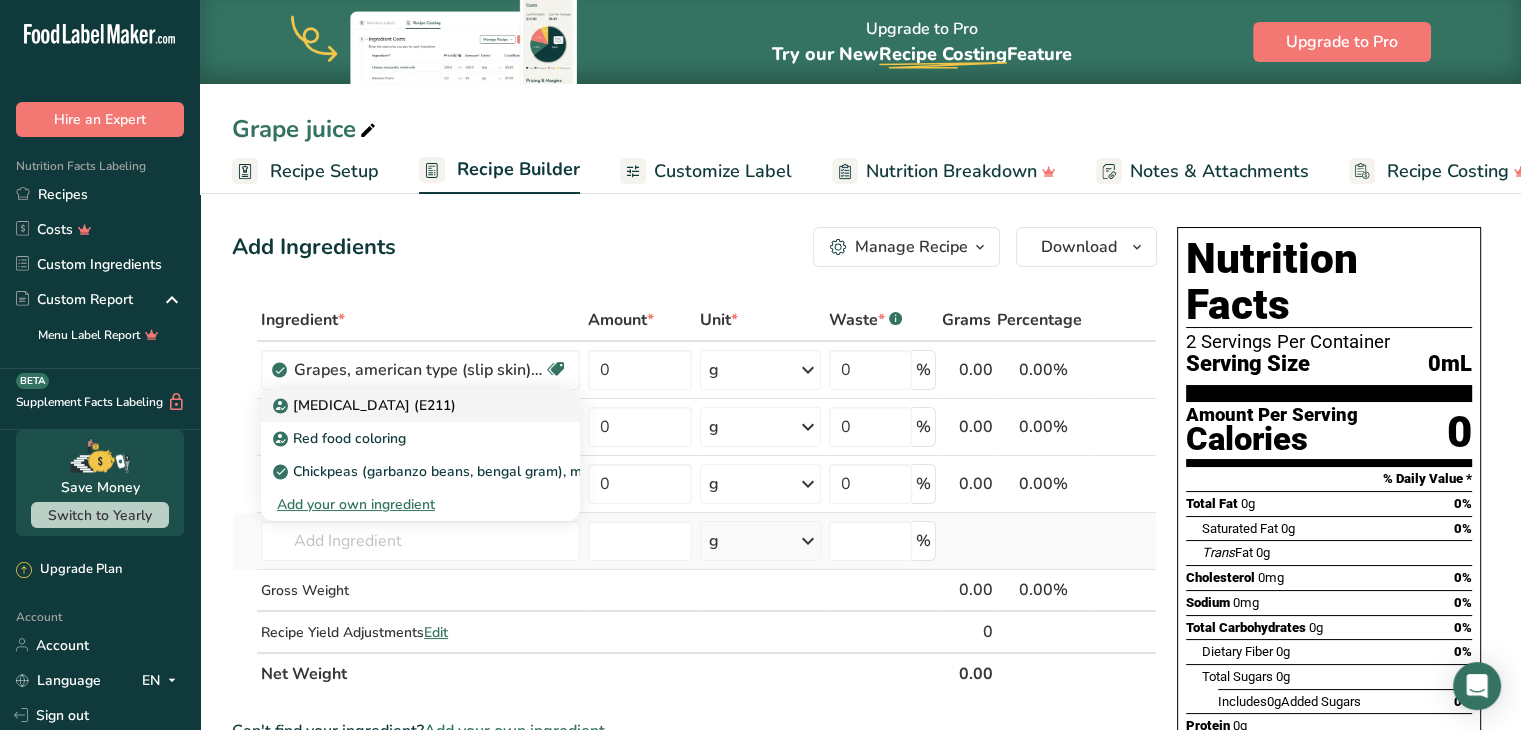 click on "[MEDICAL_DATA] (E211)" at bounding box center (366, 405) 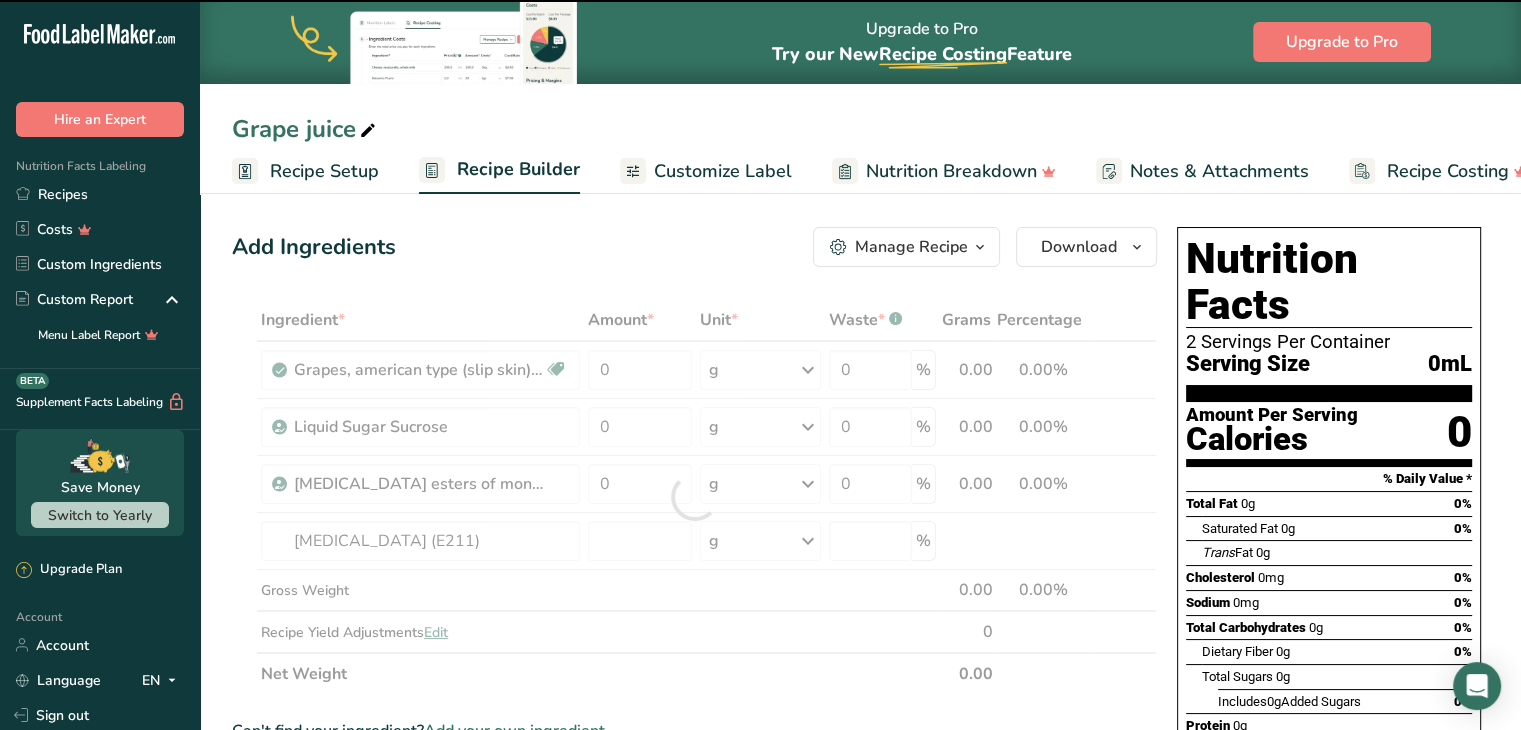 type on "0" 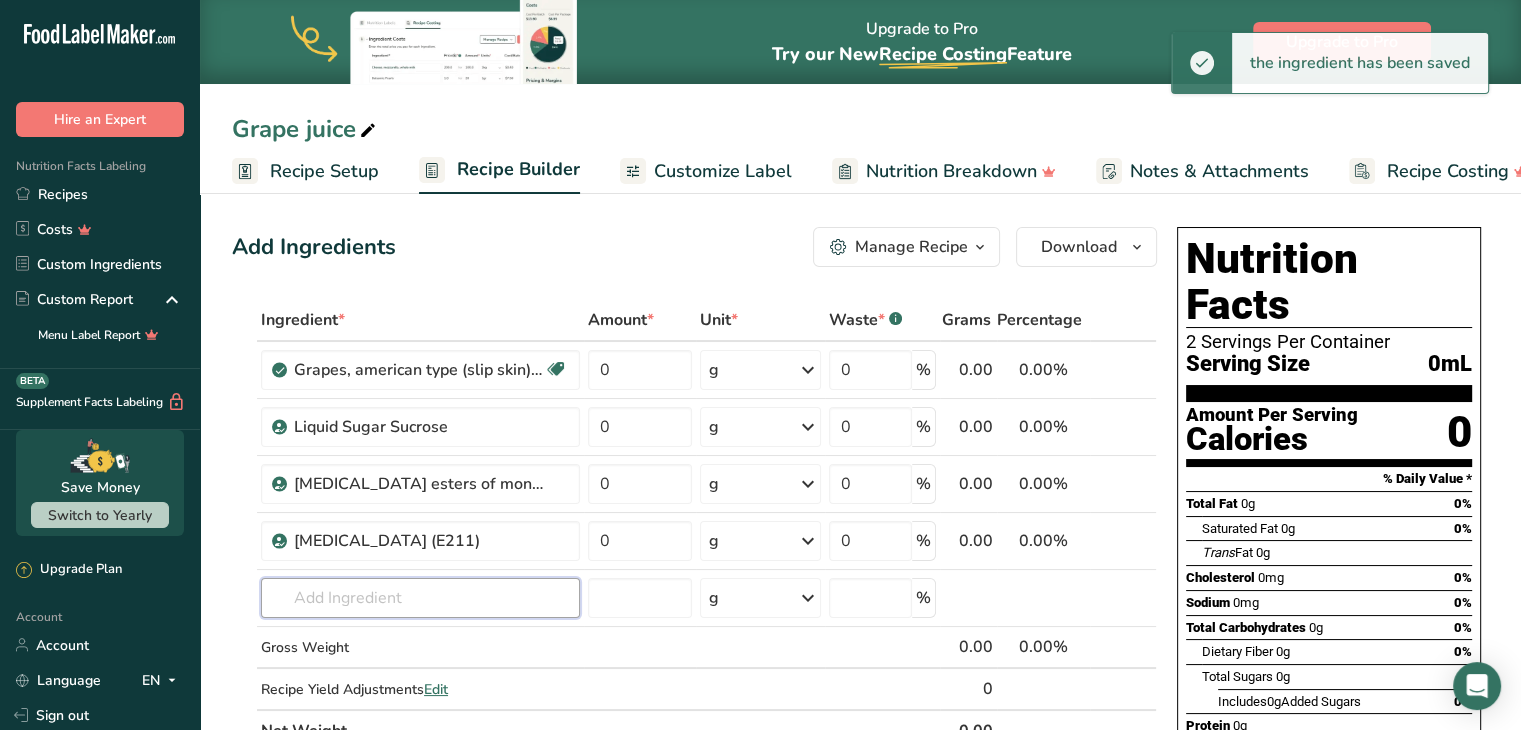 click at bounding box center [420, 598] 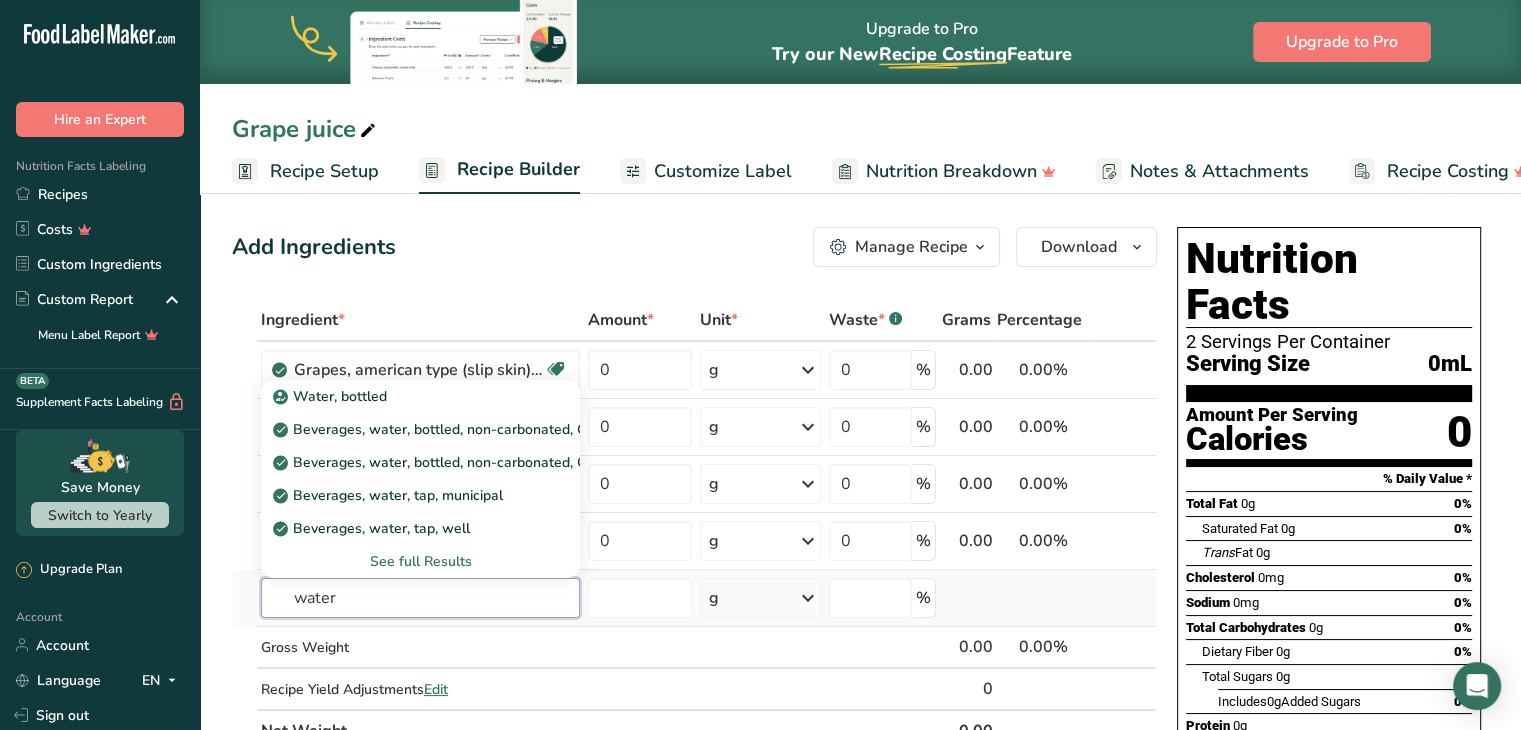 type on "water" 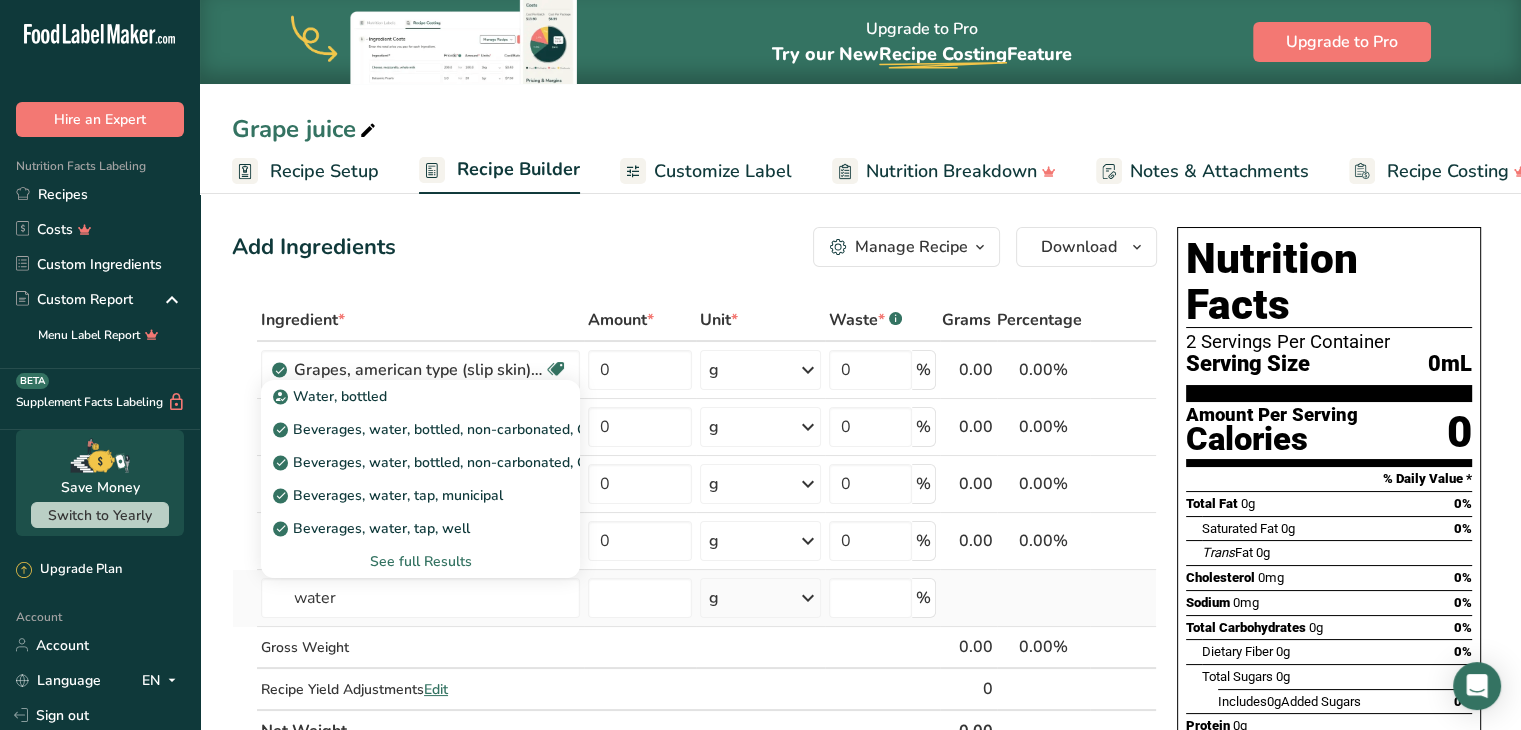 type 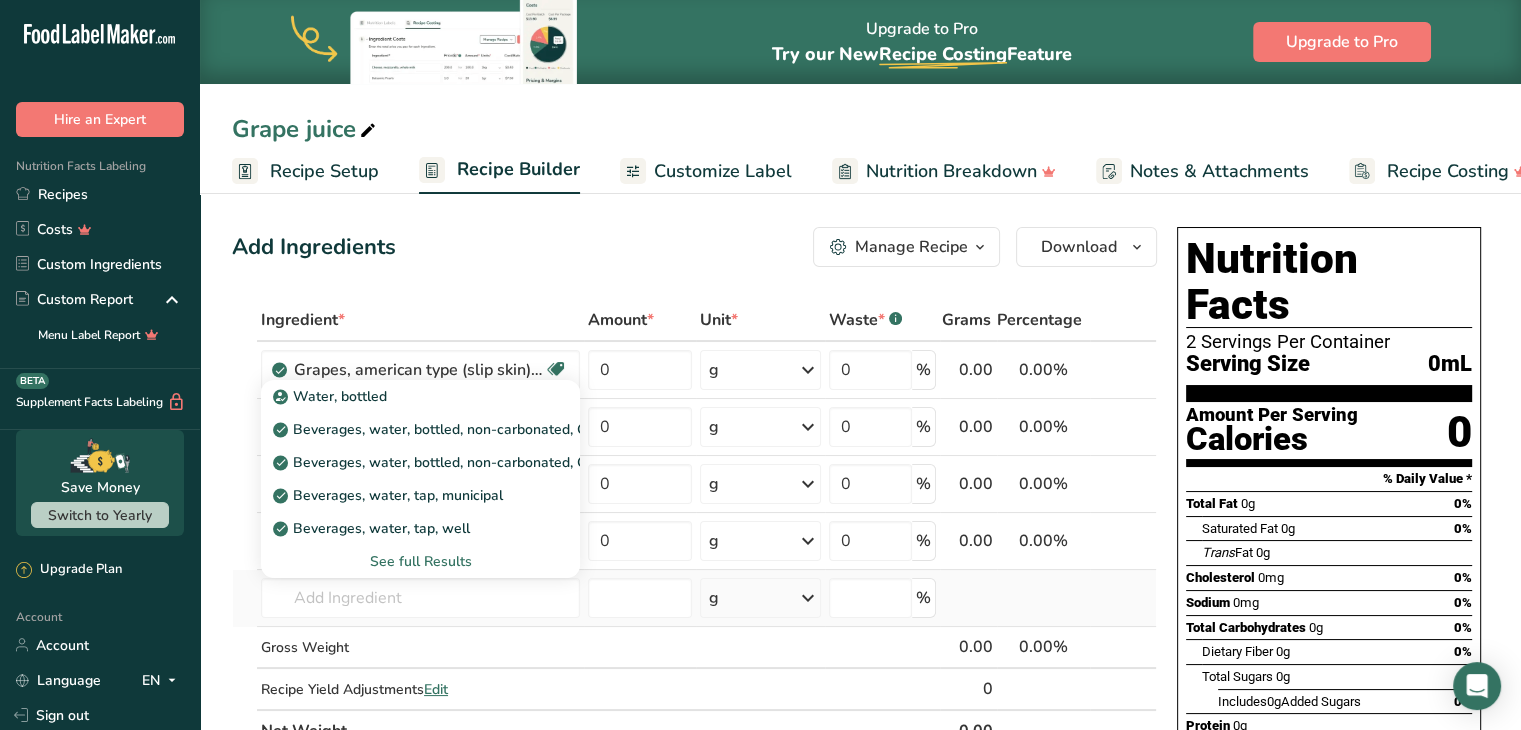 click on "See full Results" at bounding box center (420, 561) 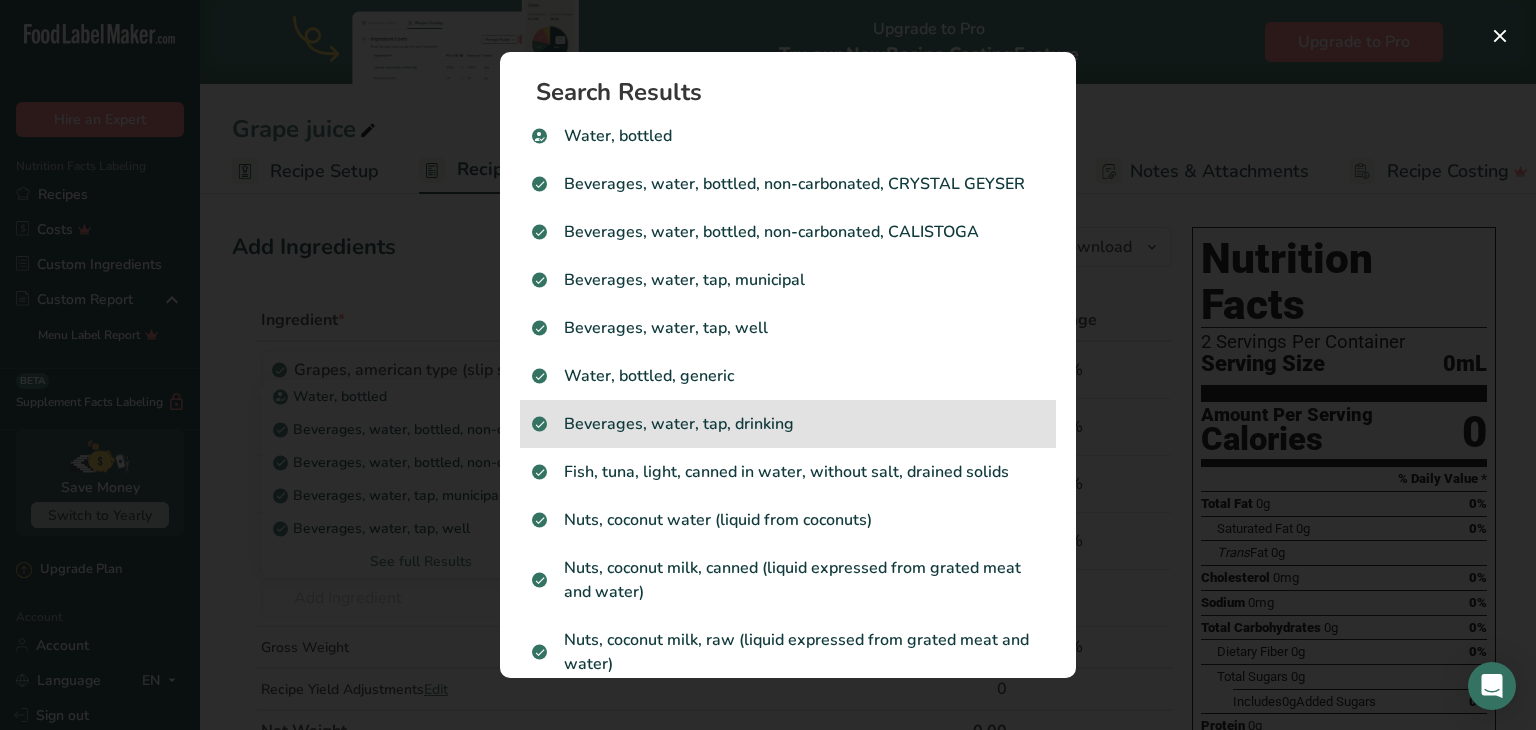 click on "Beverages, water, tap, drinking" at bounding box center [788, 424] 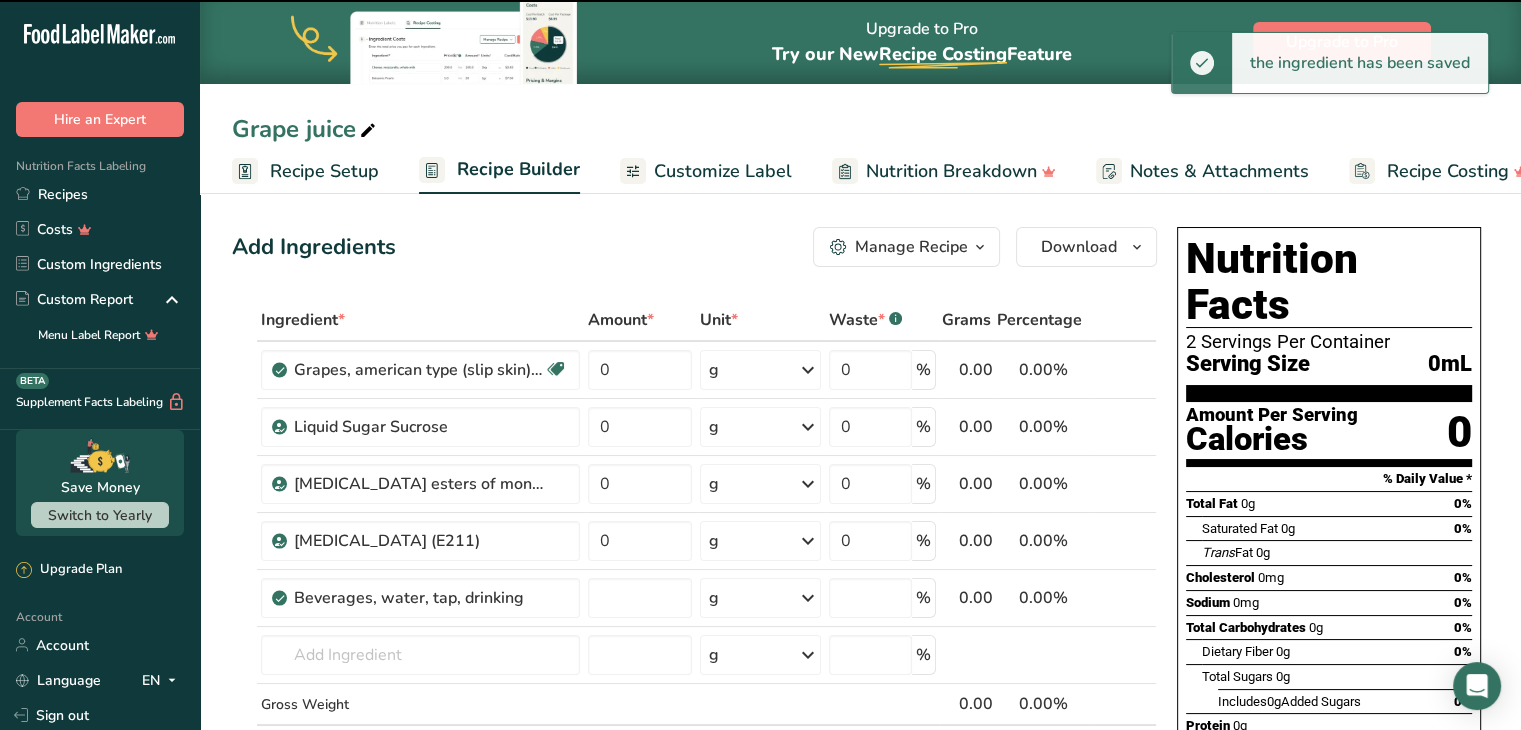 type on "0" 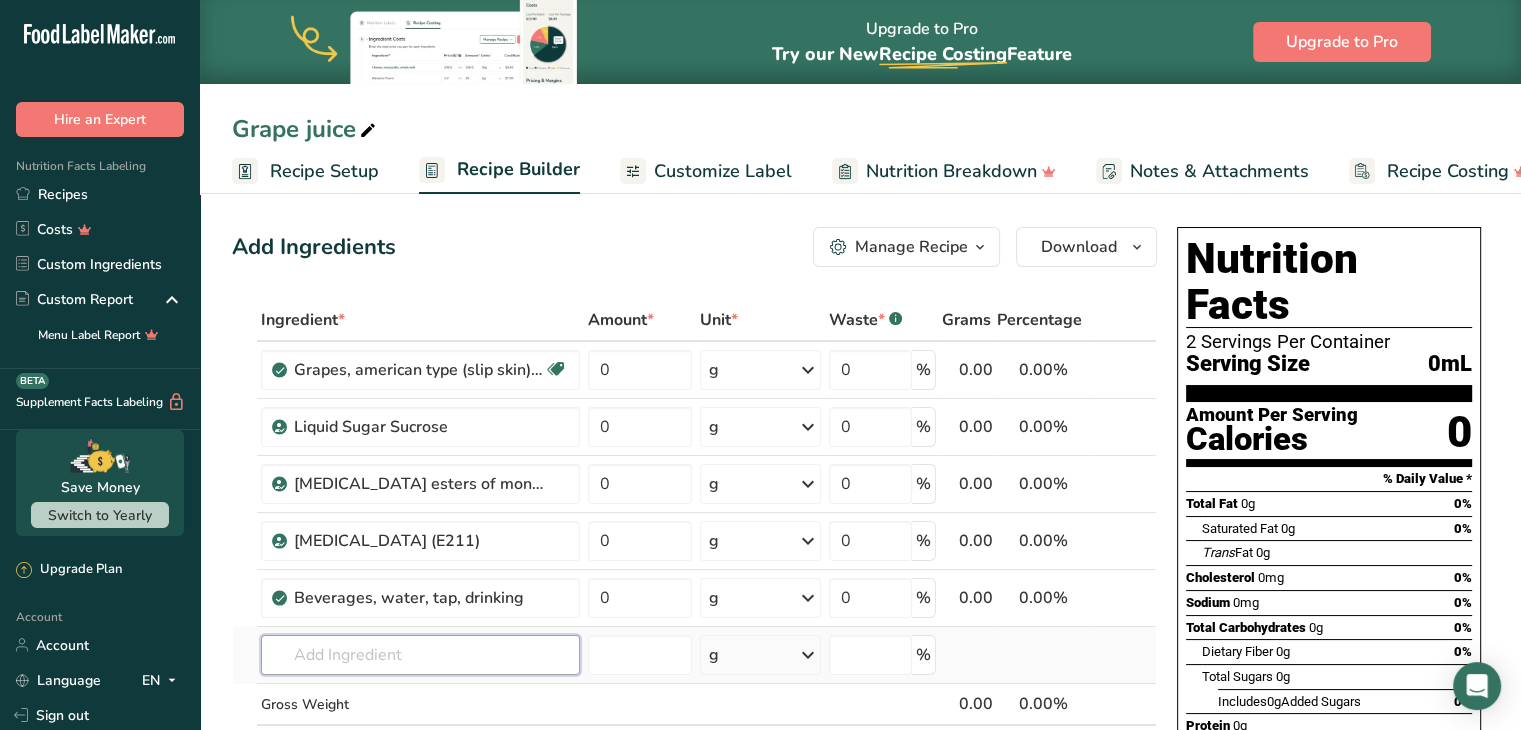 click at bounding box center [420, 655] 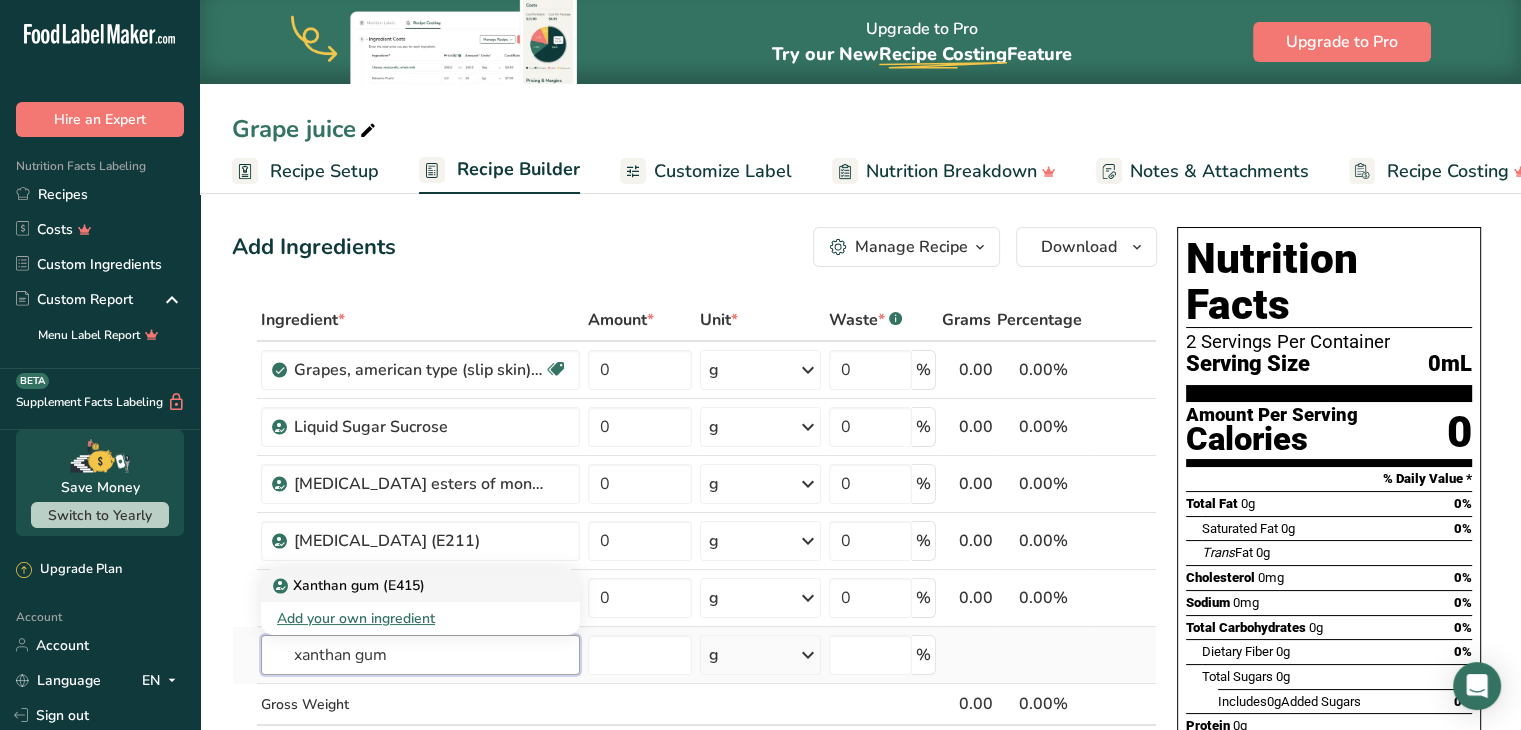 type on "xanthan gum" 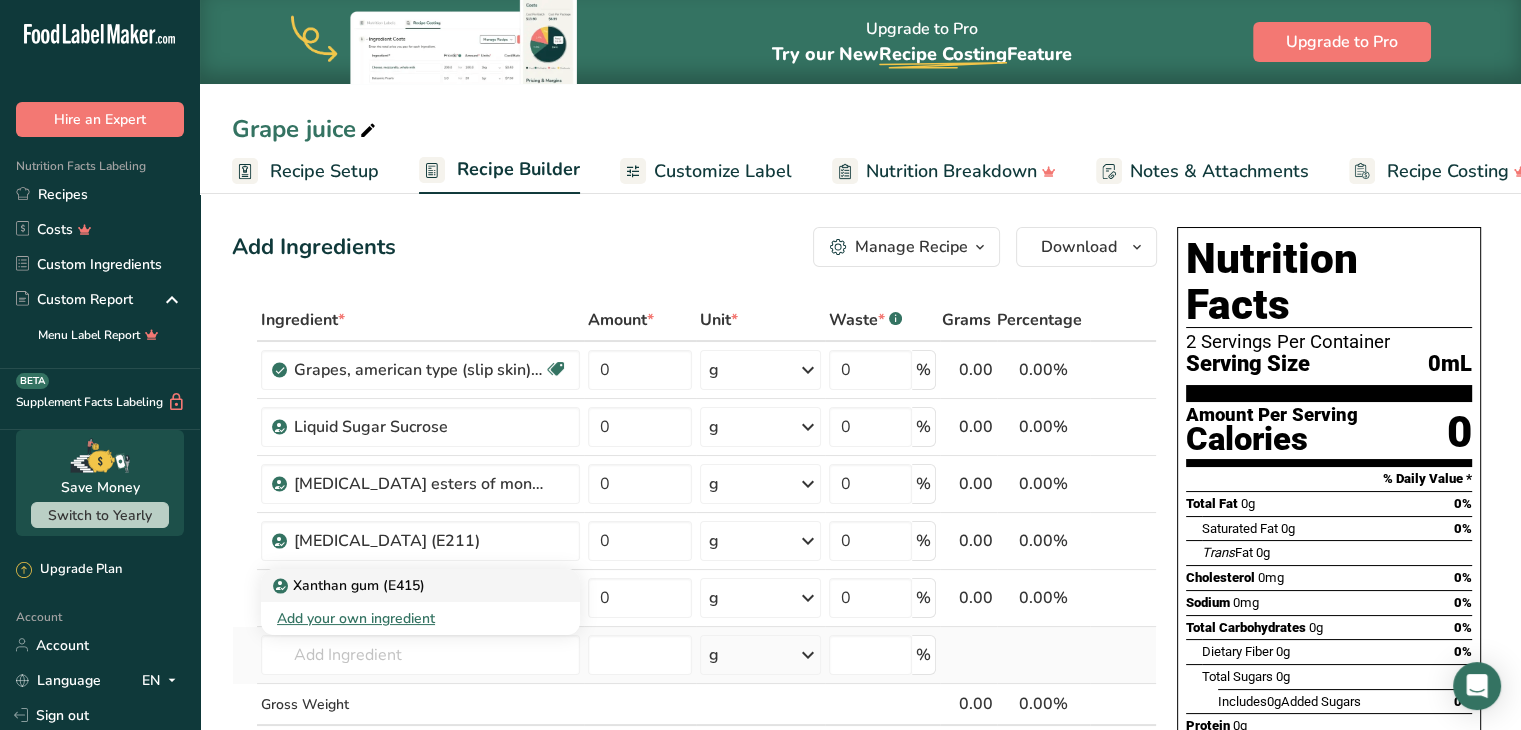 click on "Xanthan gum (E415)" at bounding box center [351, 585] 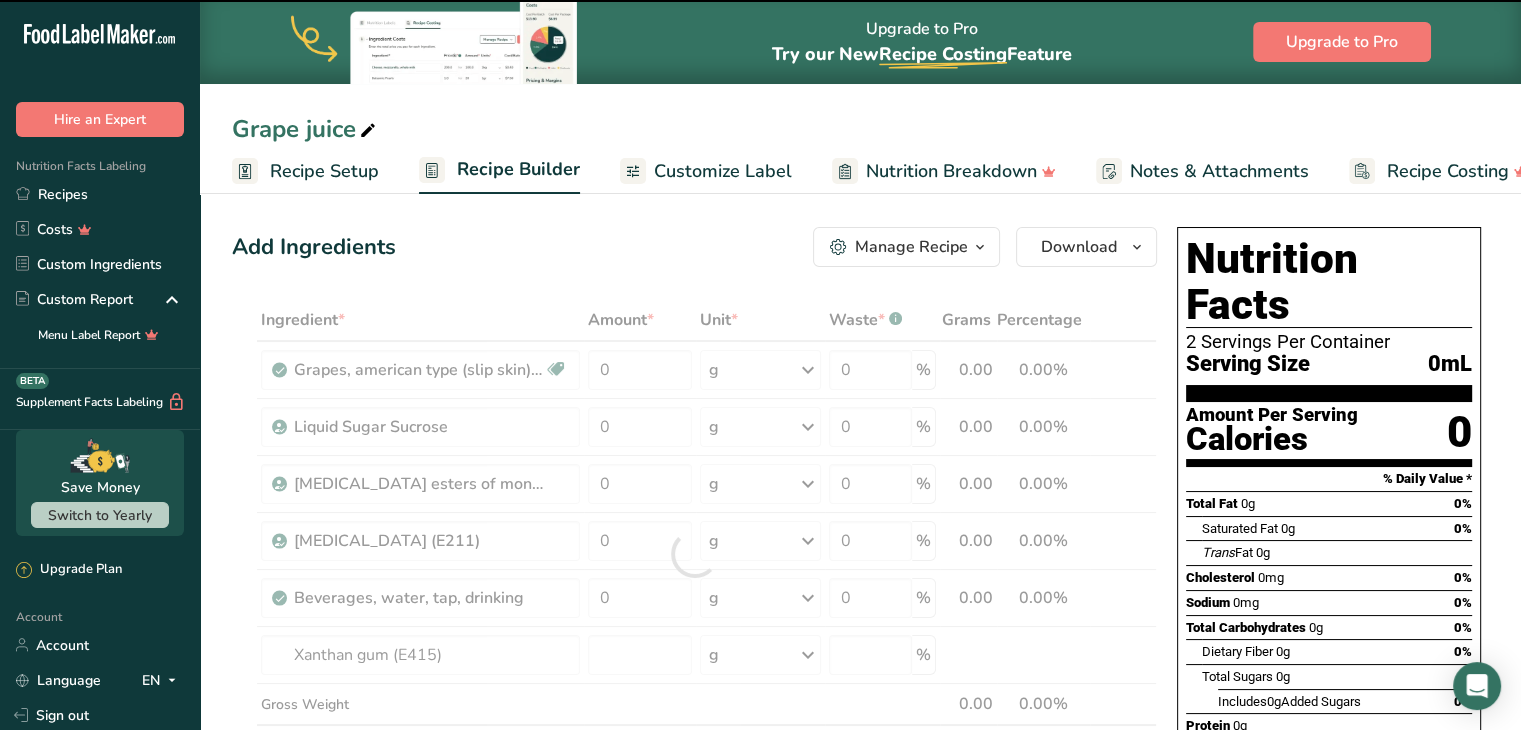 type on "0" 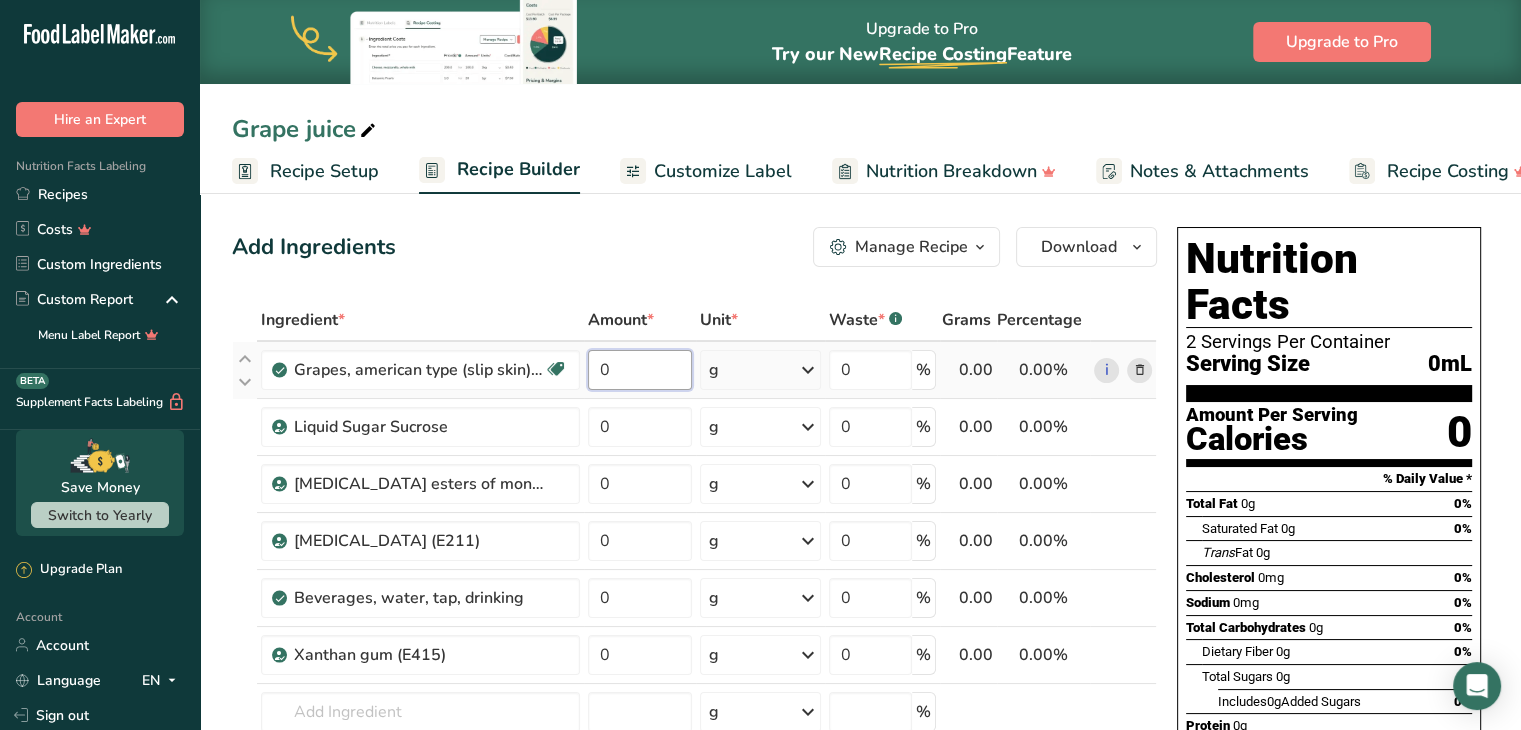 click on "0" at bounding box center (640, 370) 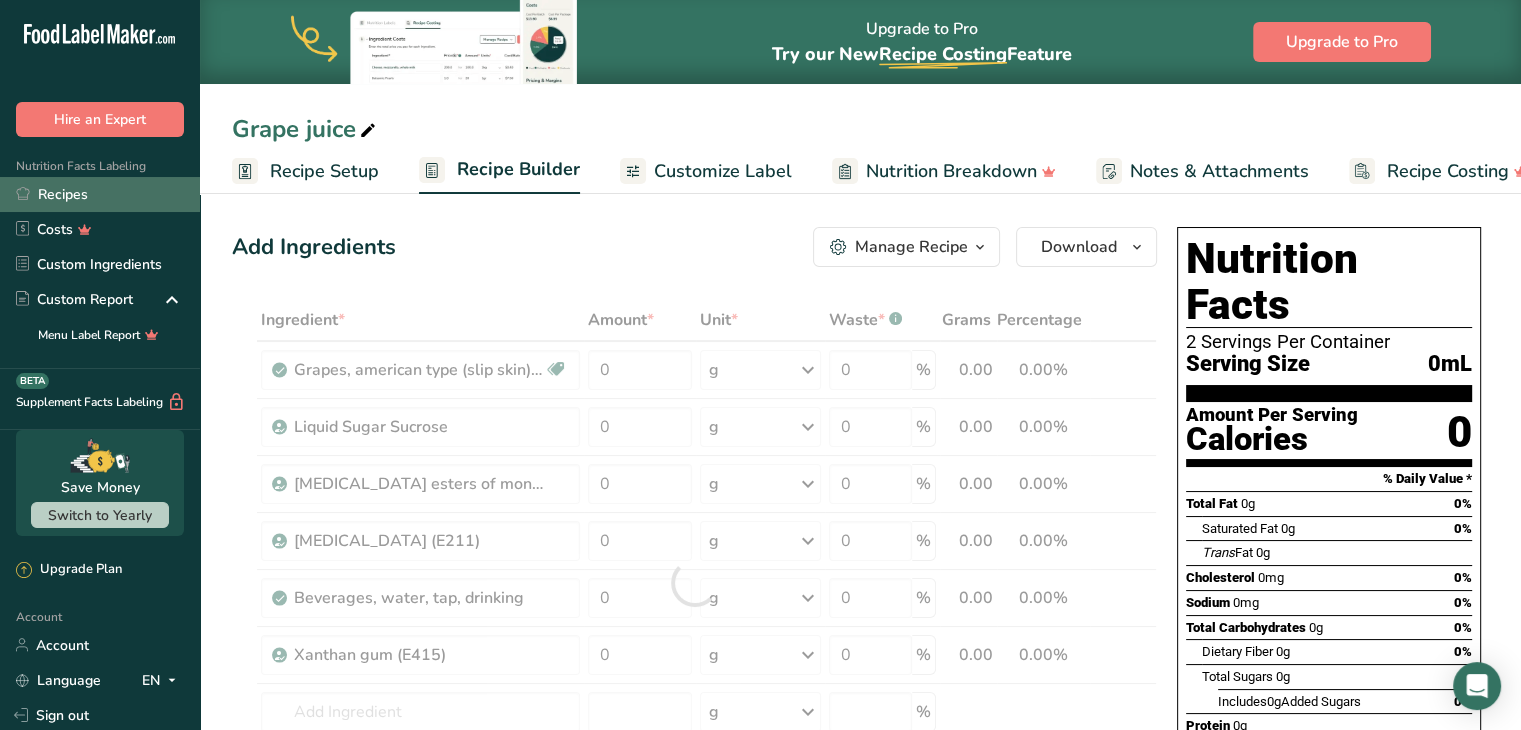 click on "Recipes" at bounding box center [100, 194] 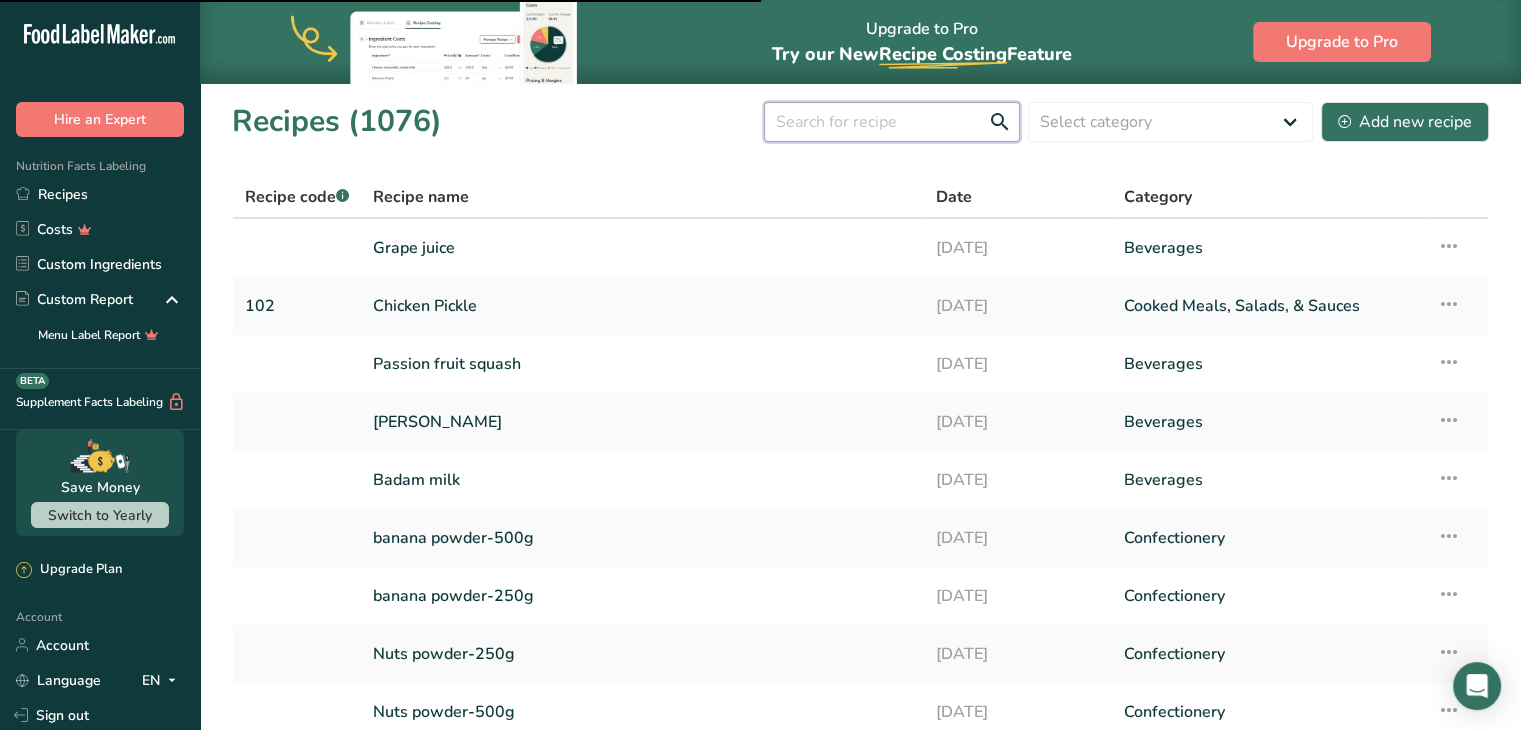 click at bounding box center [892, 122] 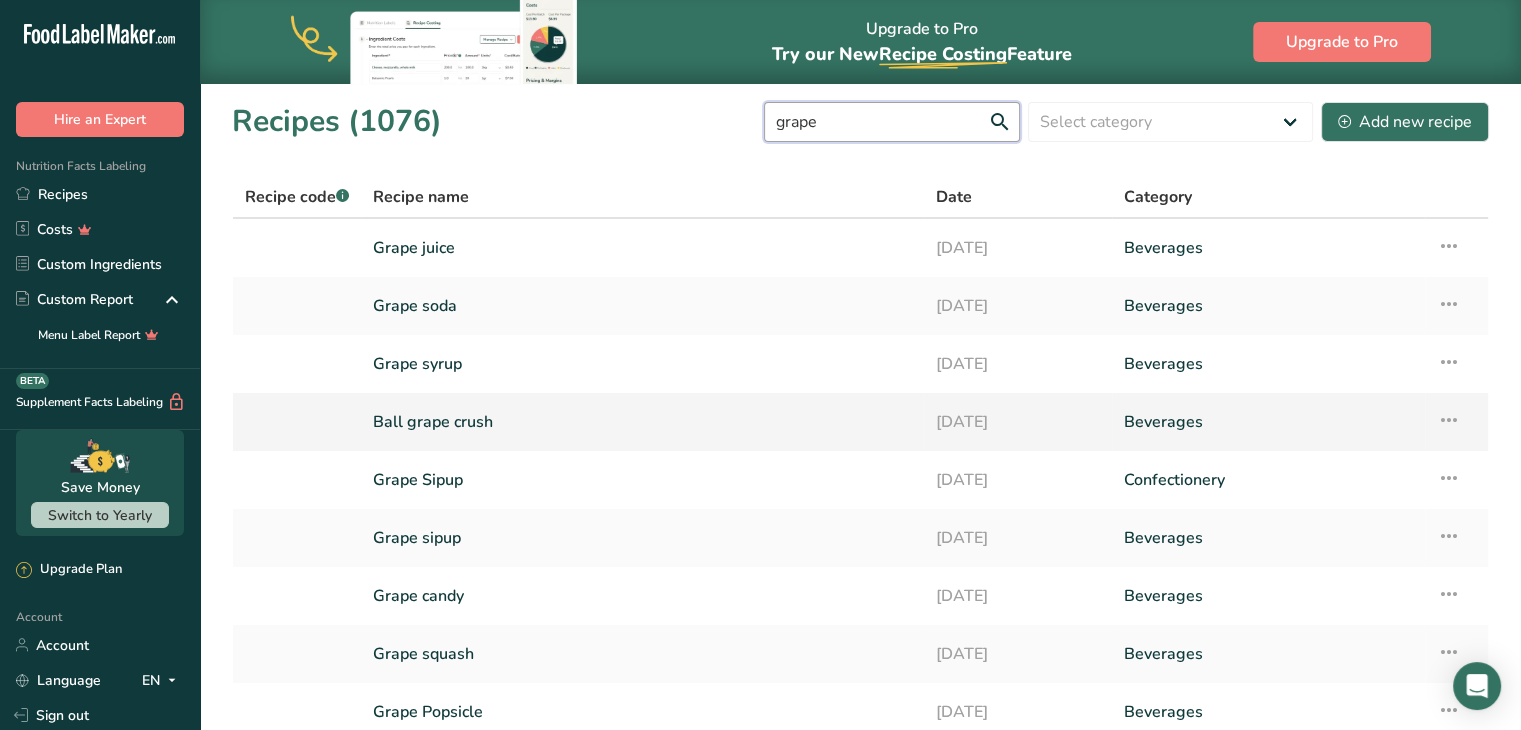 type on "grape" 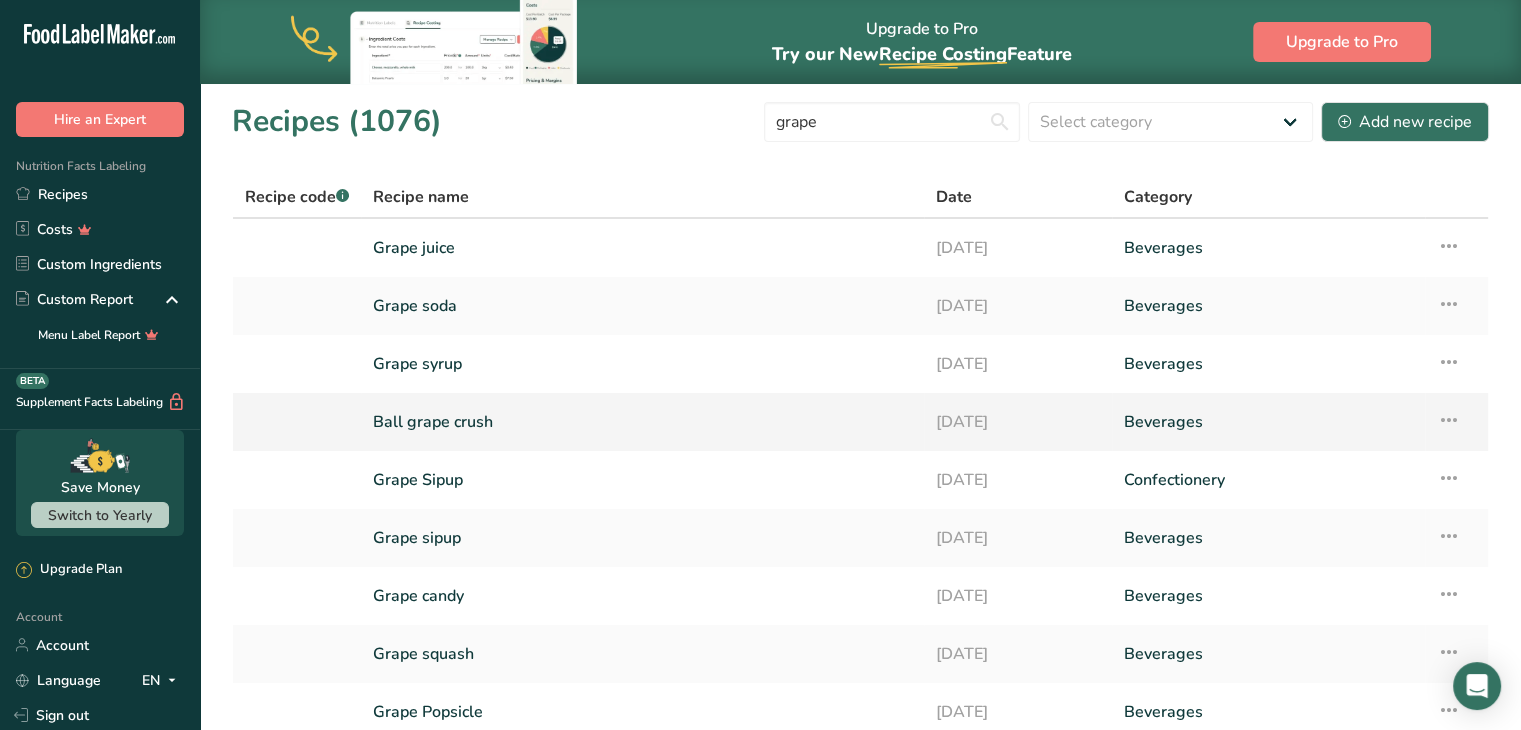 click on "Ball grape crush" at bounding box center (642, 422) 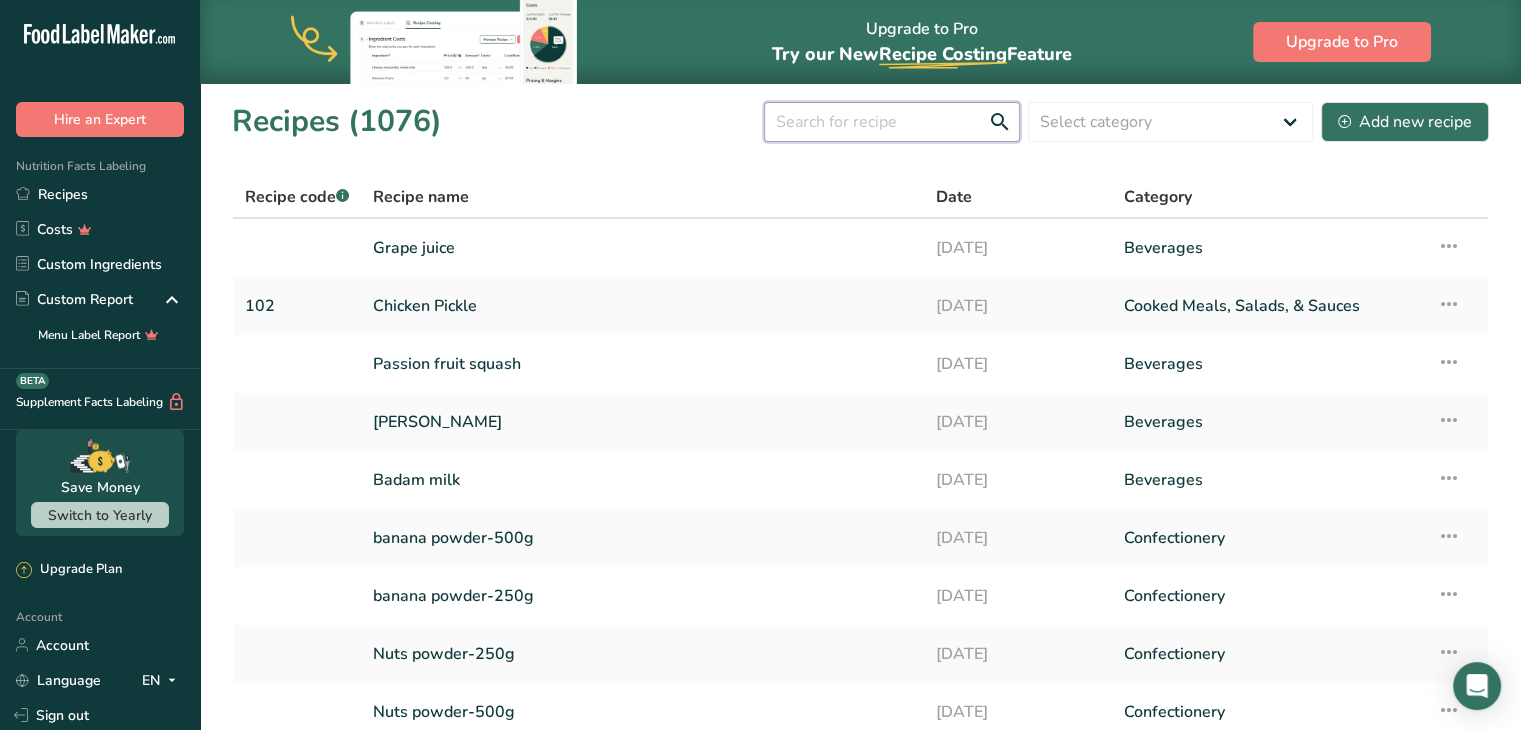 click at bounding box center [892, 122] 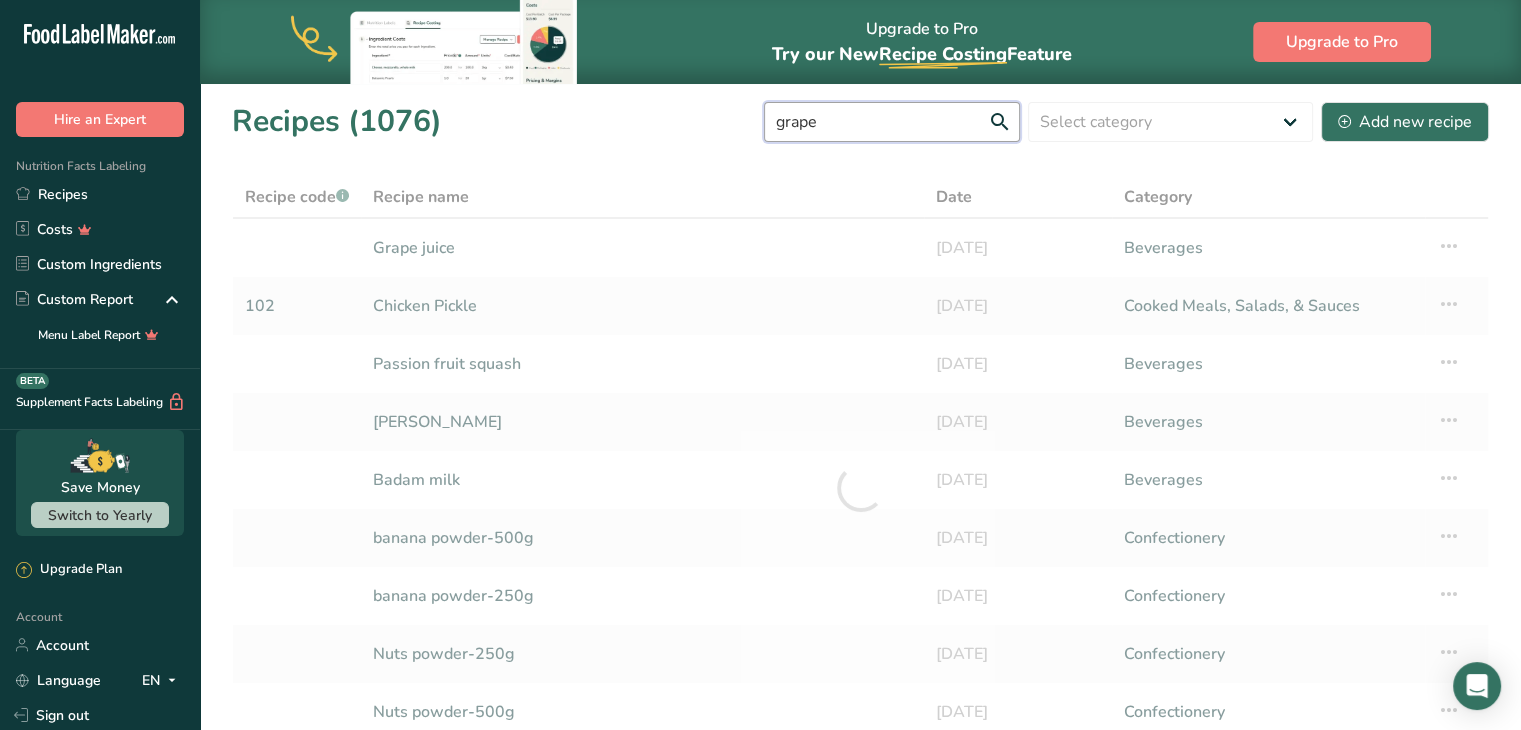 type on "grape" 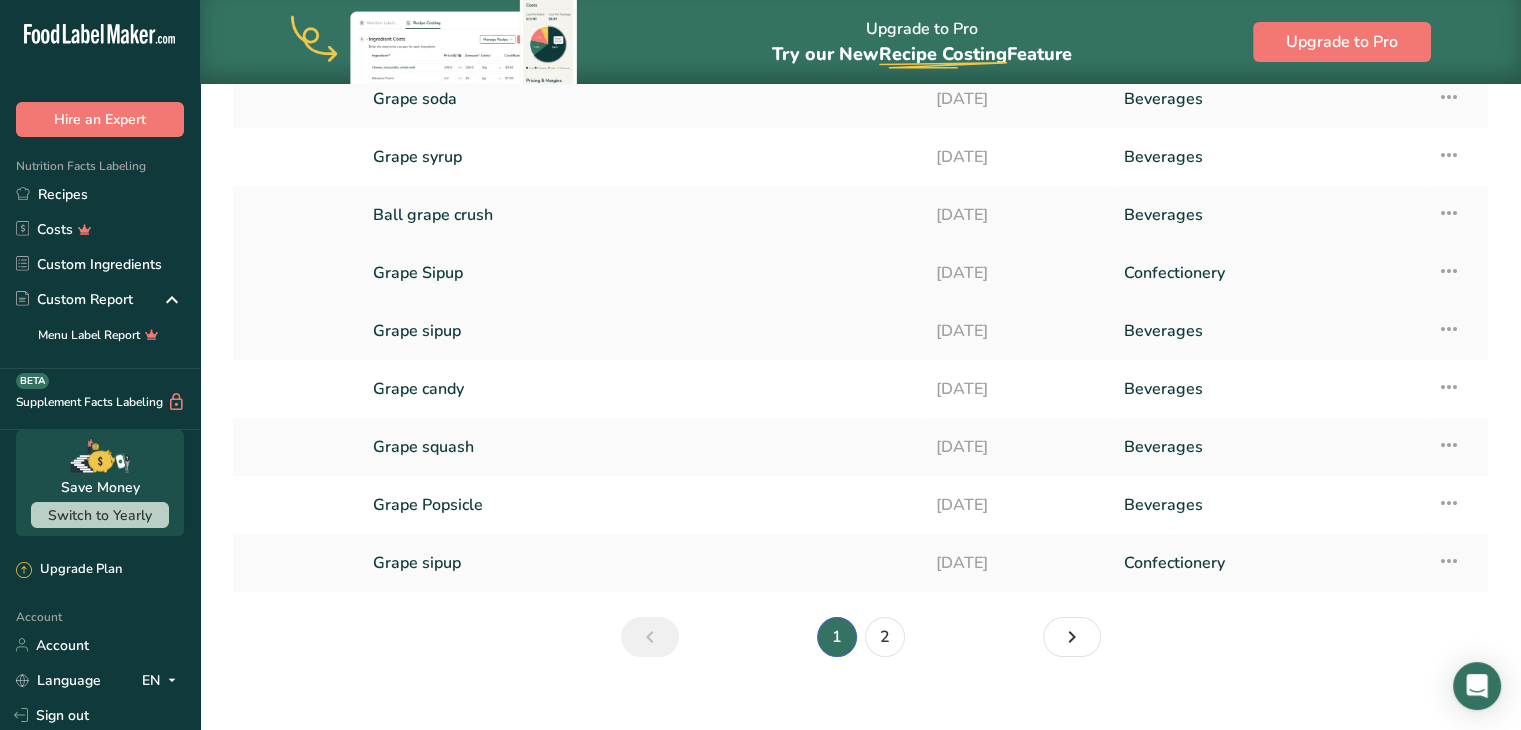 scroll, scrollTop: 219, scrollLeft: 0, axis: vertical 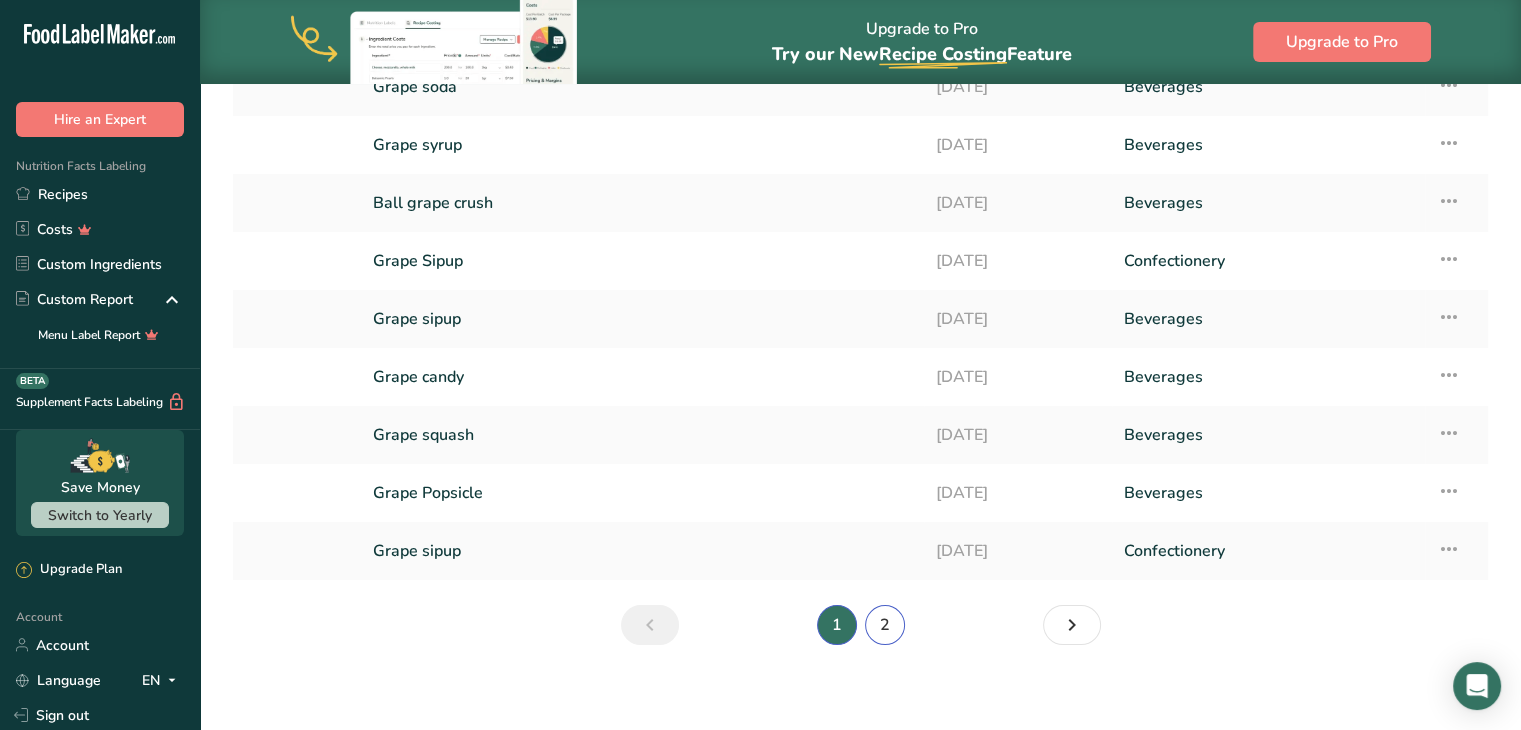 click on "2" at bounding box center (885, 625) 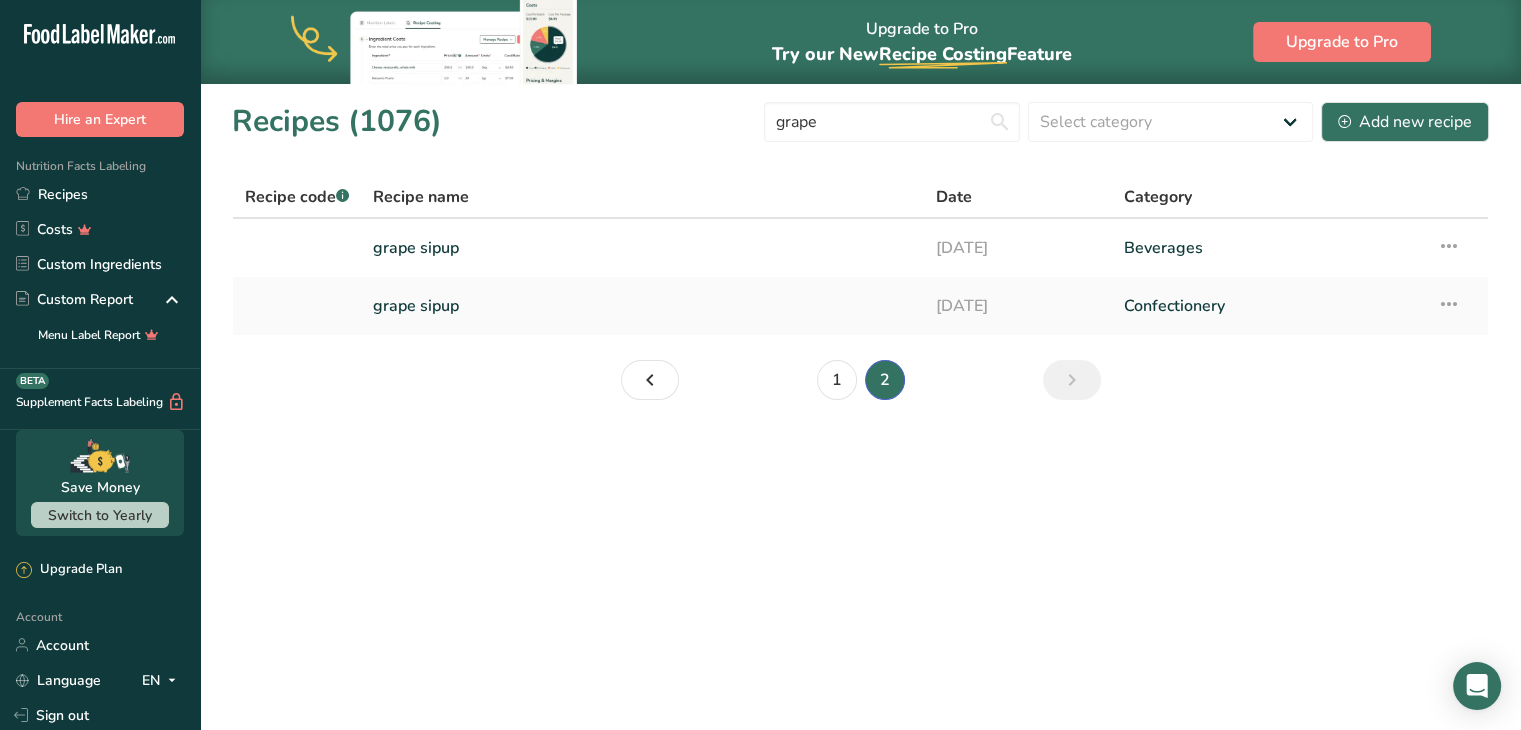 scroll, scrollTop: 0, scrollLeft: 0, axis: both 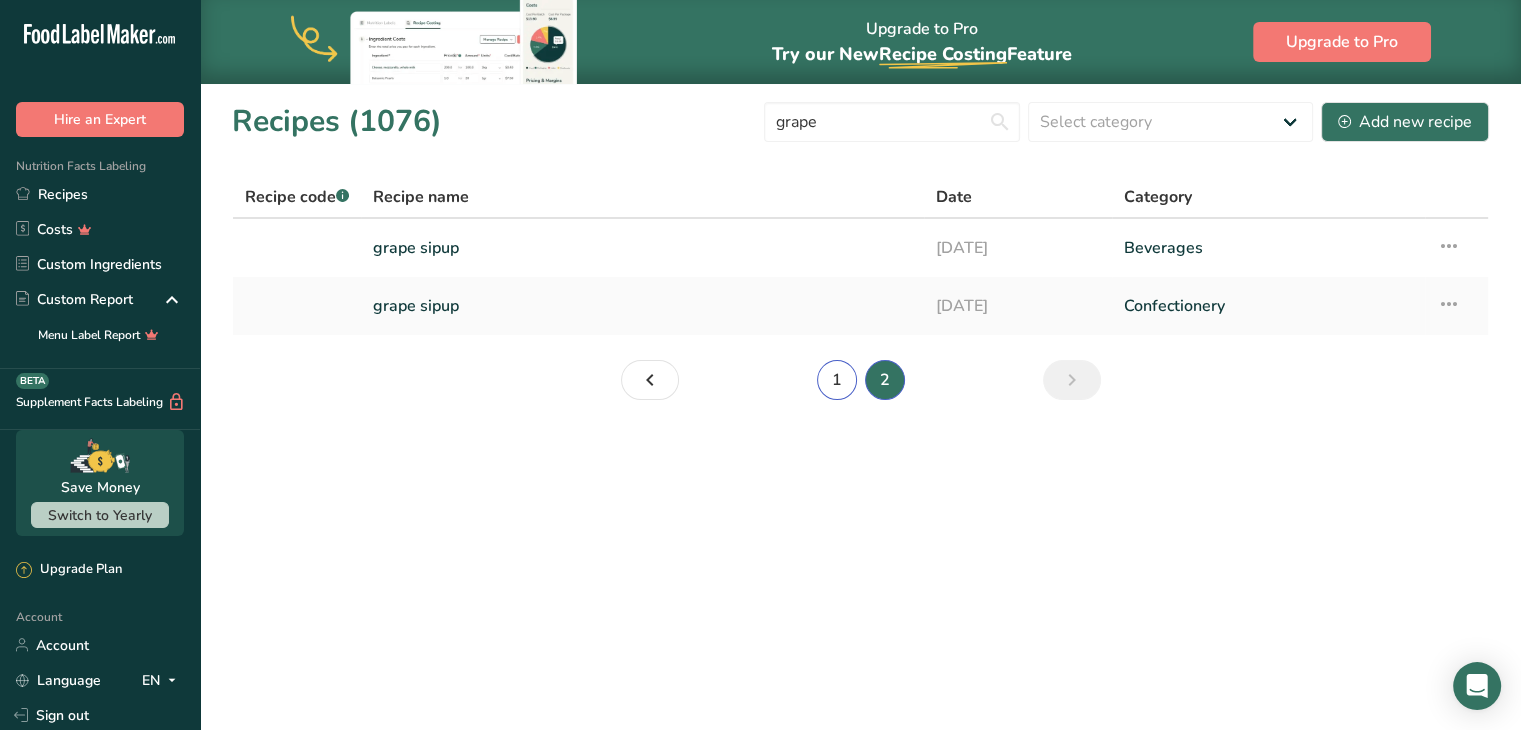 click on "1" at bounding box center (837, 380) 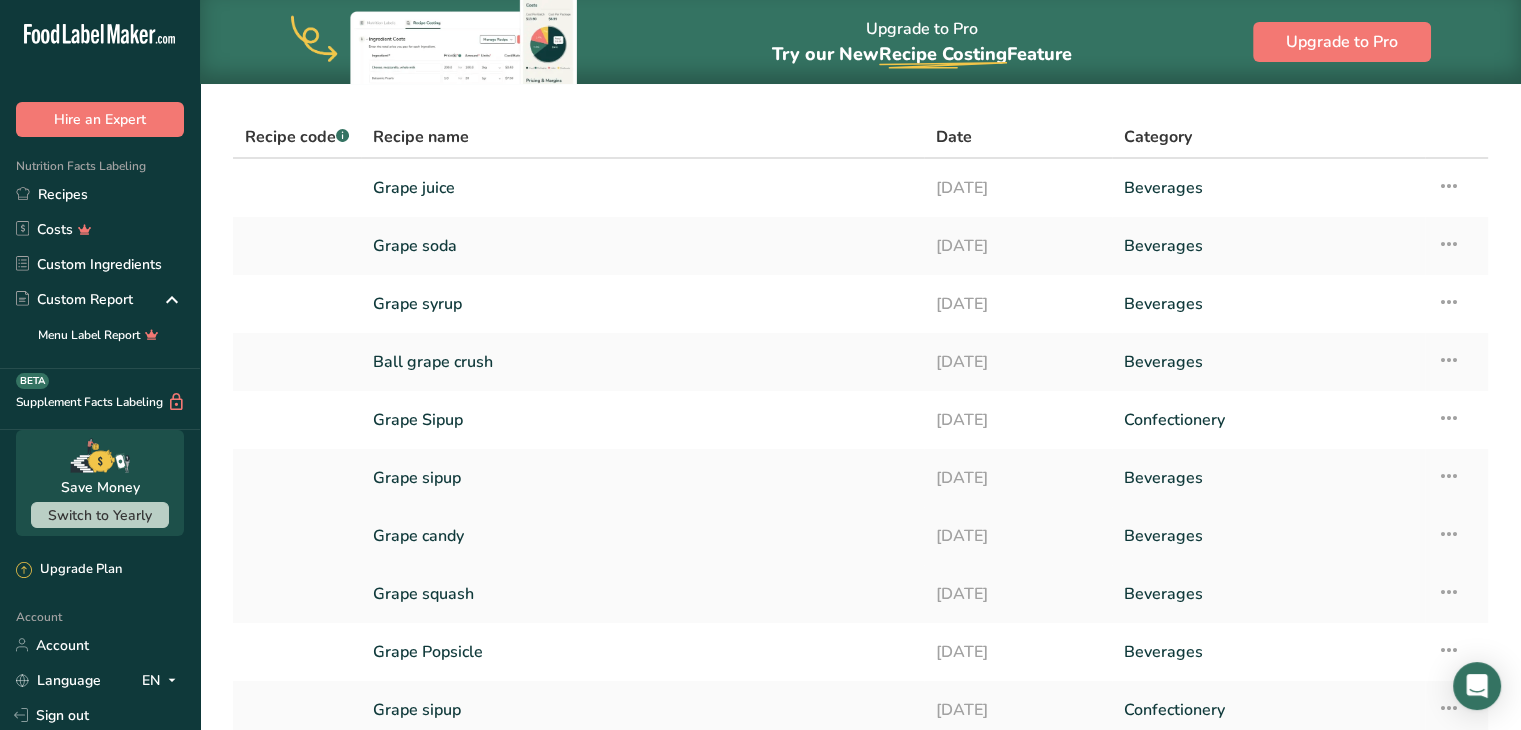scroll, scrollTop: 60, scrollLeft: 0, axis: vertical 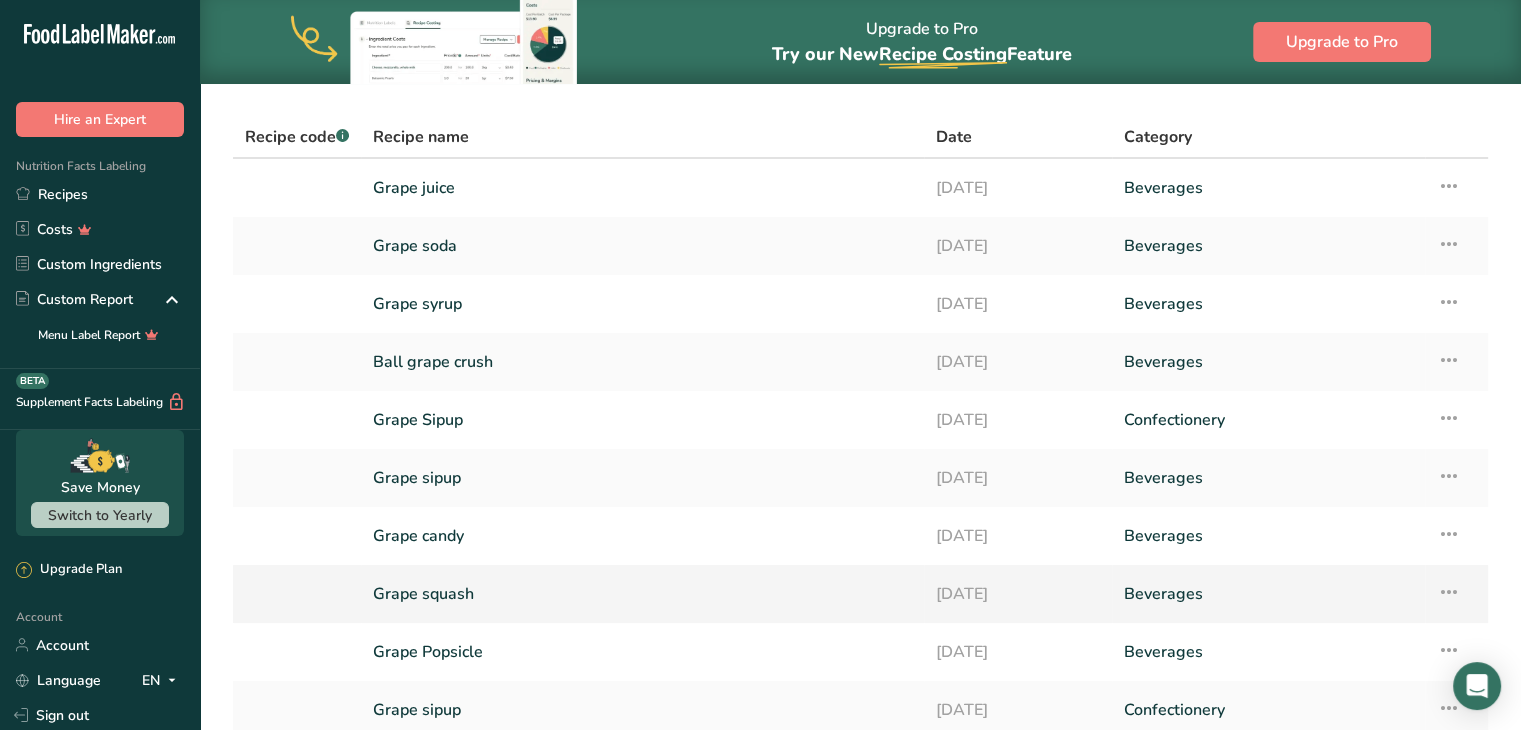 click on "Grape squash" at bounding box center (642, 594) 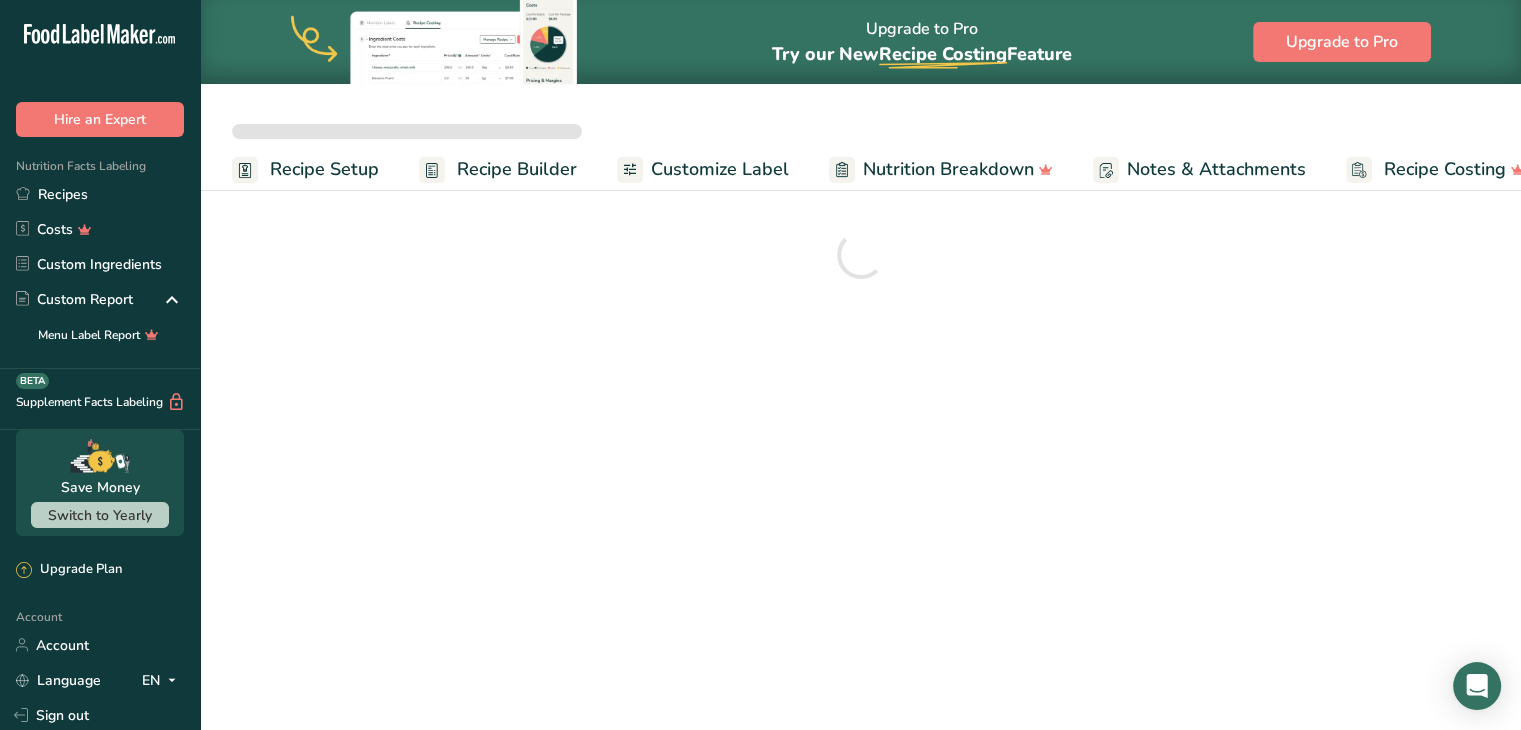 scroll, scrollTop: 0, scrollLeft: 0, axis: both 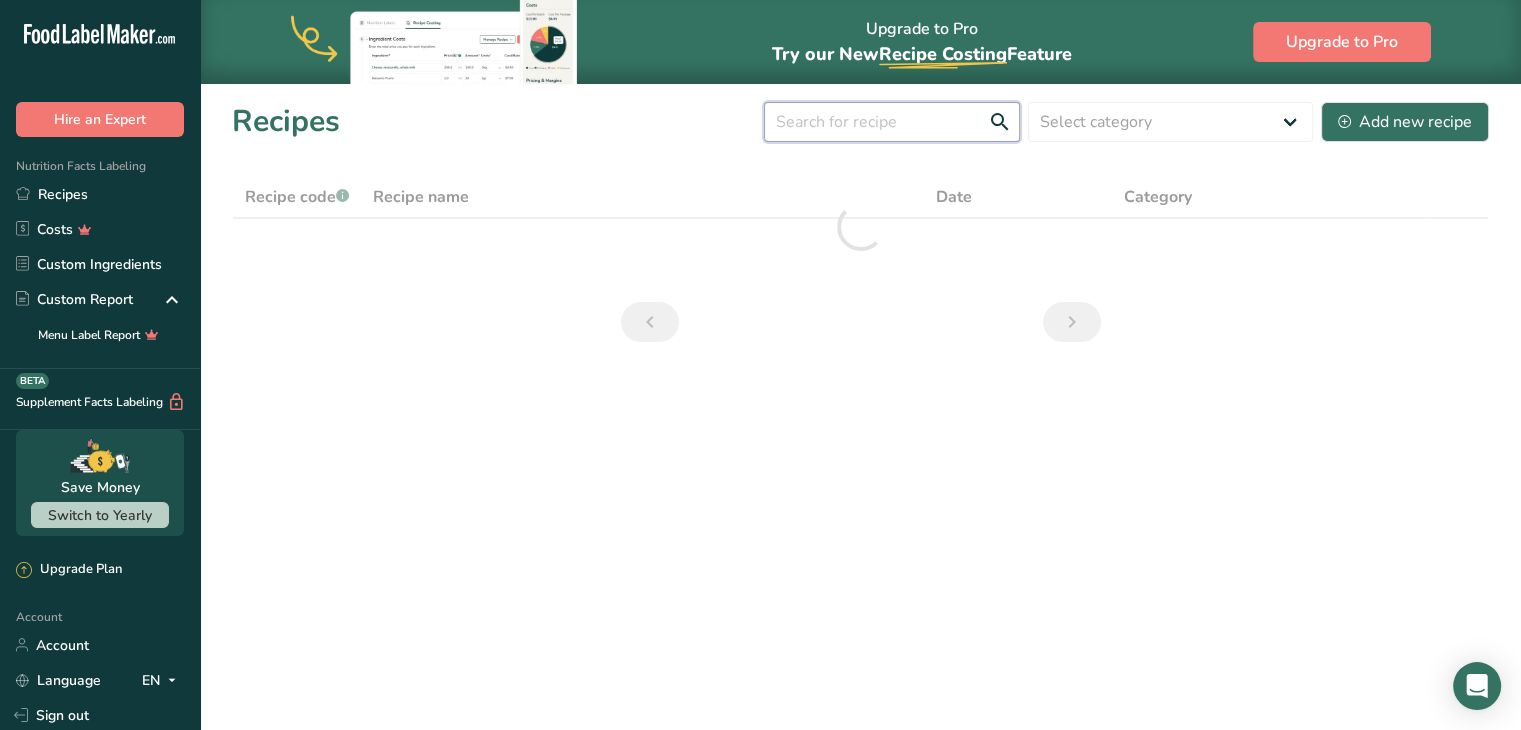 click at bounding box center [892, 122] 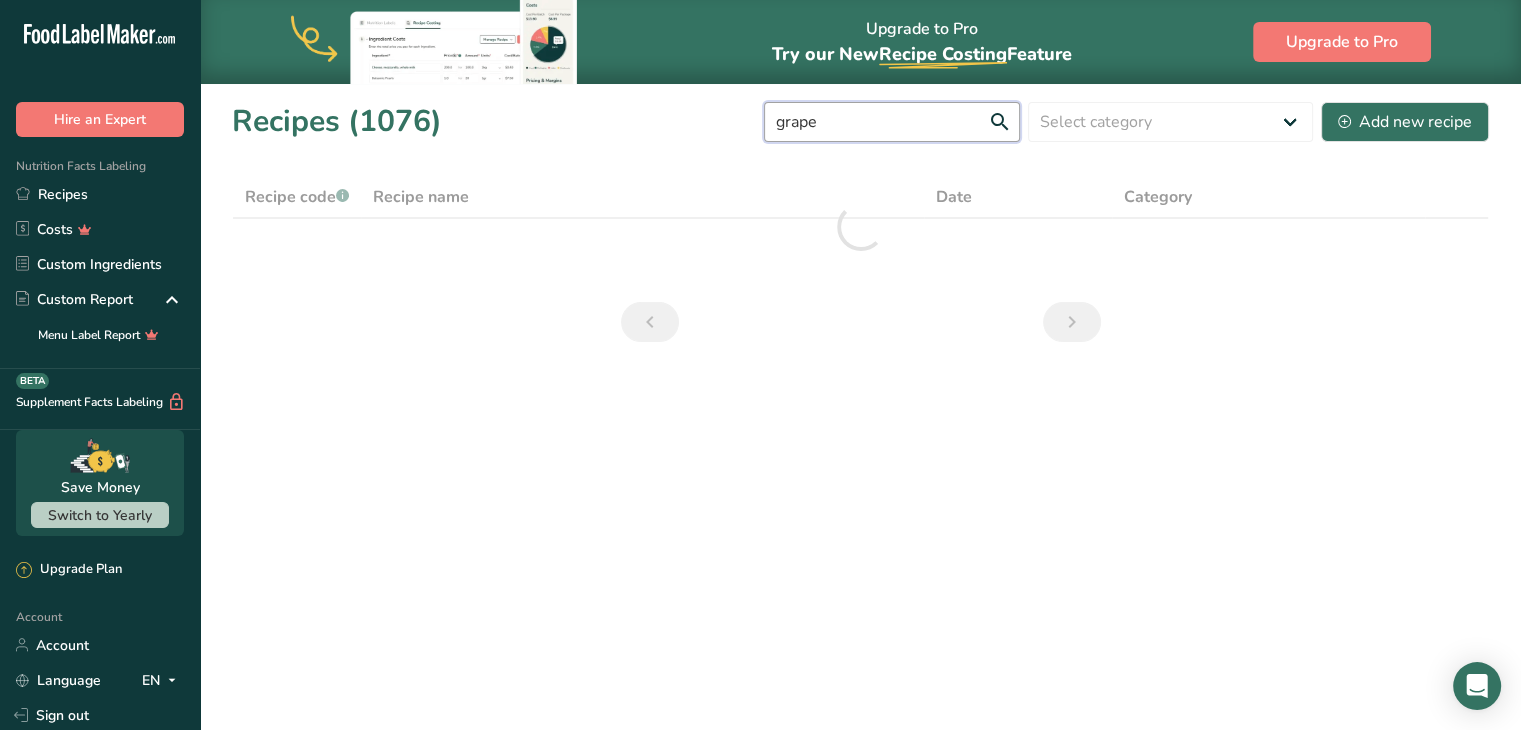 type on "grape" 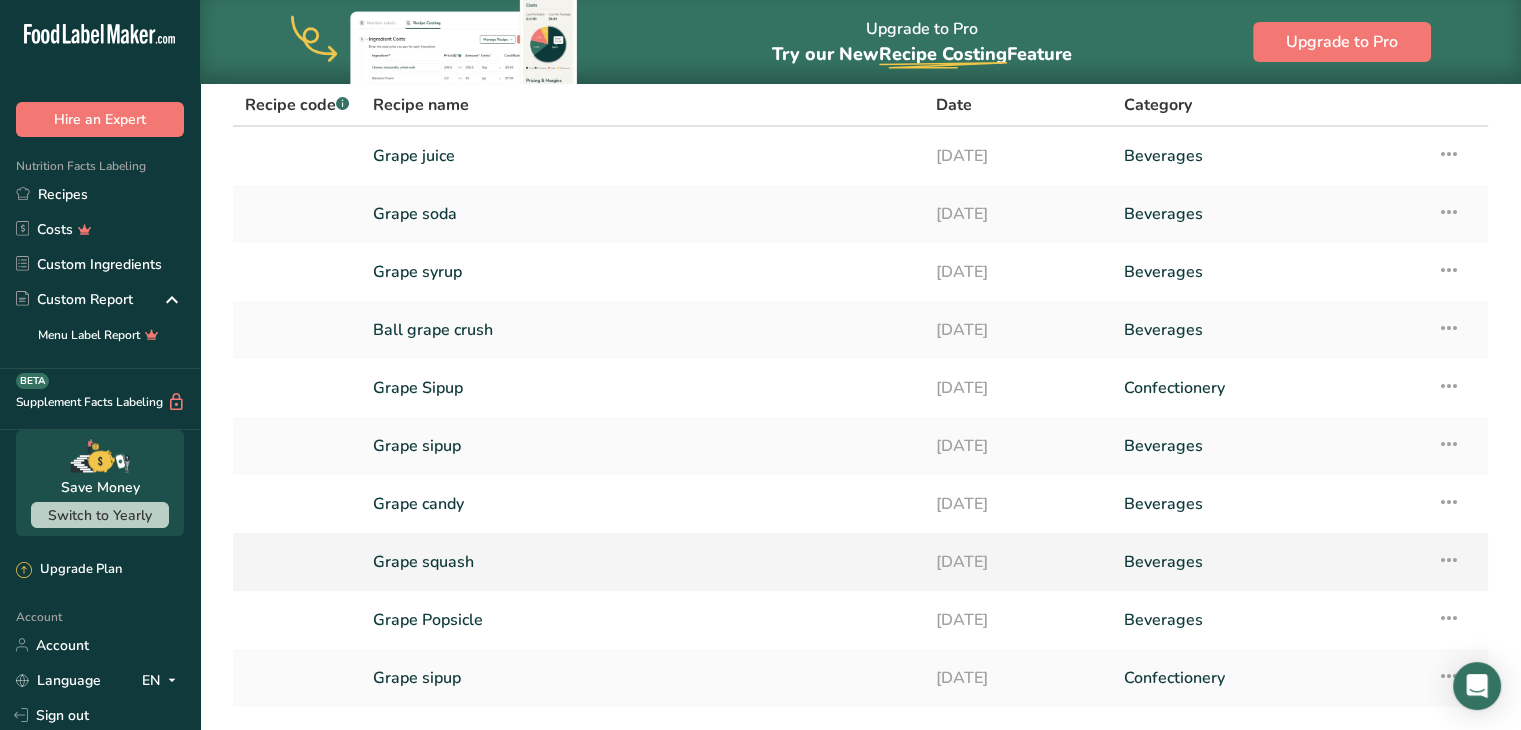 scroll, scrollTop: 229, scrollLeft: 0, axis: vertical 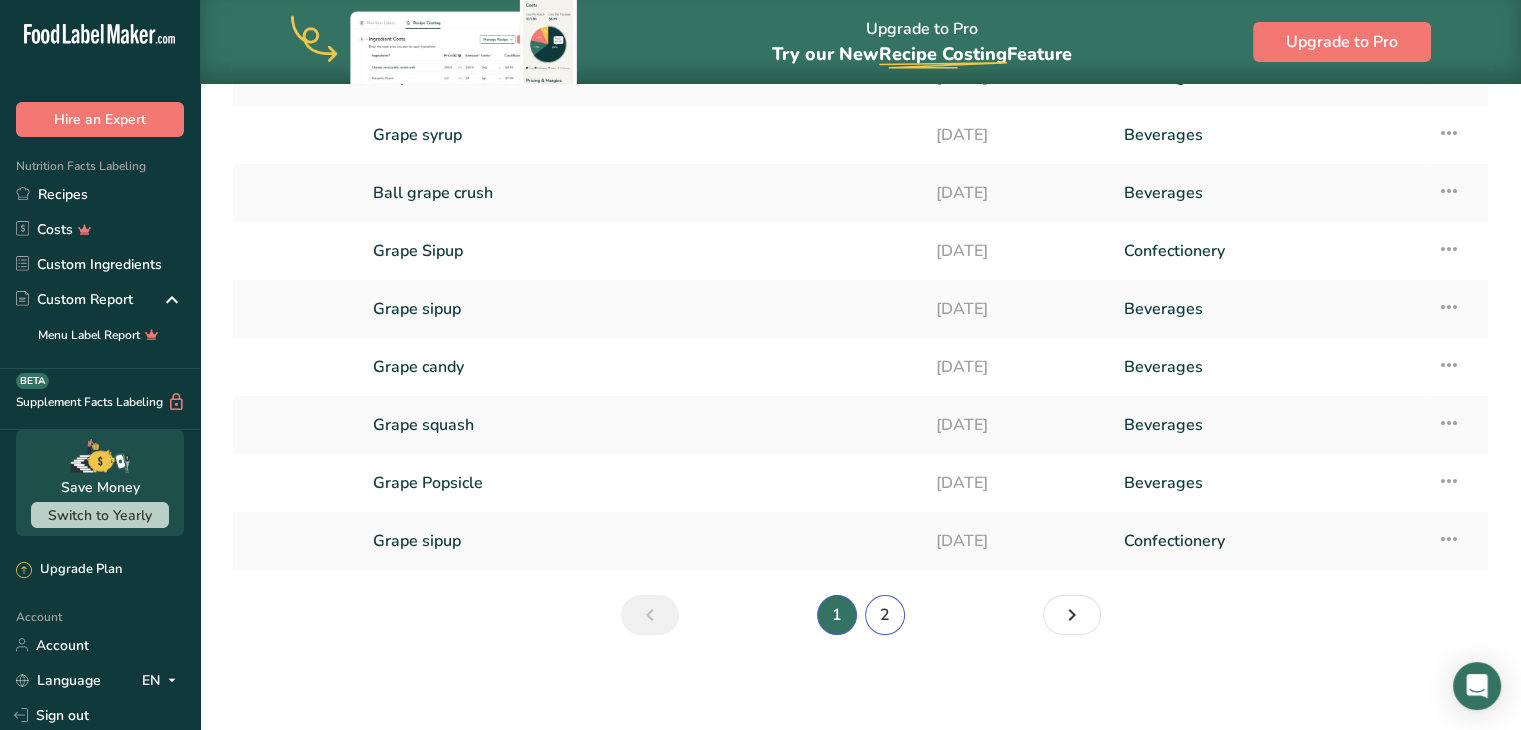 click on "2" at bounding box center [885, 615] 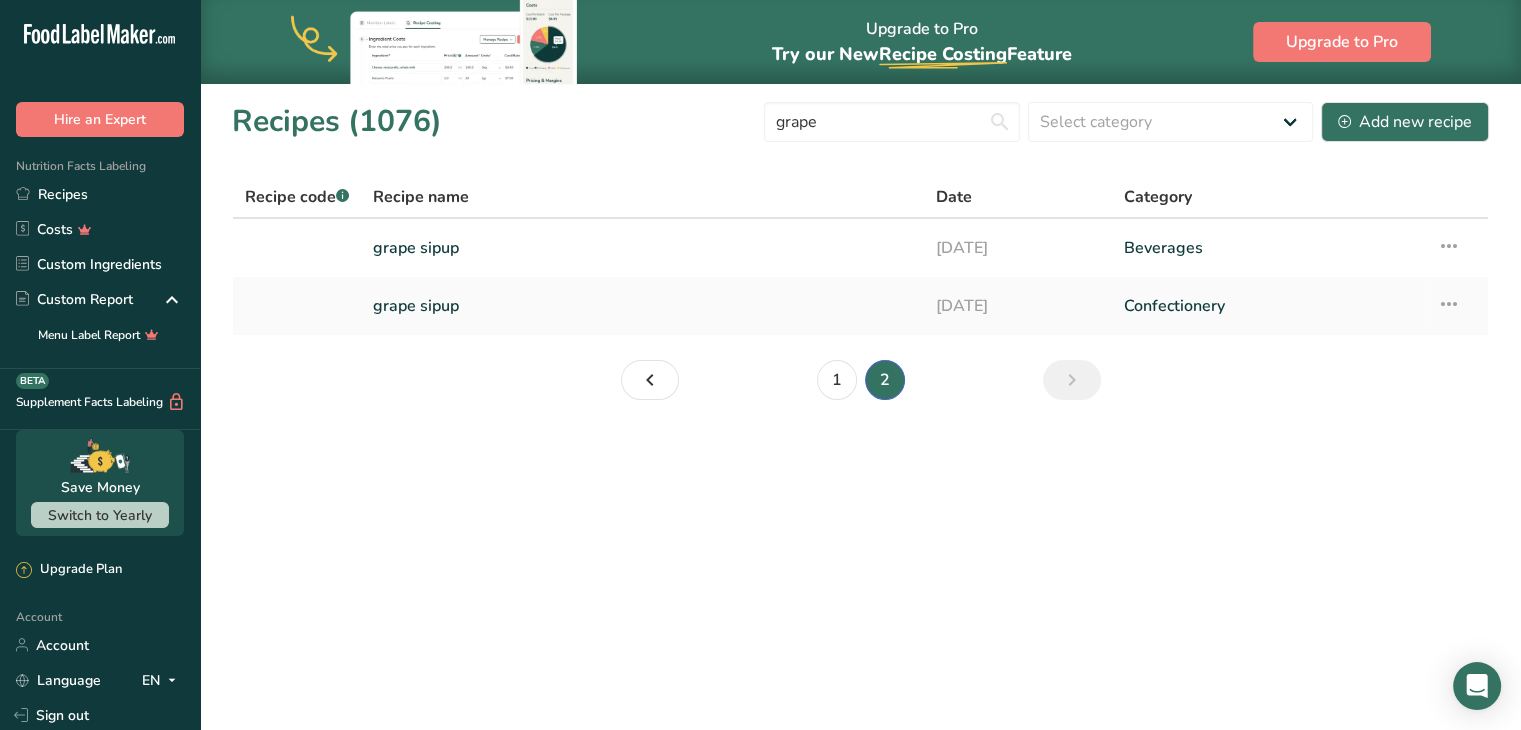 scroll, scrollTop: 0, scrollLeft: 0, axis: both 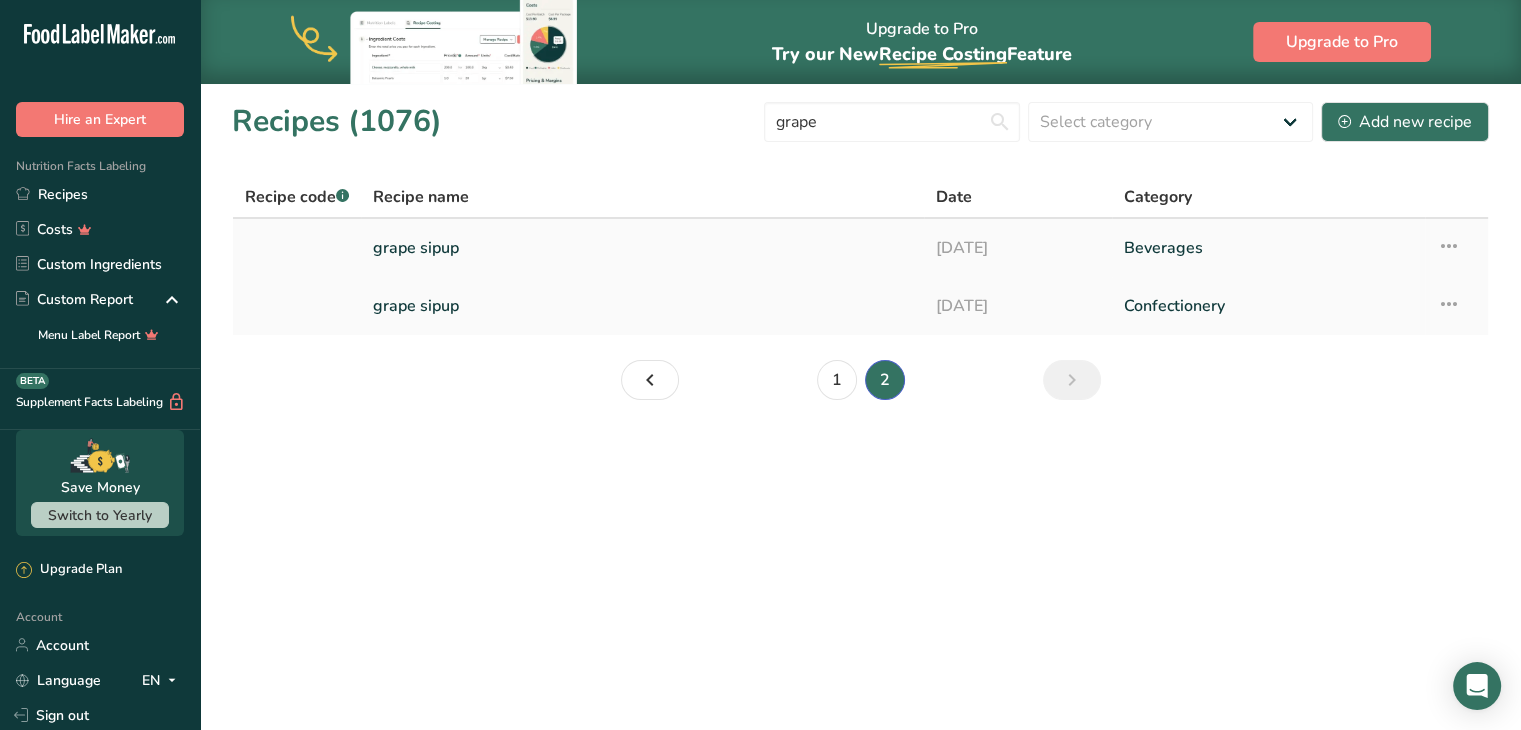 click on "grape sipup" at bounding box center [642, 248] 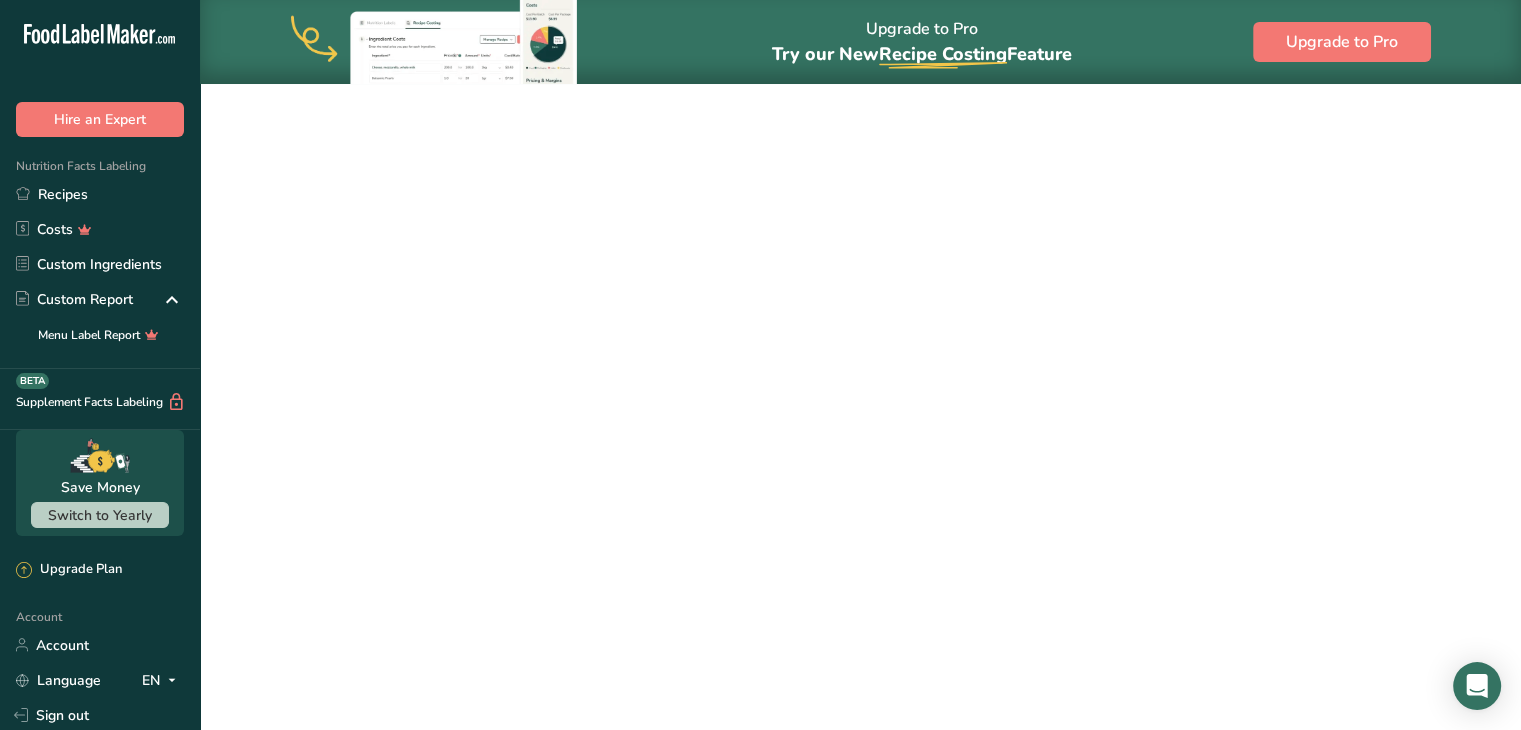 click on "grape sipup" at bounding box center [642, 248] 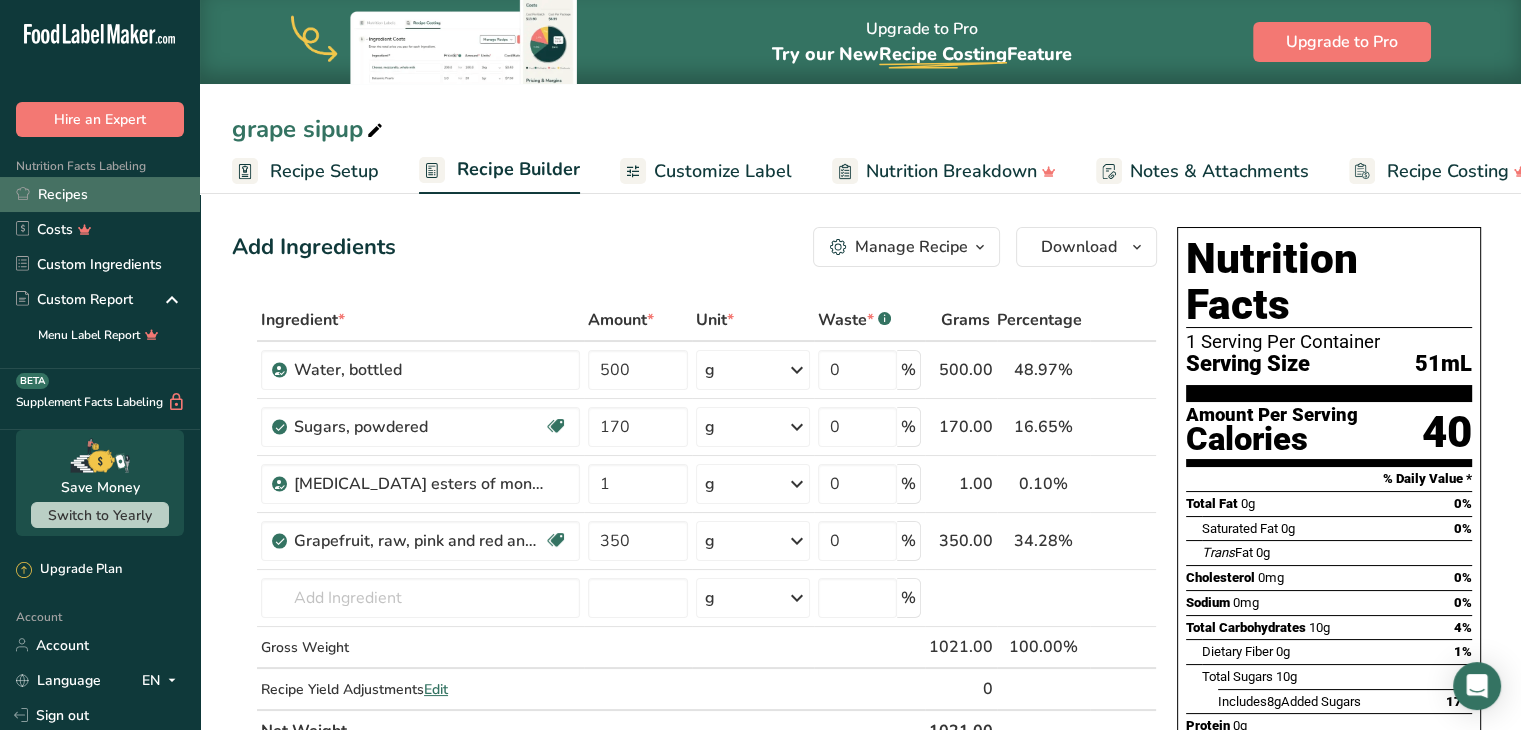 click on "Recipes" at bounding box center (100, 194) 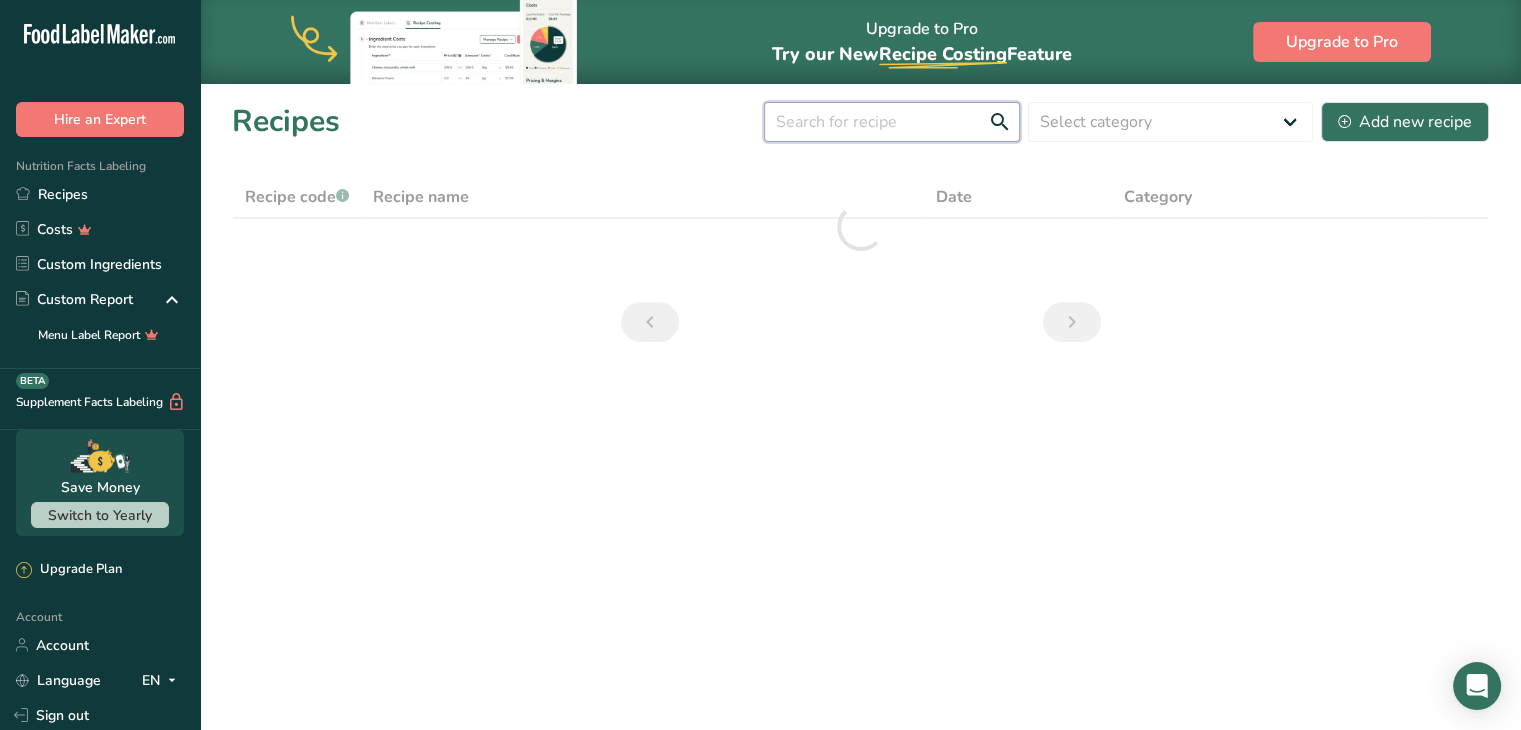 click at bounding box center [892, 122] 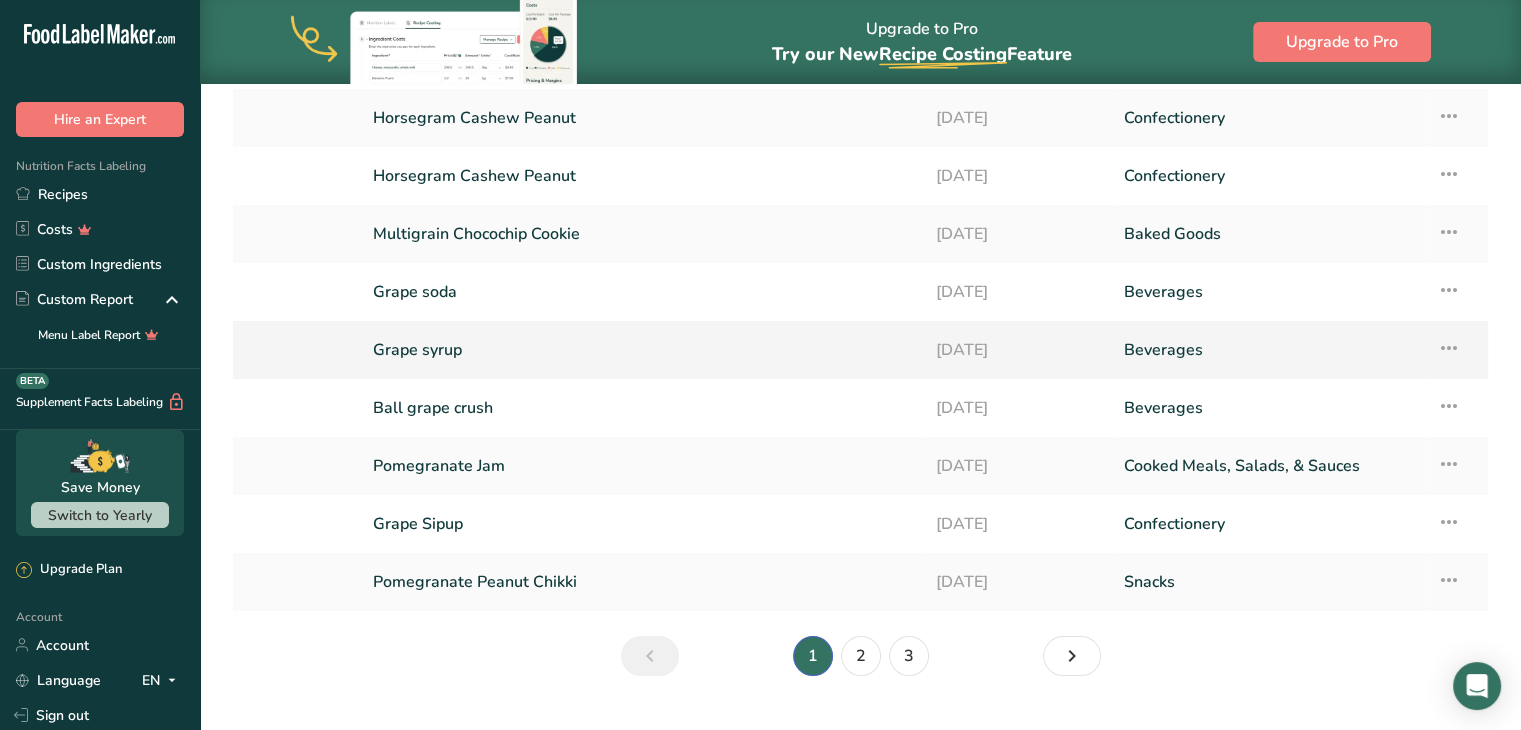 scroll, scrollTop: 0, scrollLeft: 0, axis: both 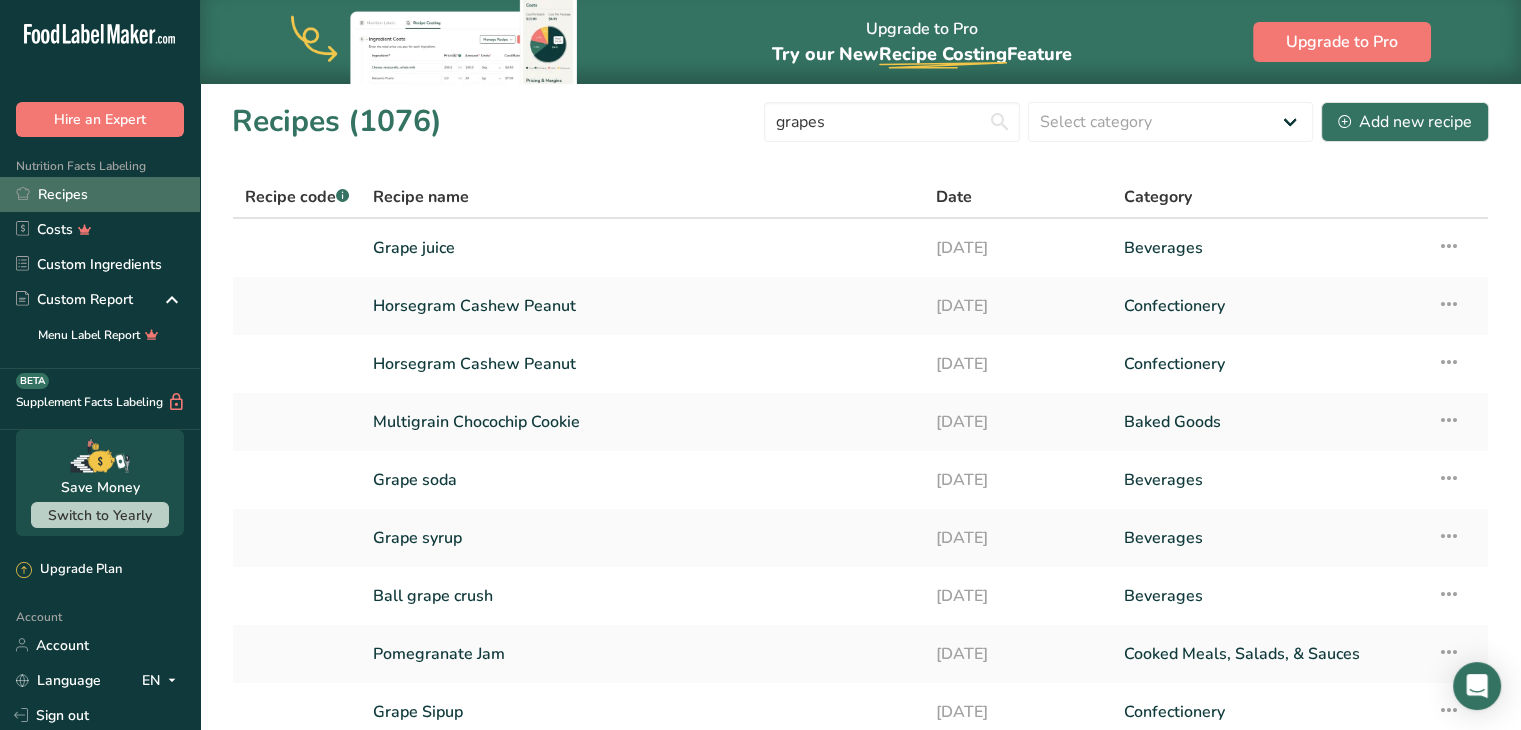 click on "Recipes" at bounding box center (100, 194) 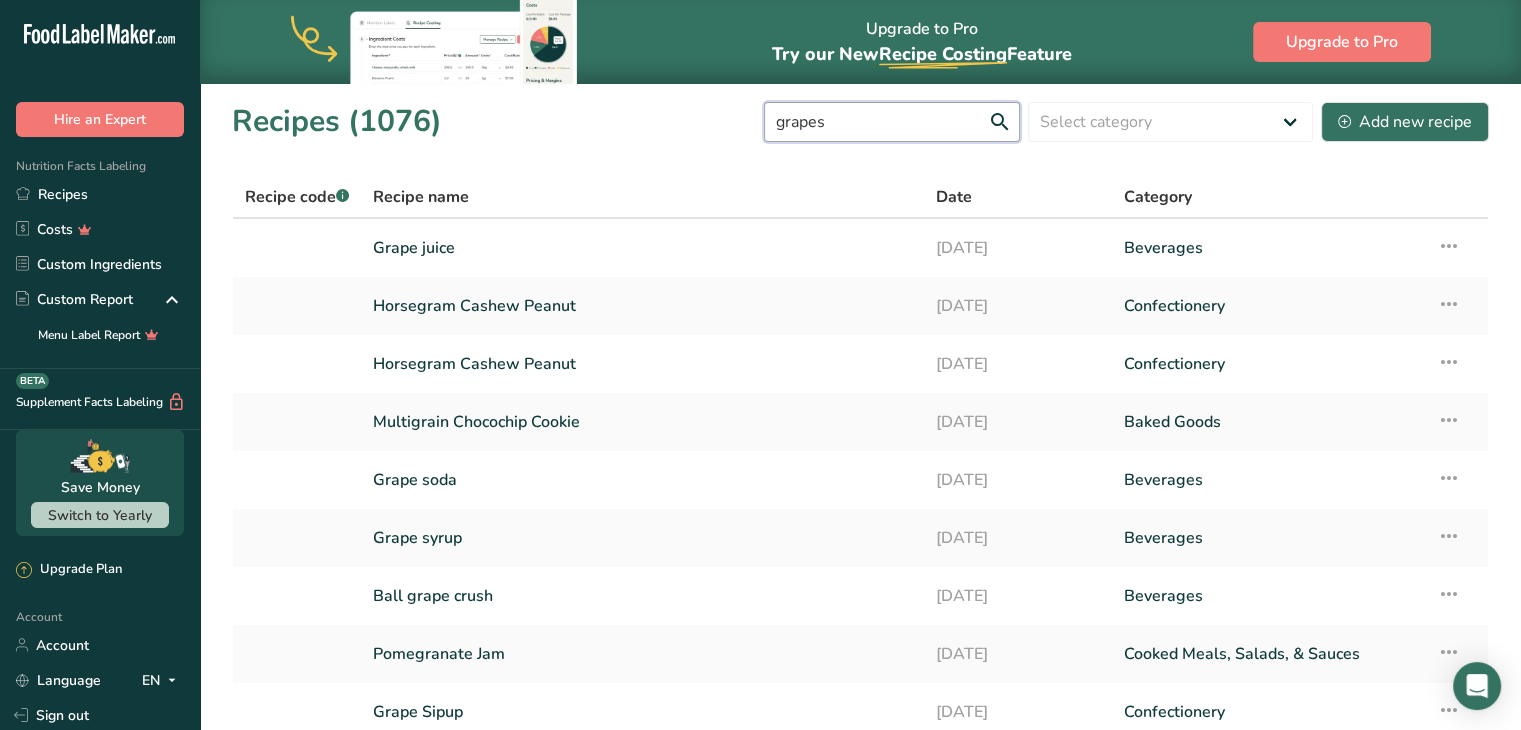 click on "grapes" at bounding box center [892, 122] 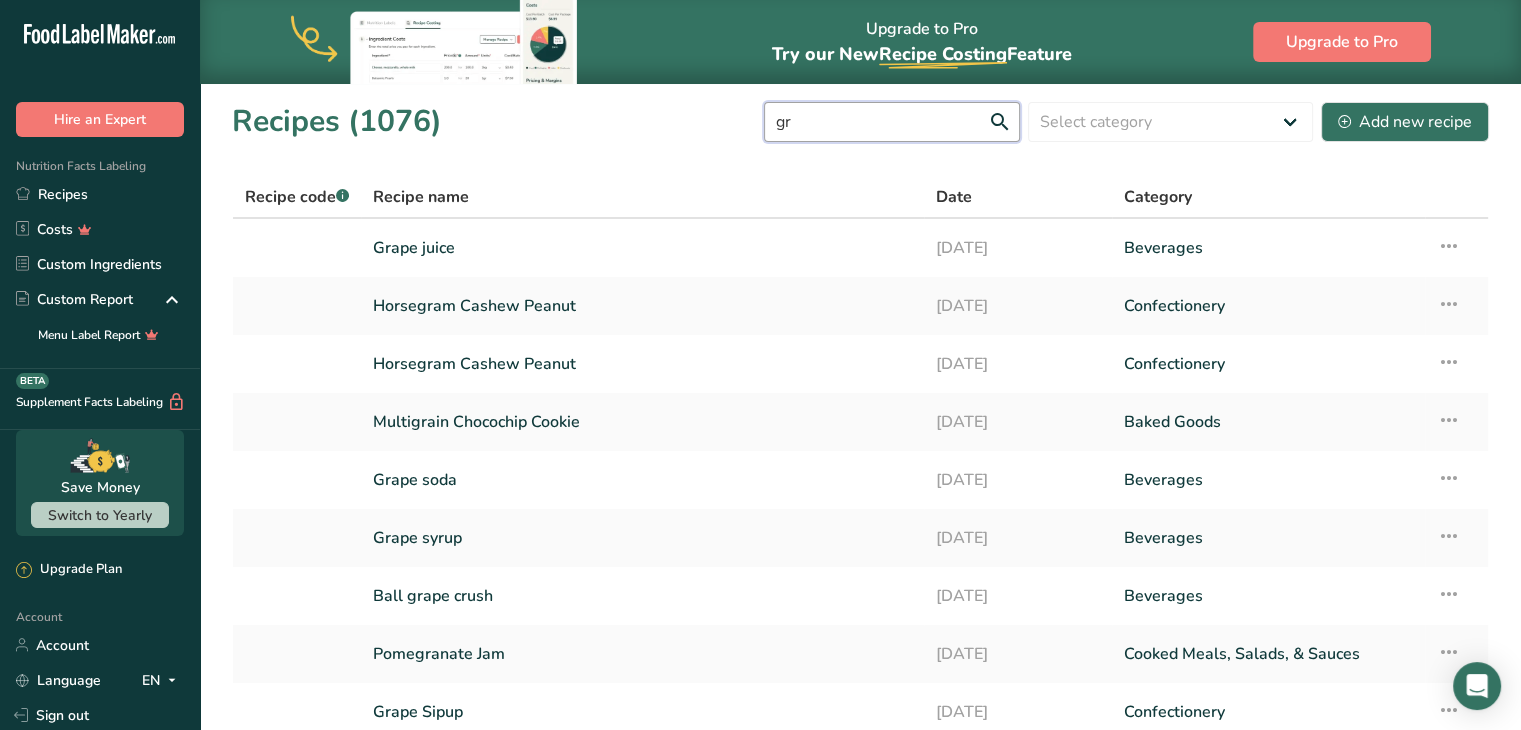 type on "g" 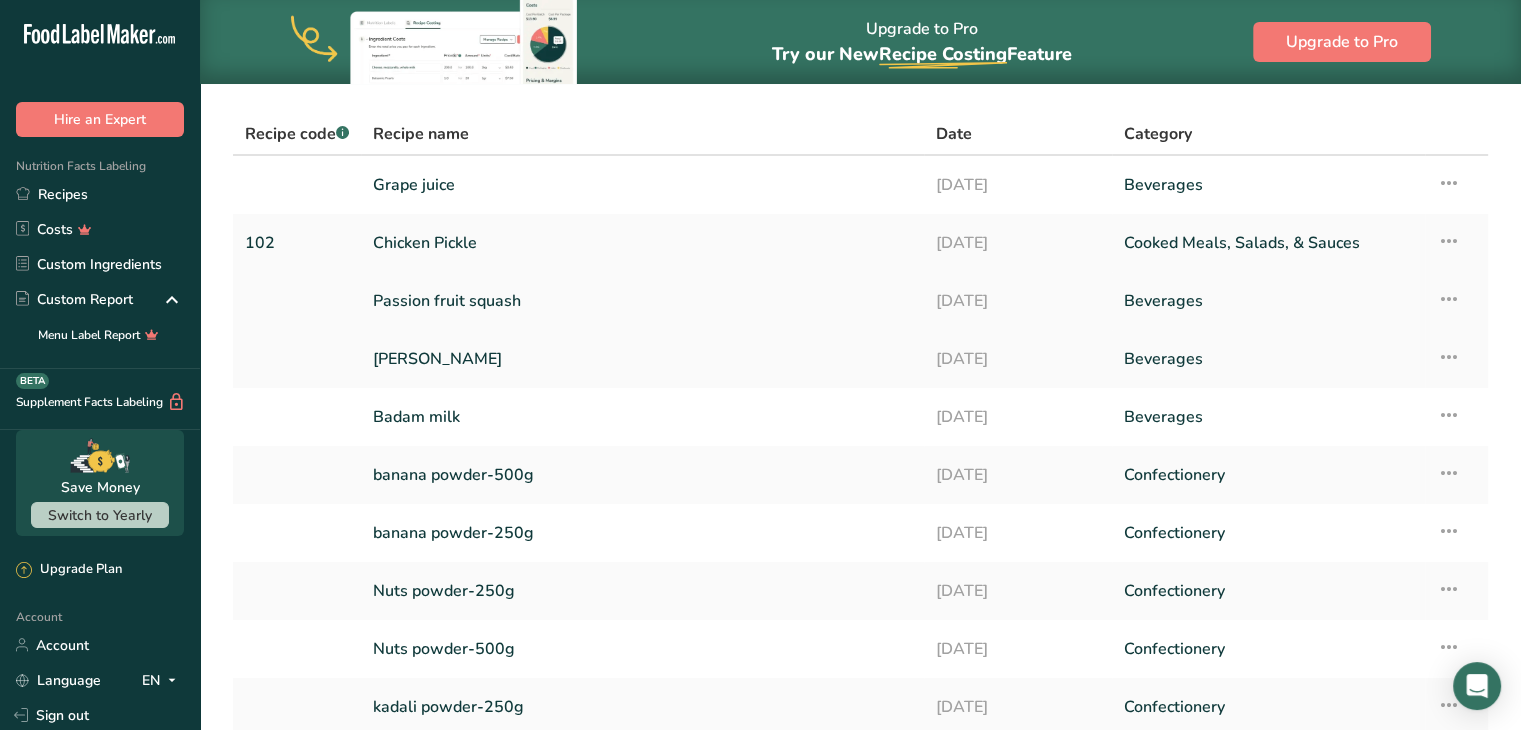 scroll, scrollTop: 0, scrollLeft: 0, axis: both 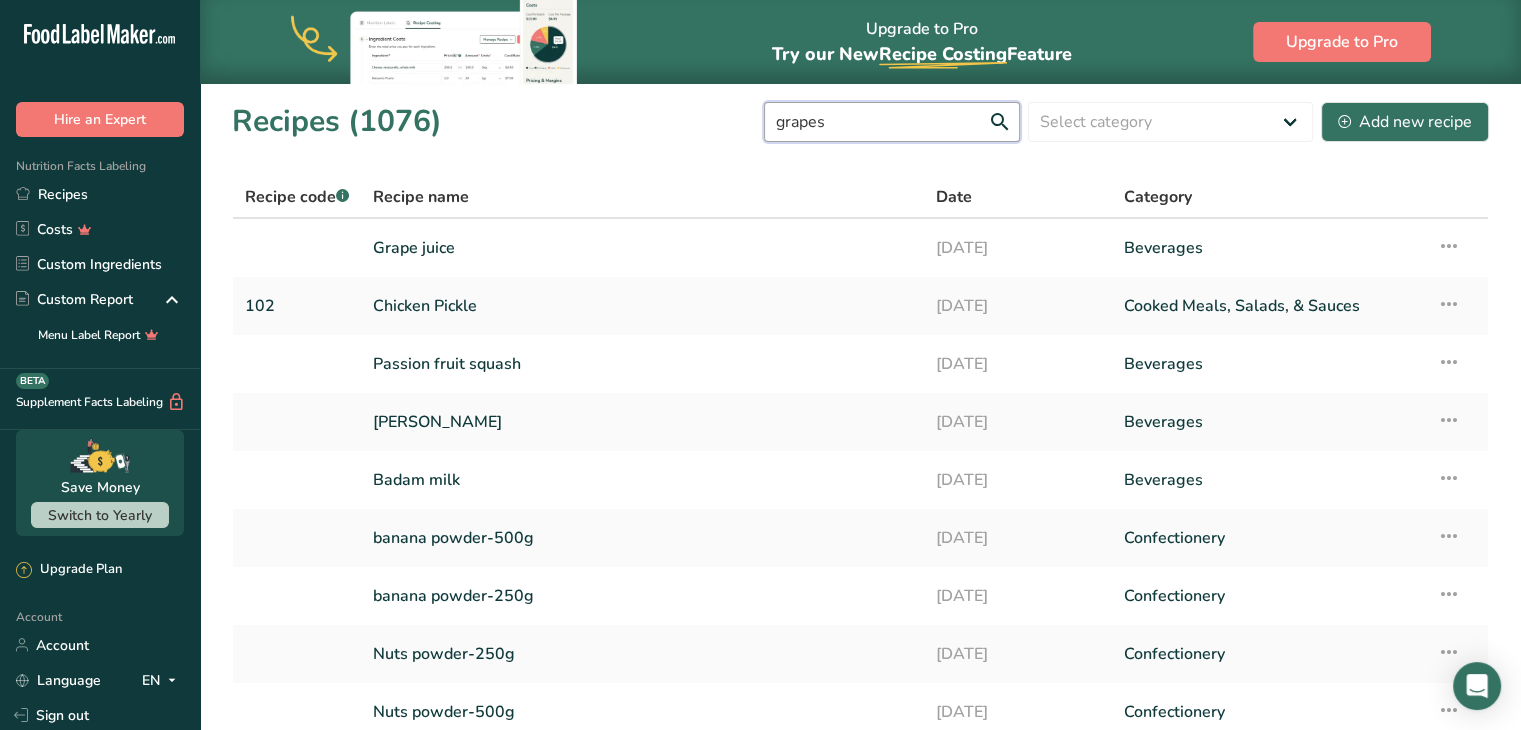 click on "grapes" at bounding box center (892, 122) 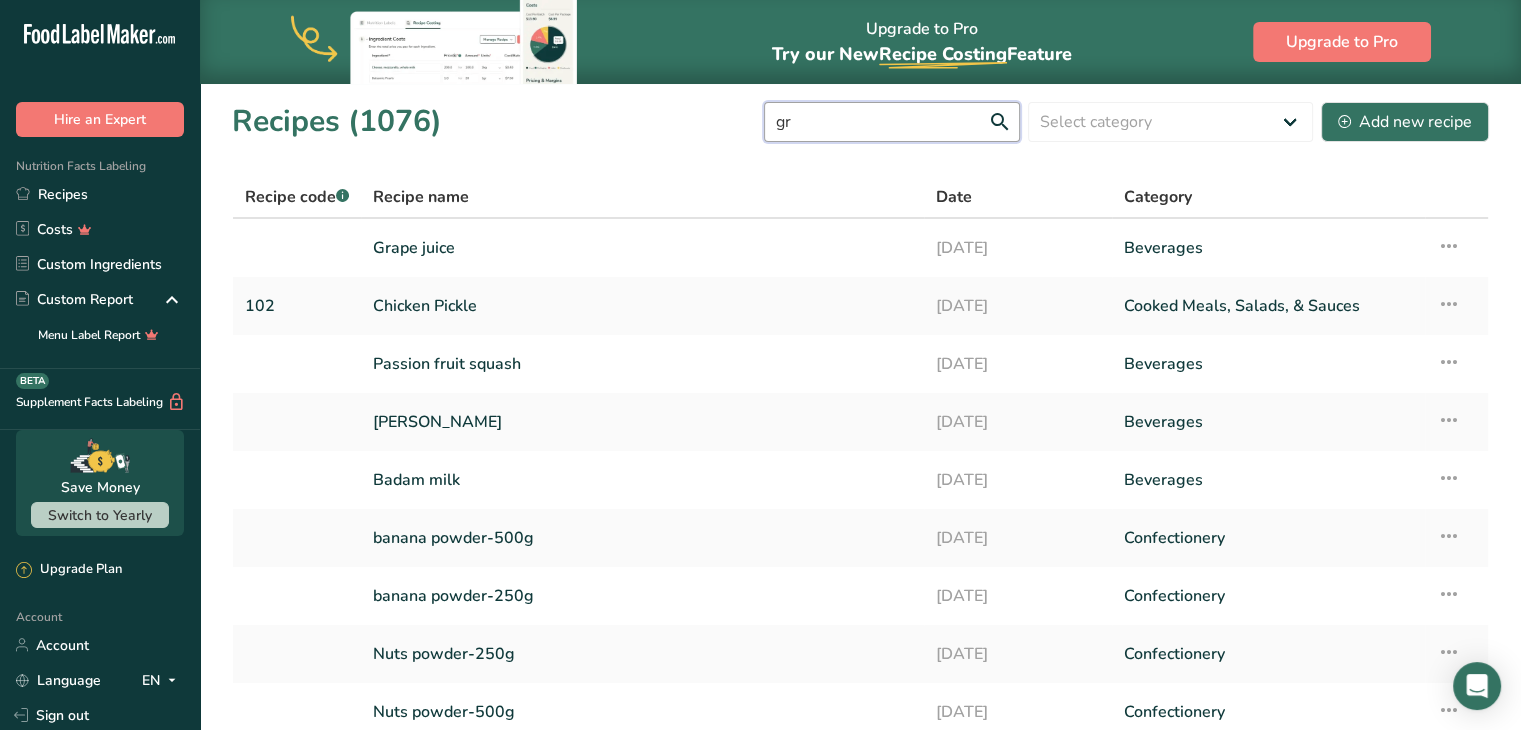 type on "g" 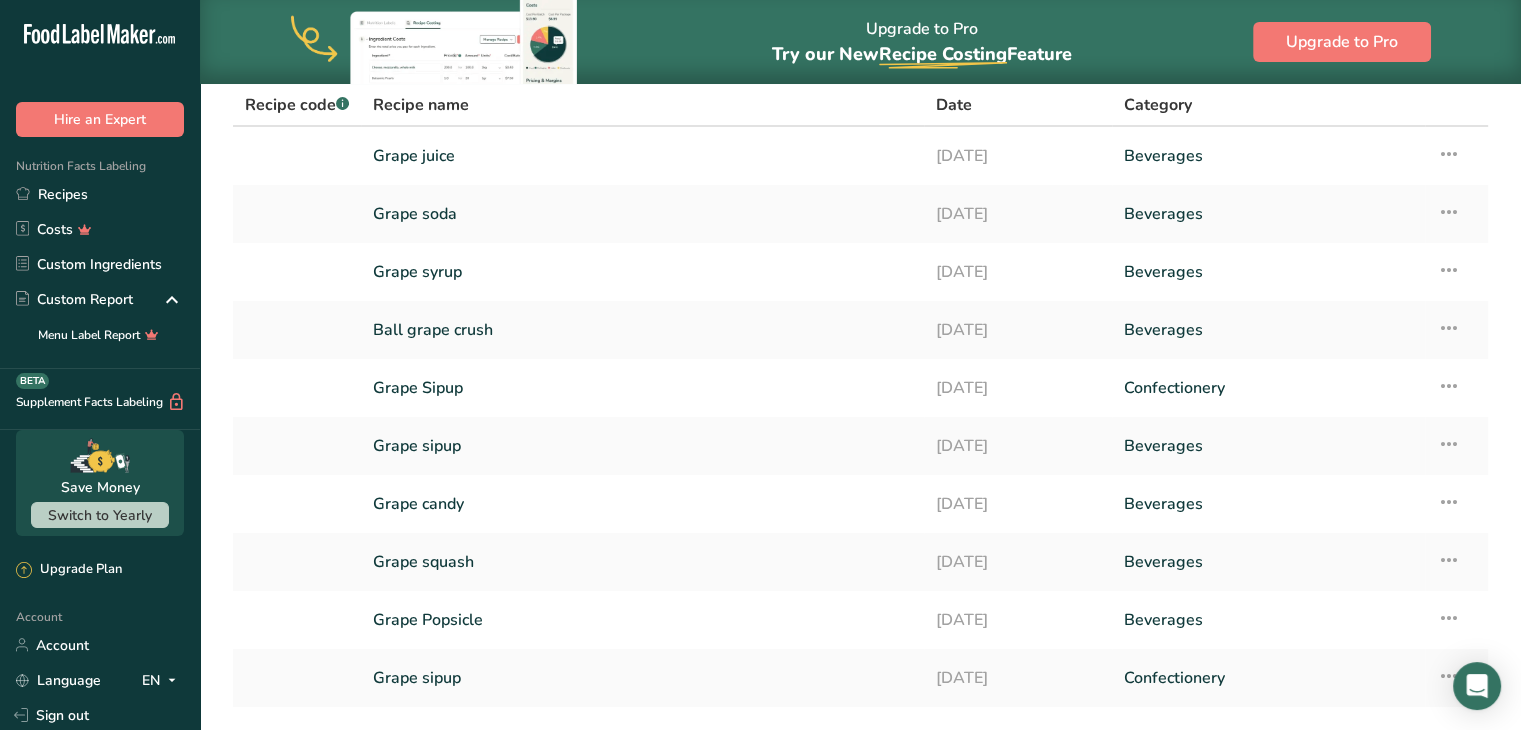 scroll, scrollTop: 96, scrollLeft: 0, axis: vertical 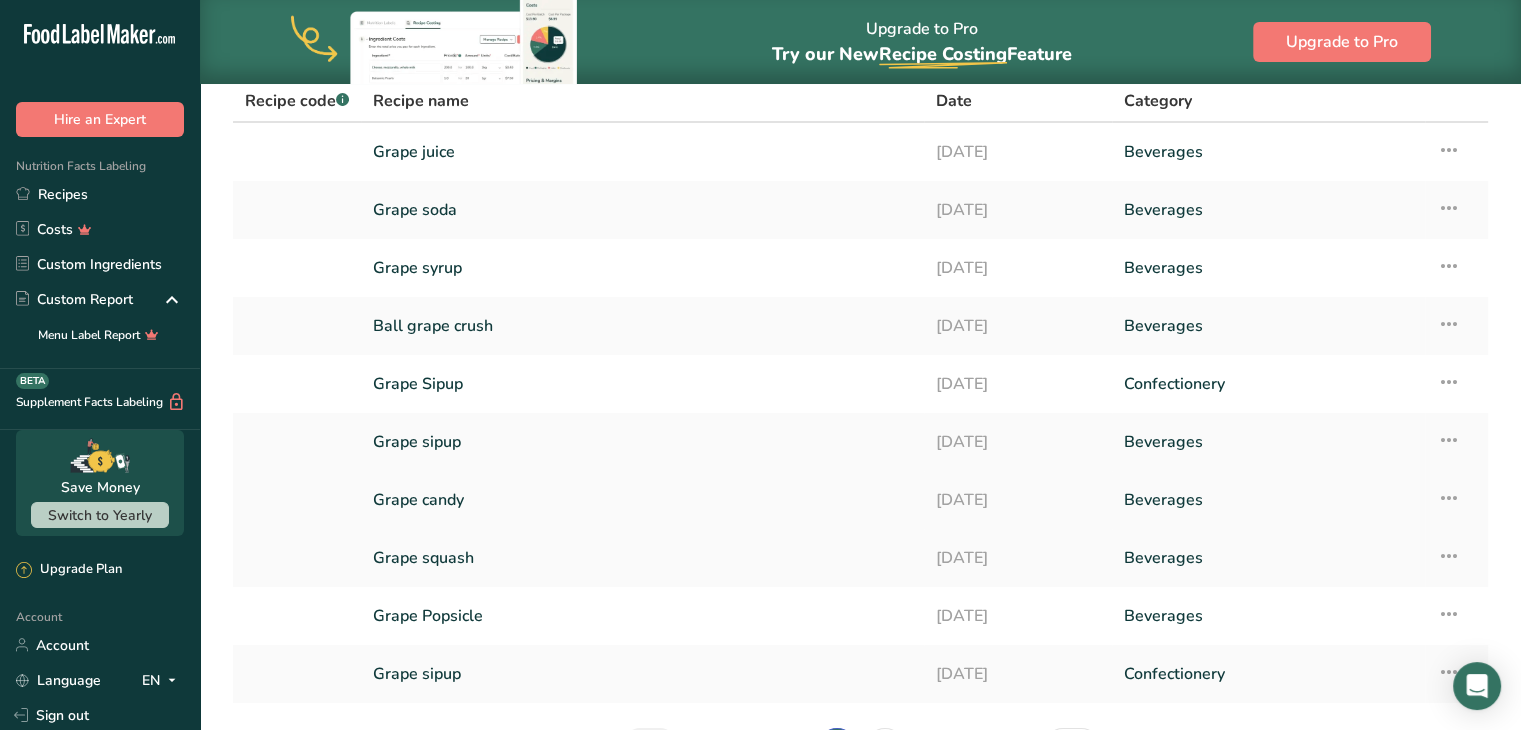 type on "grape" 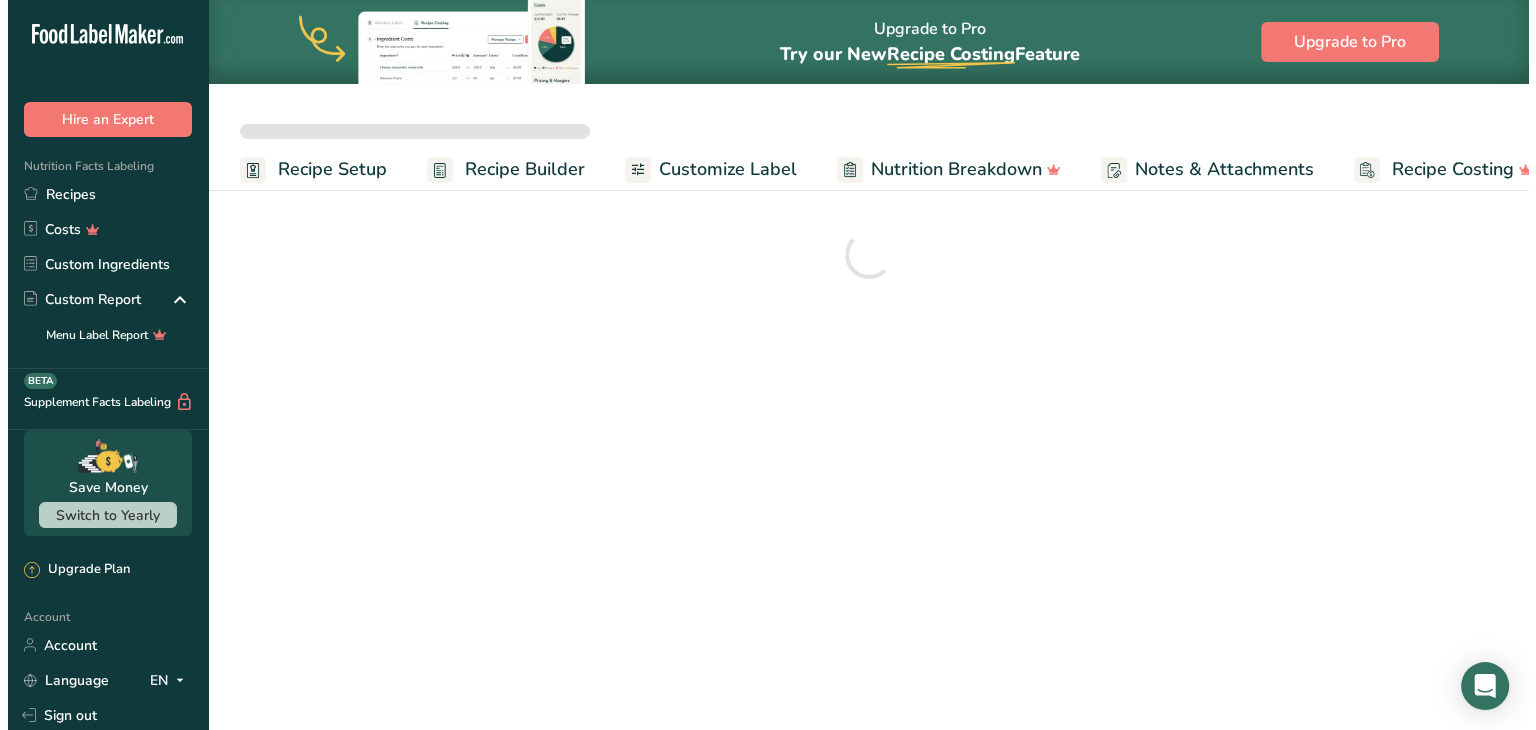 scroll, scrollTop: 0, scrollLeft: 0, axis: both 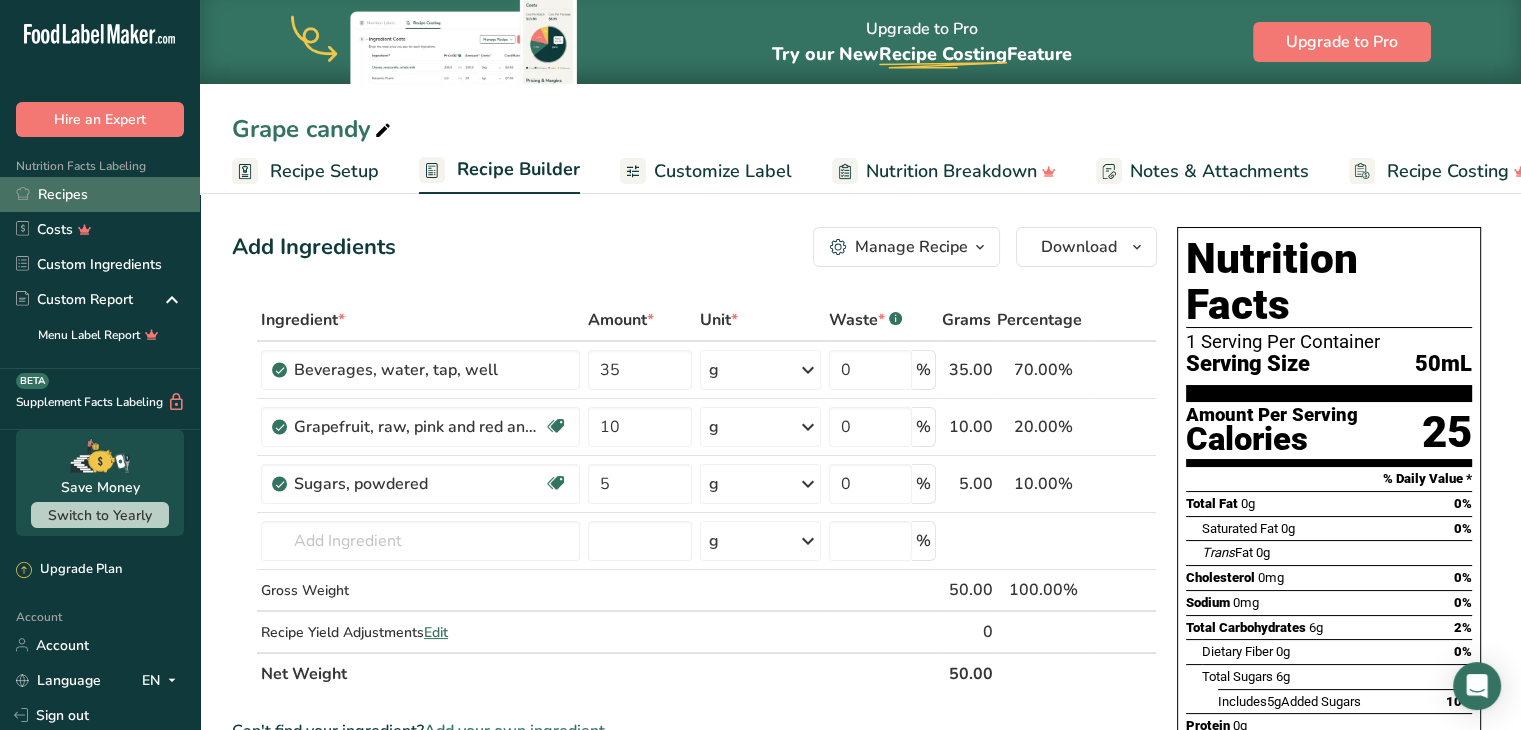 click on "Recipes" at bounding box center (100, 194) 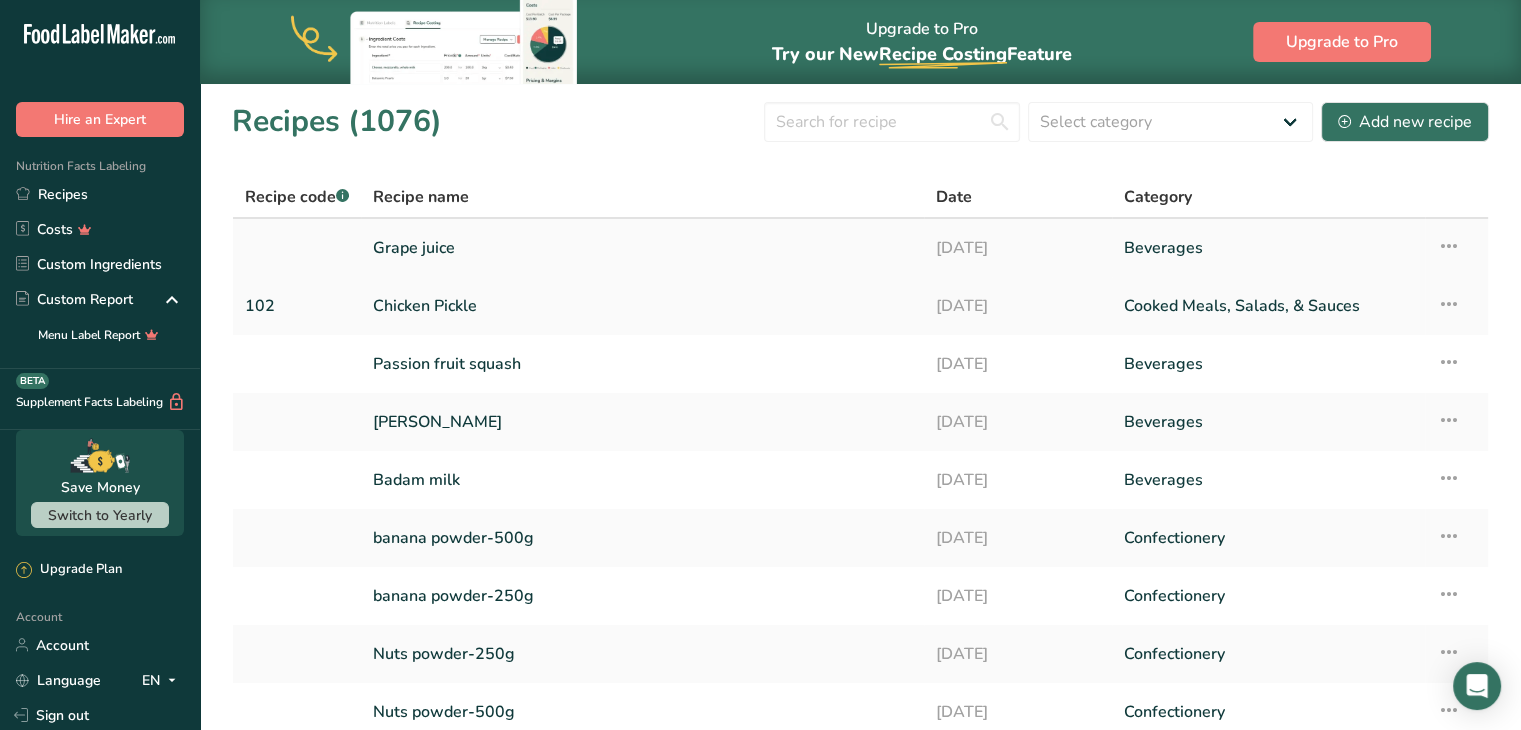 click on "Grape juice" at bounding box center [642, 248] 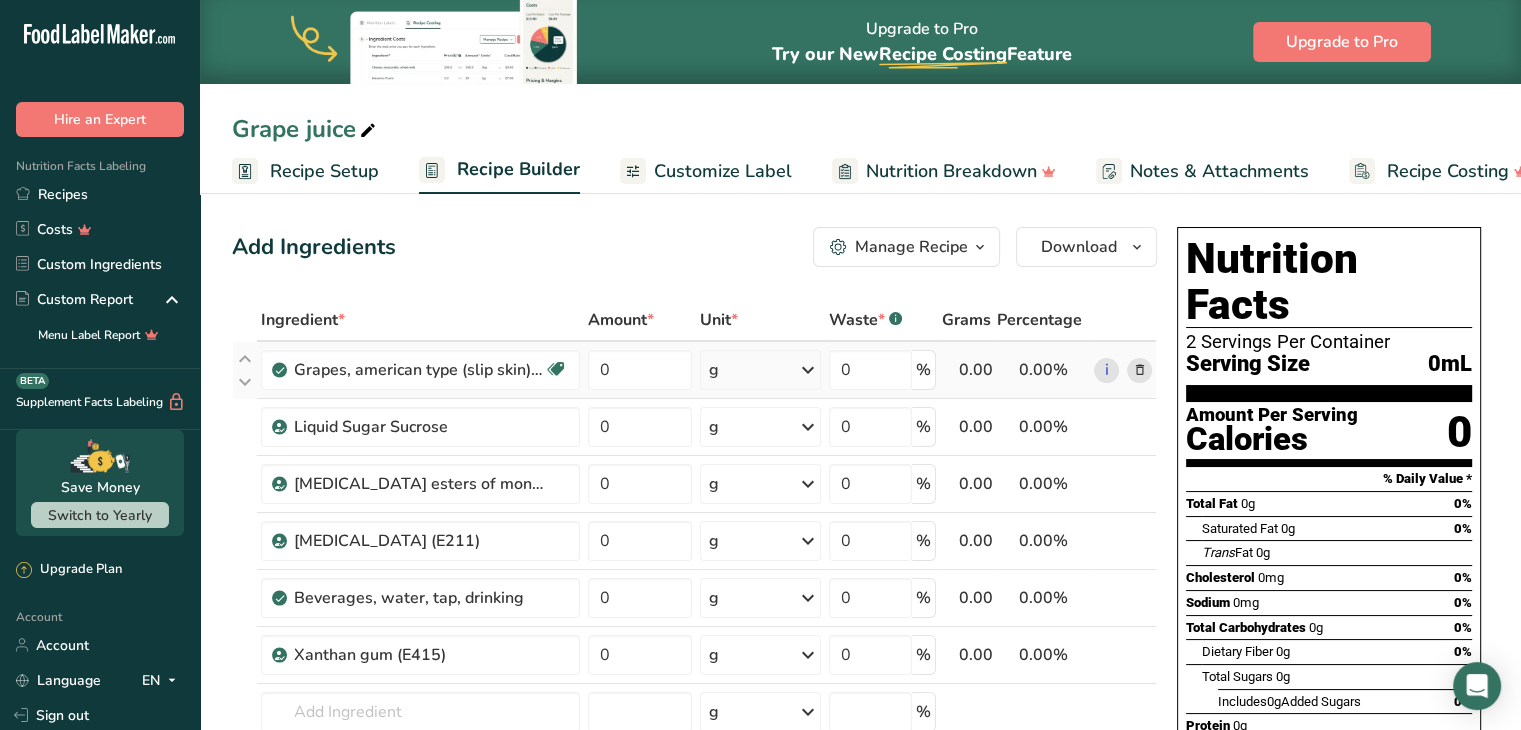 click at bounding box center (1139, 370) 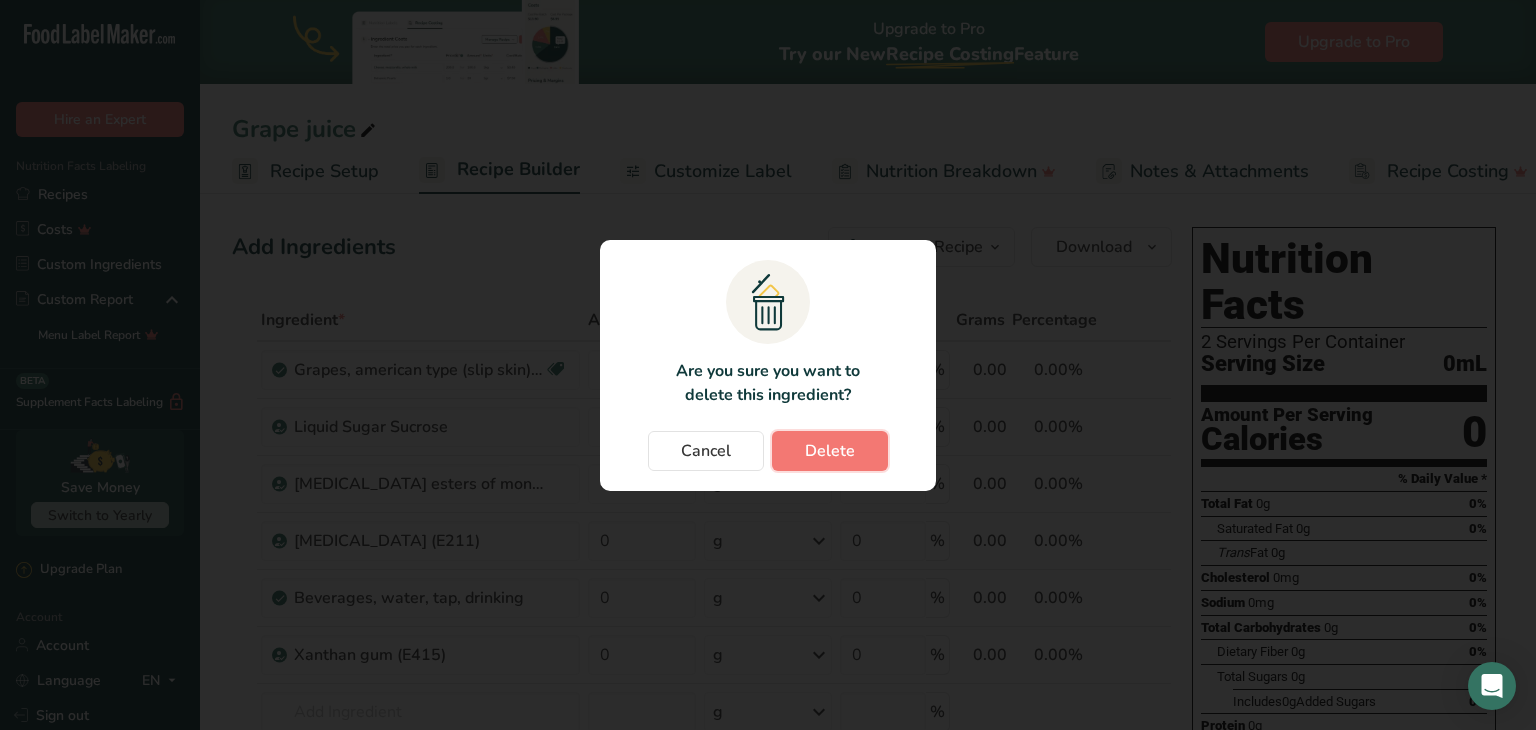 click on "Delete" at bounding box center (830, 451) 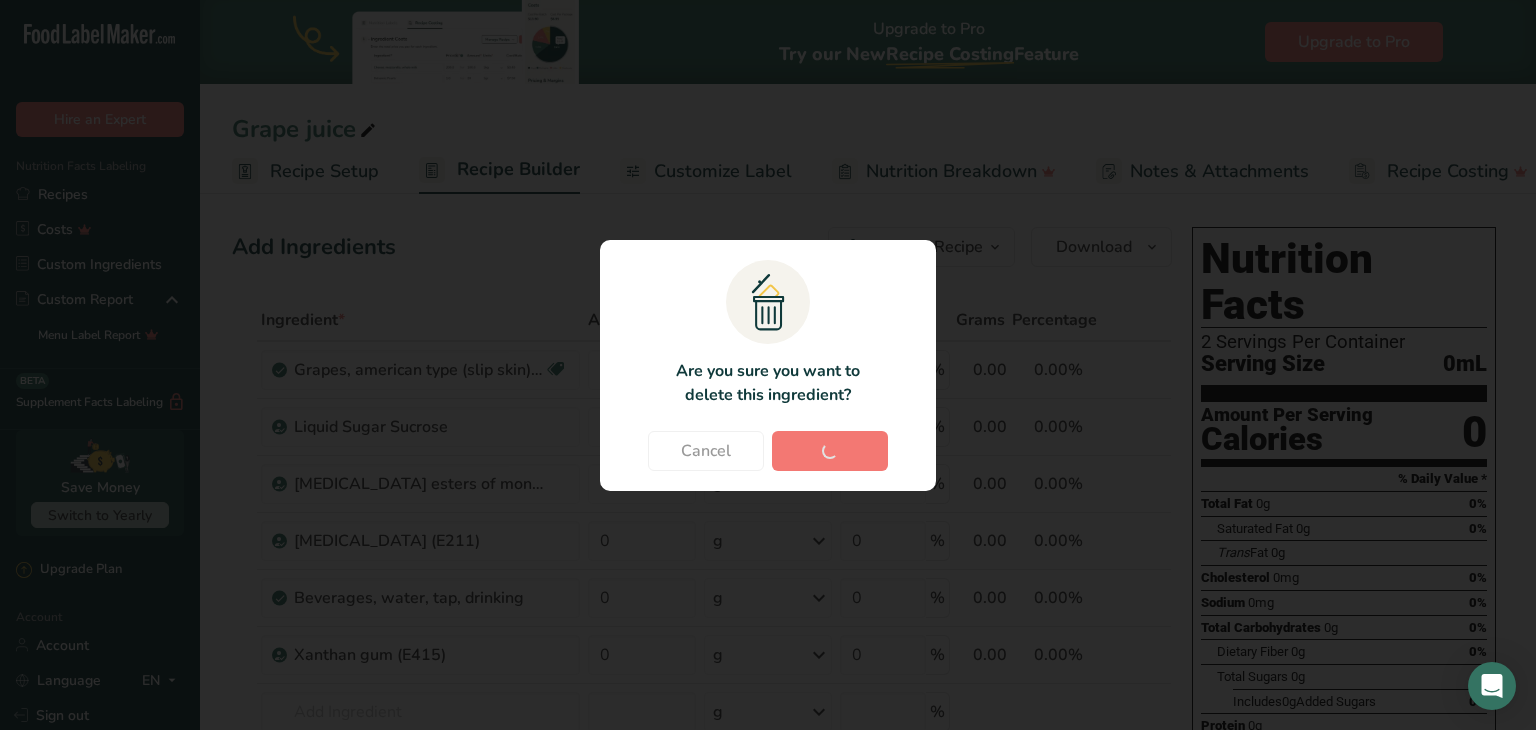 click on "Cancel
[GEOGRAPHIC_DATA]" at bounding box center [768, 451] 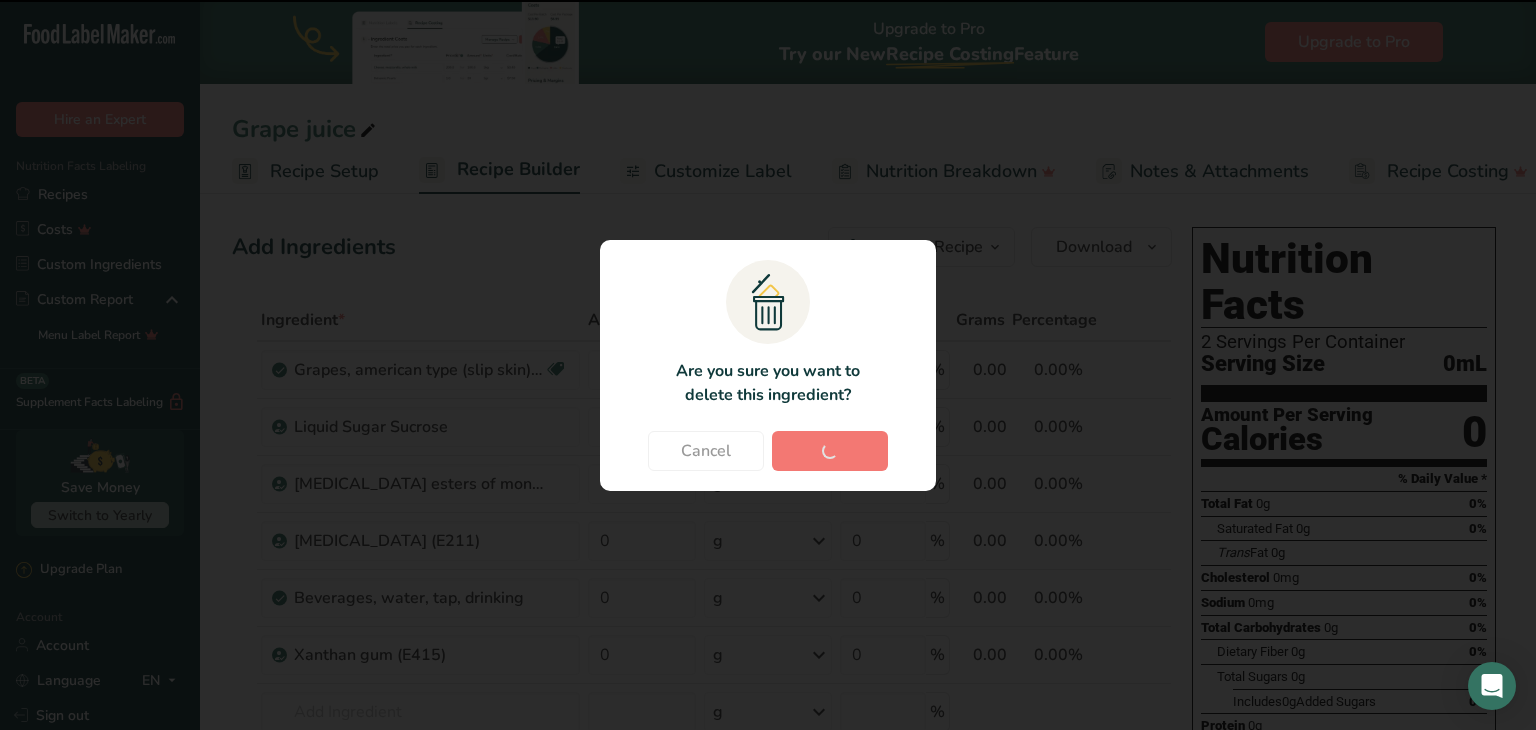 type 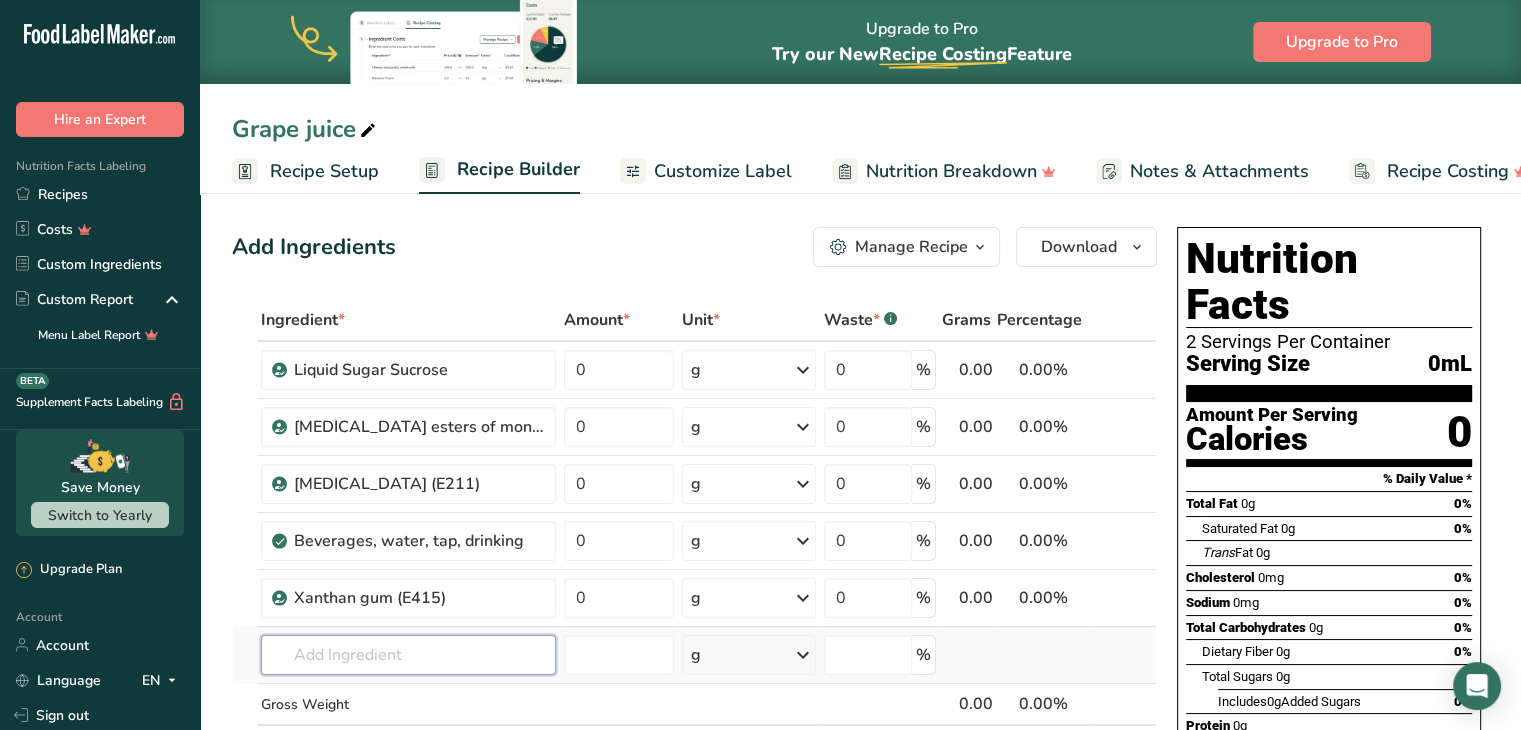 click at bounding box center (408, 655) 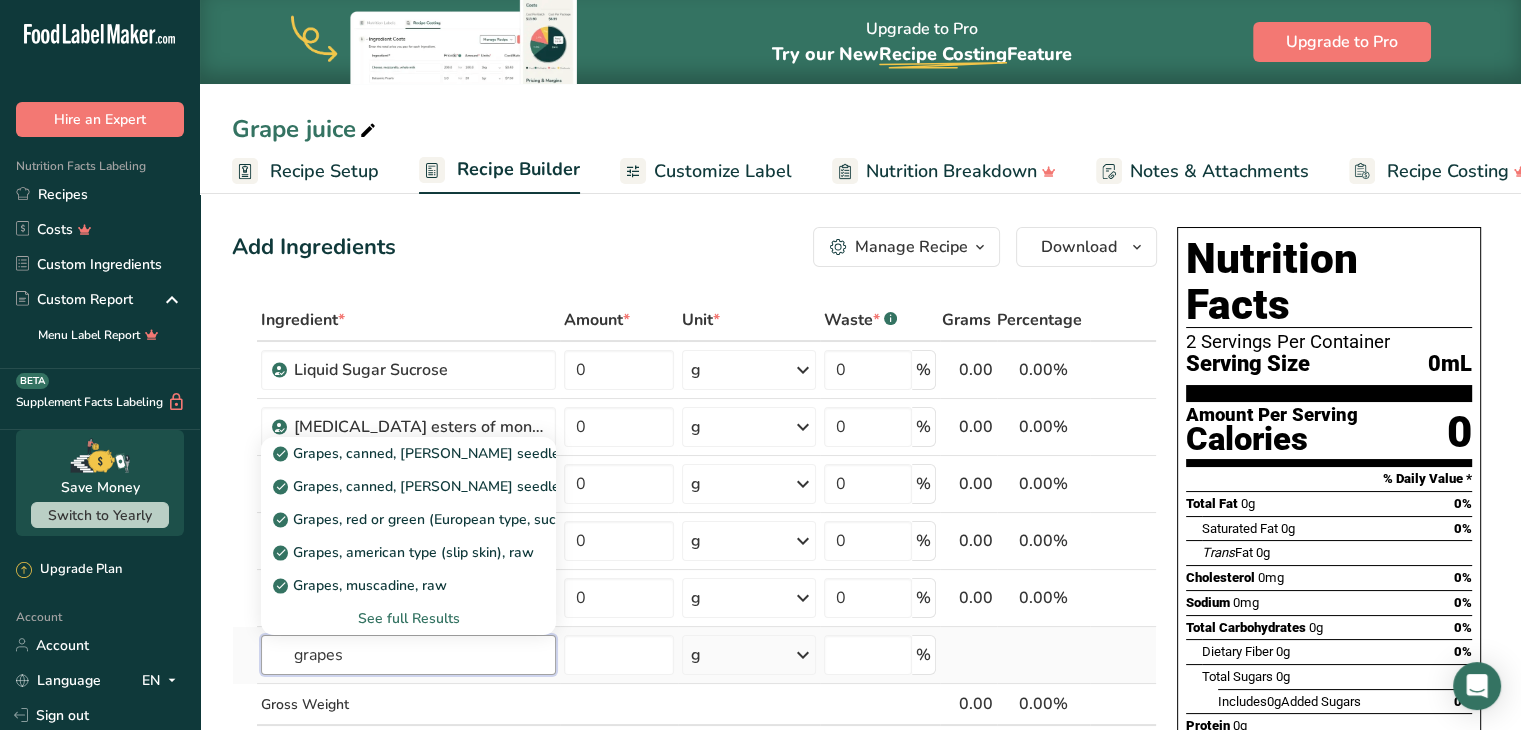 type on "grapes" 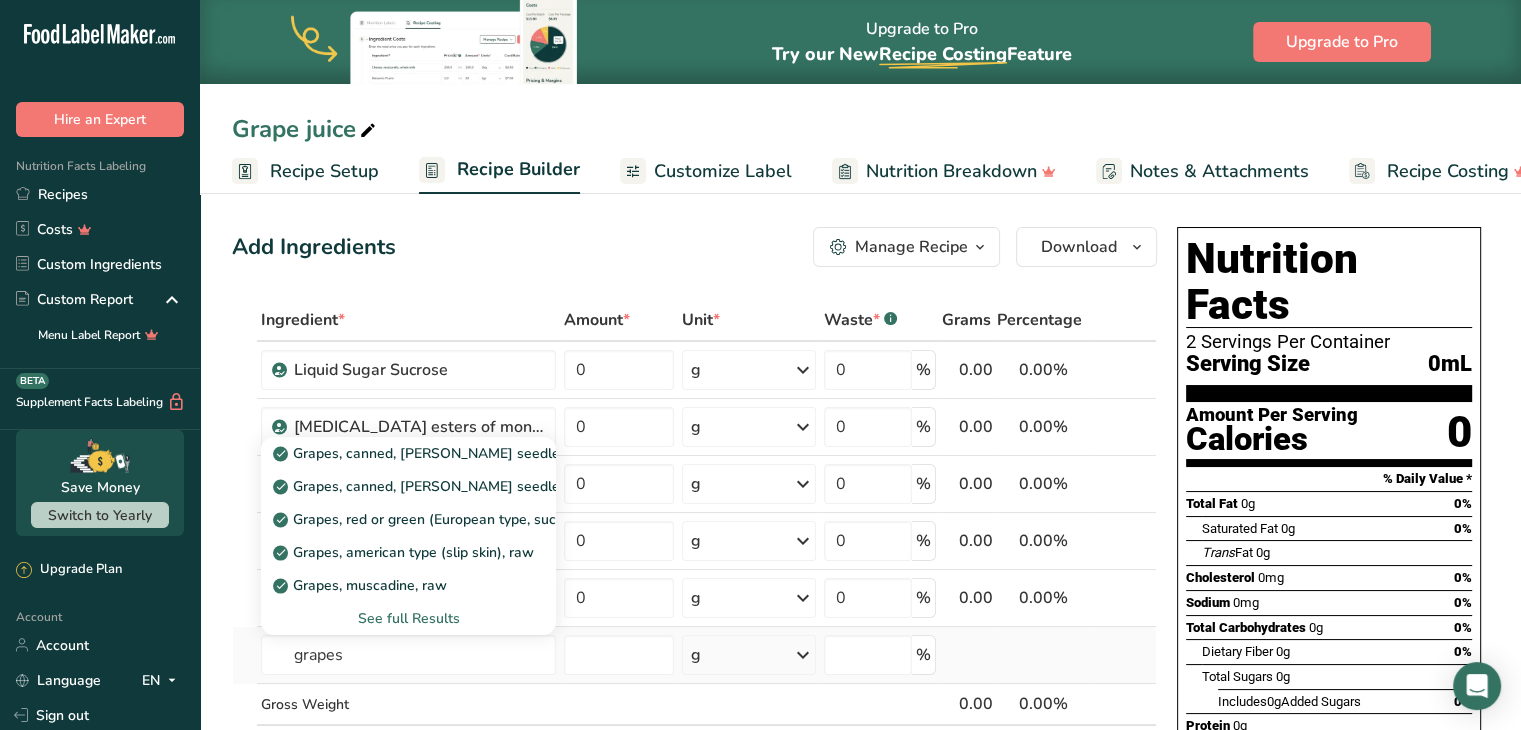 type 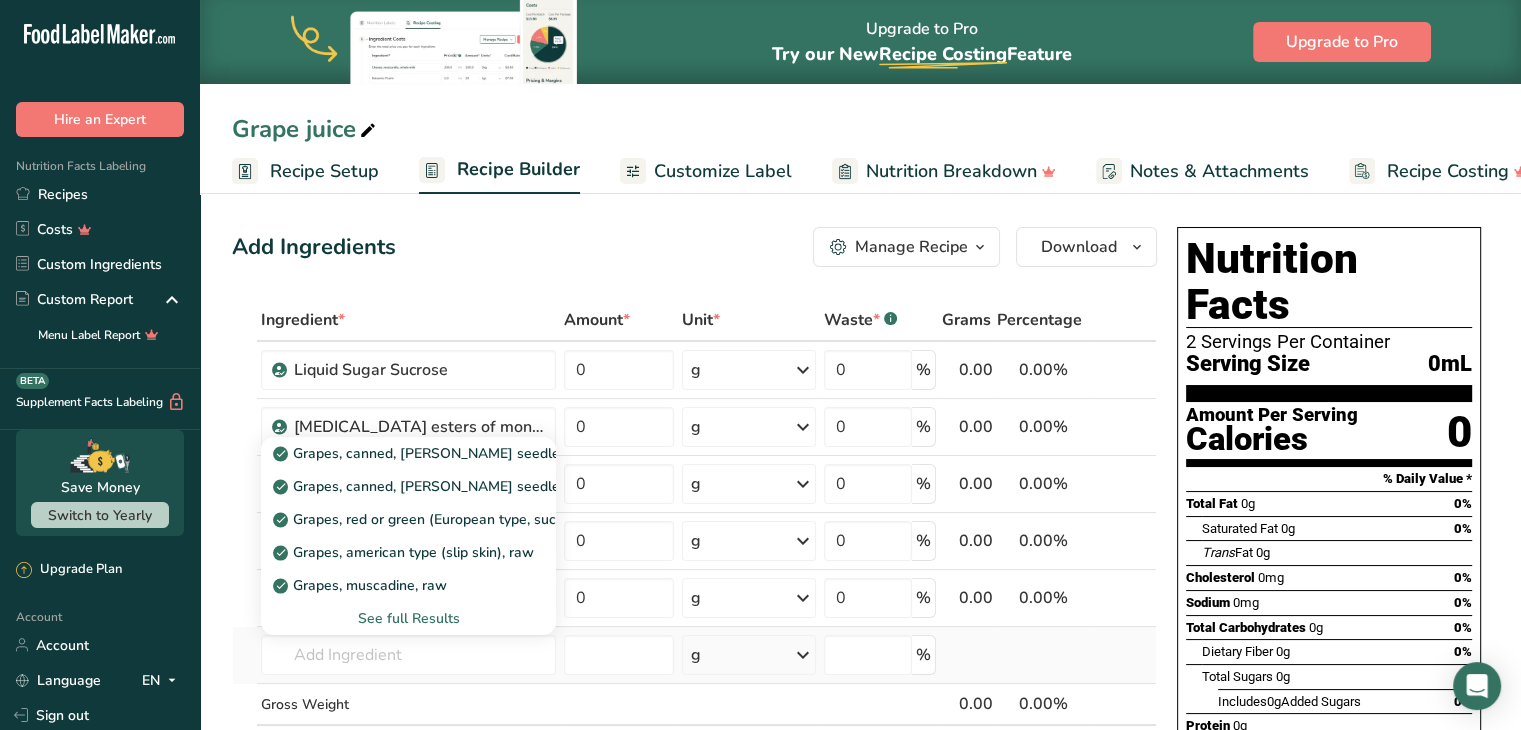 click on "See full Results" at bounding box center [408, 618] 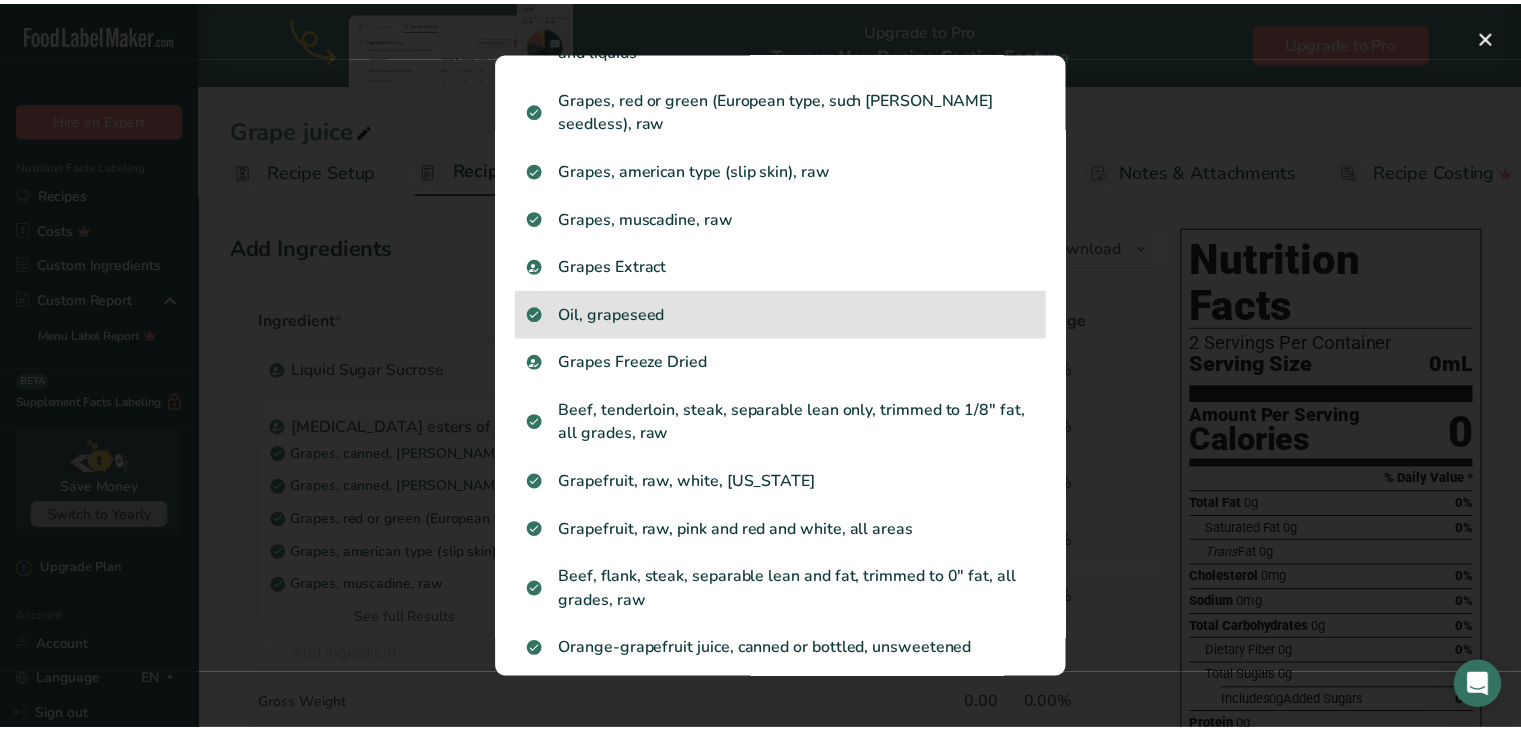 scroll, scrollTop: 188, scrollLeft: 0, axis: vertical 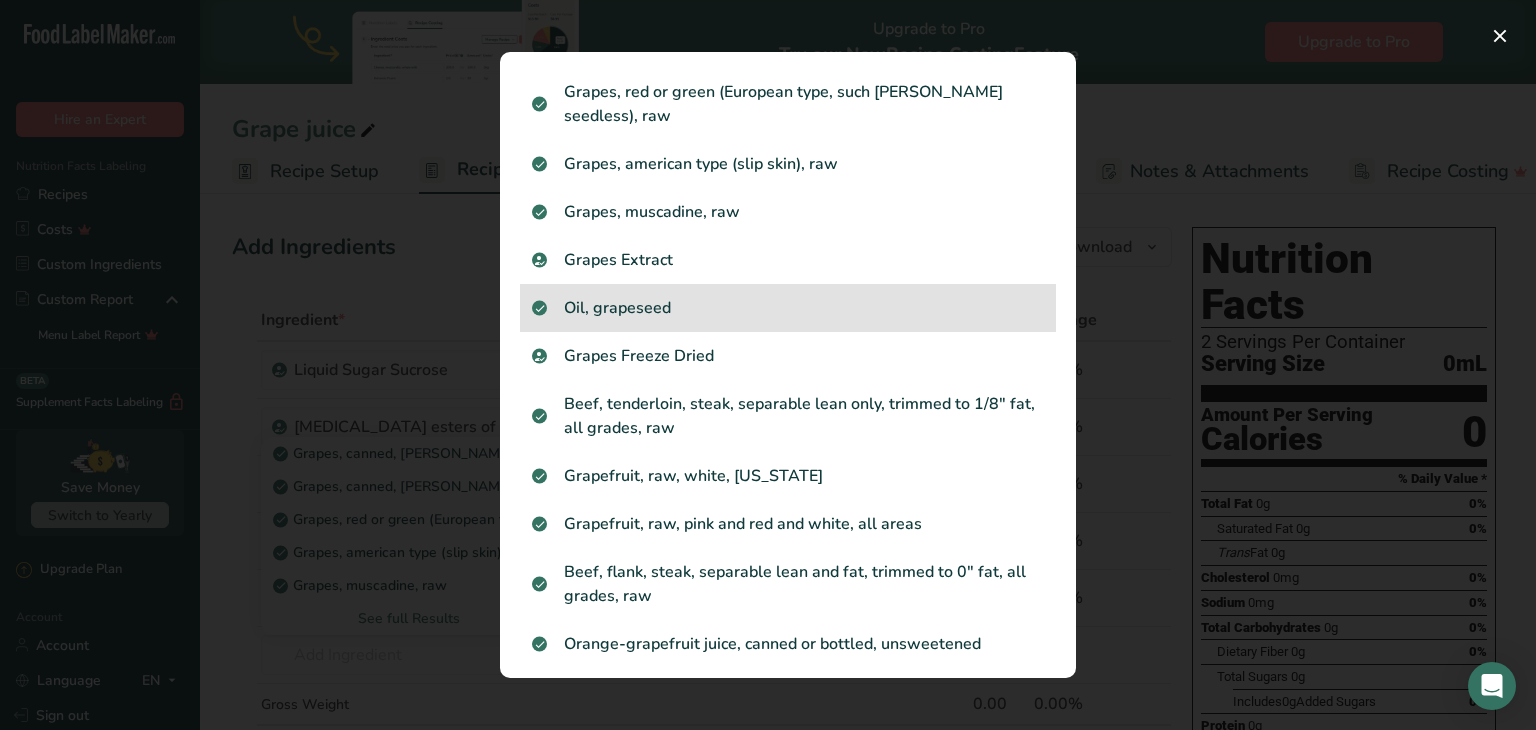 click on "Grapefruit, raw, pink and red and white, all areas" at bounding box center [788, 524] 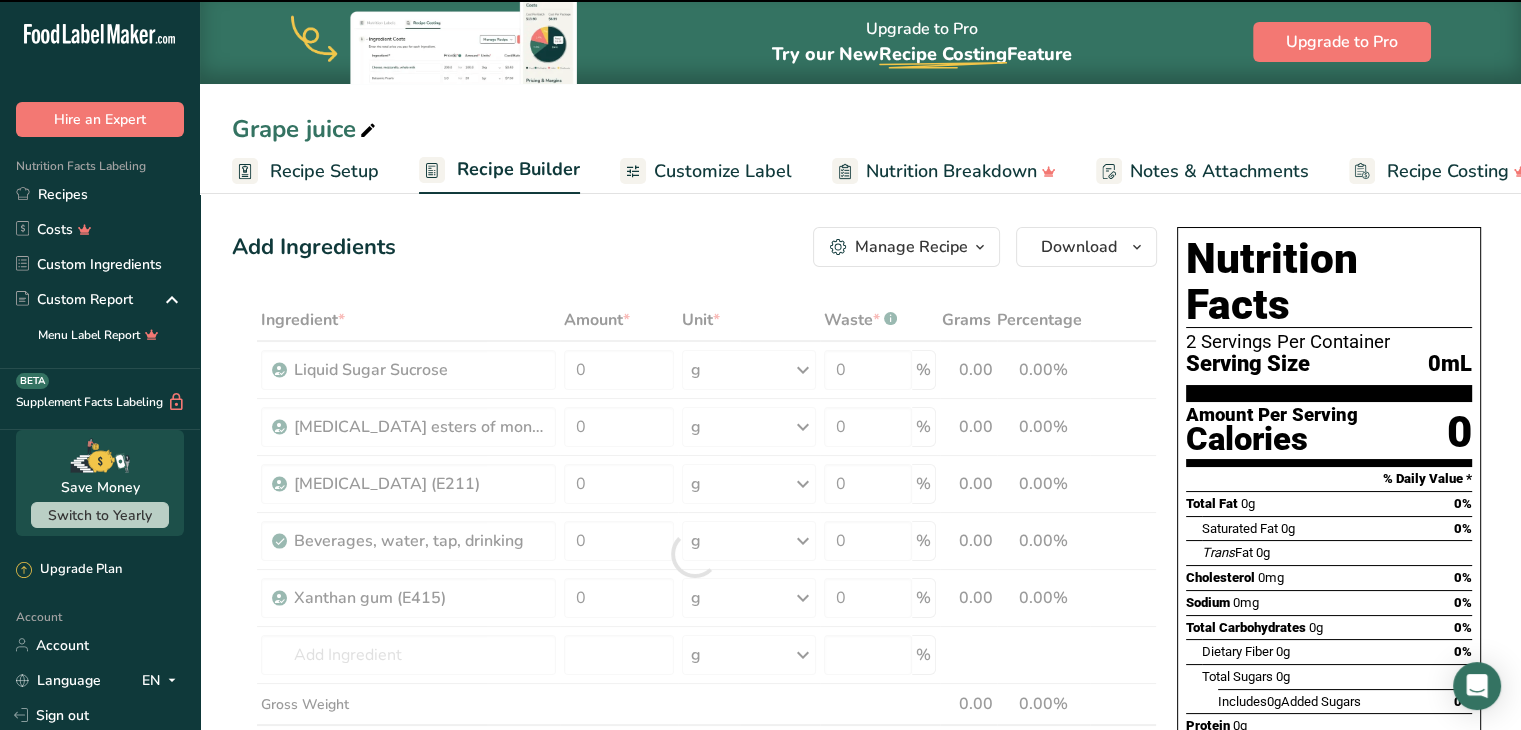 type on "0" 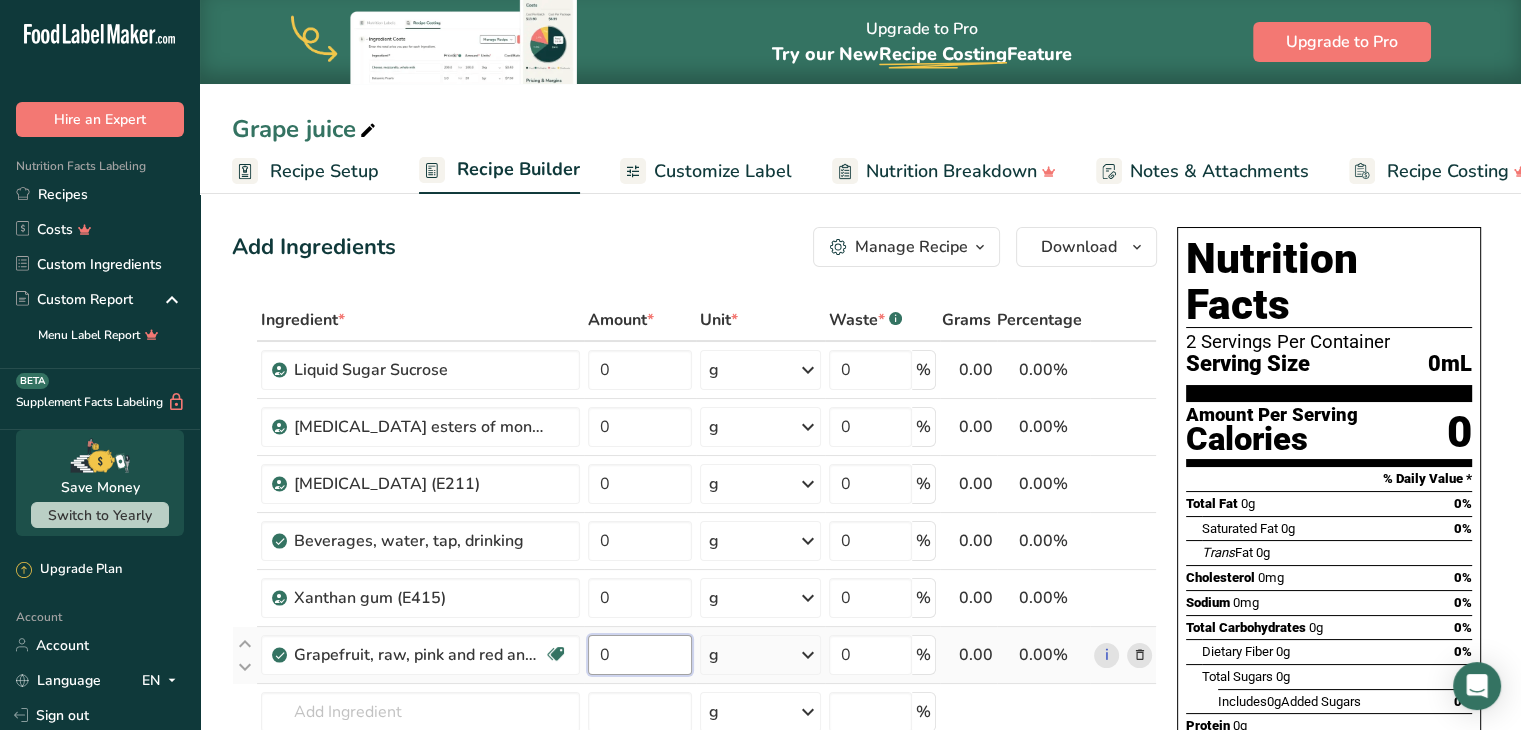 click on "0" at bounding box center [640, 655] 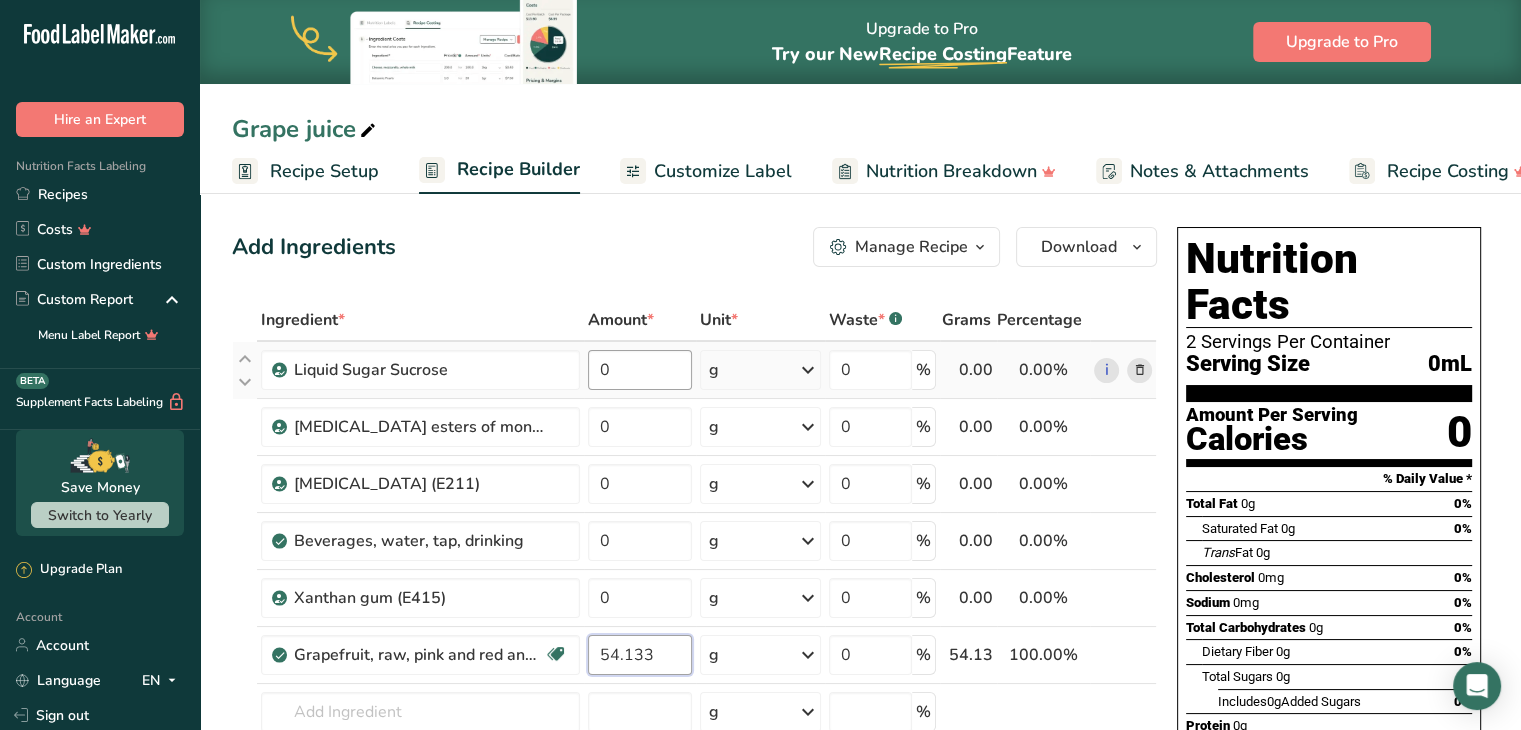 type on "54.133" 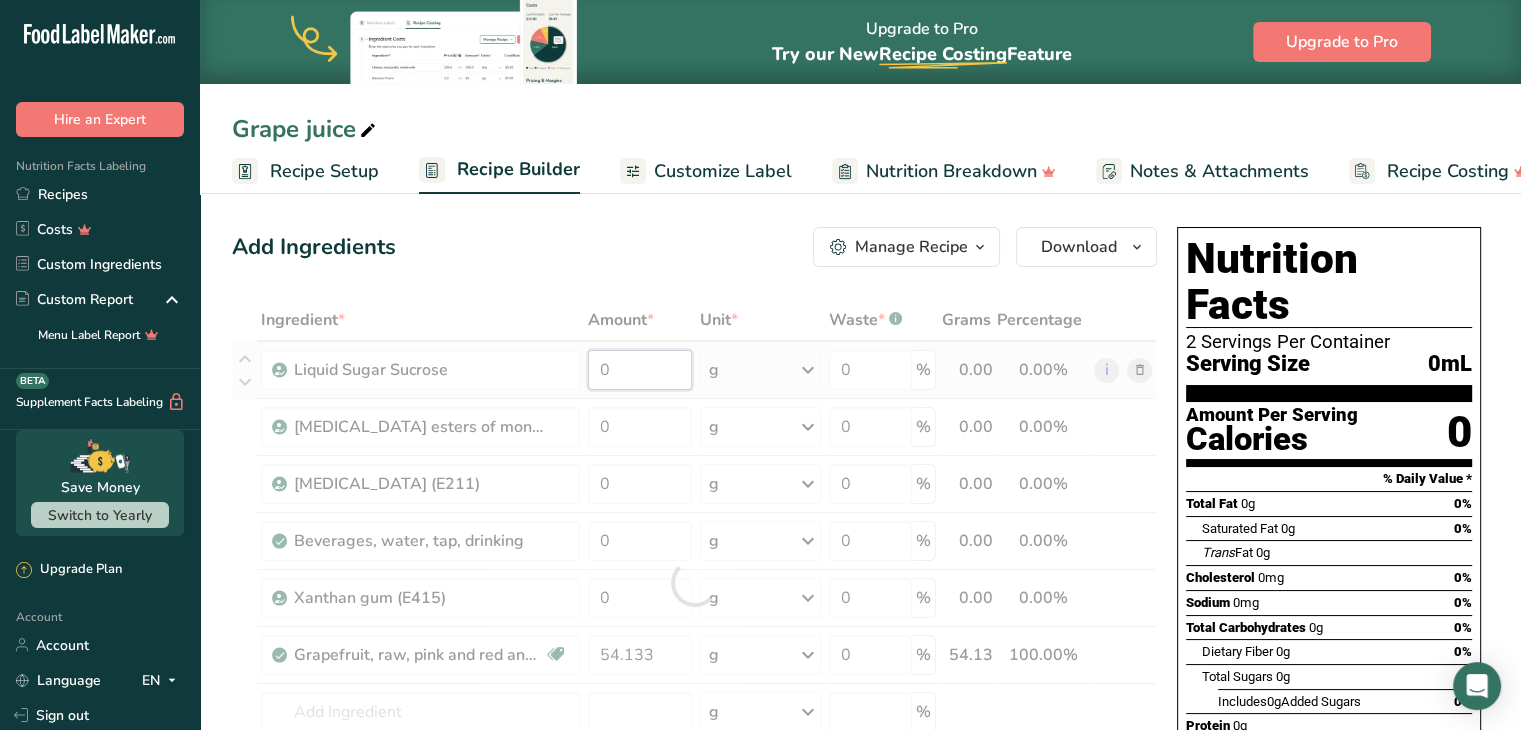 click on "Ingredient *
Amount *
Unit *
Waste *   .a-a{fill:#347362;}.b-a{fill:#fff;}          Grams
Percentage
Liquid Sugar Sucrose
0
g
Weight Units
g
kg
mg
See more
Volume Units
l
Volume units require a density conversion. If you know your ingredient's density enter it below. Otherwise, click on "RIA" our AI Regulatory bot - she will be able to help you
lb/ft3
g/cm3
Confirm
mL
Volume units require a density conversion. If you know your ingredient's density enter it below. Otherwise, click on "RIA" our AI Regulatory bot - she will be able to help you
lb/ft3" at bounding box center (694, 582) 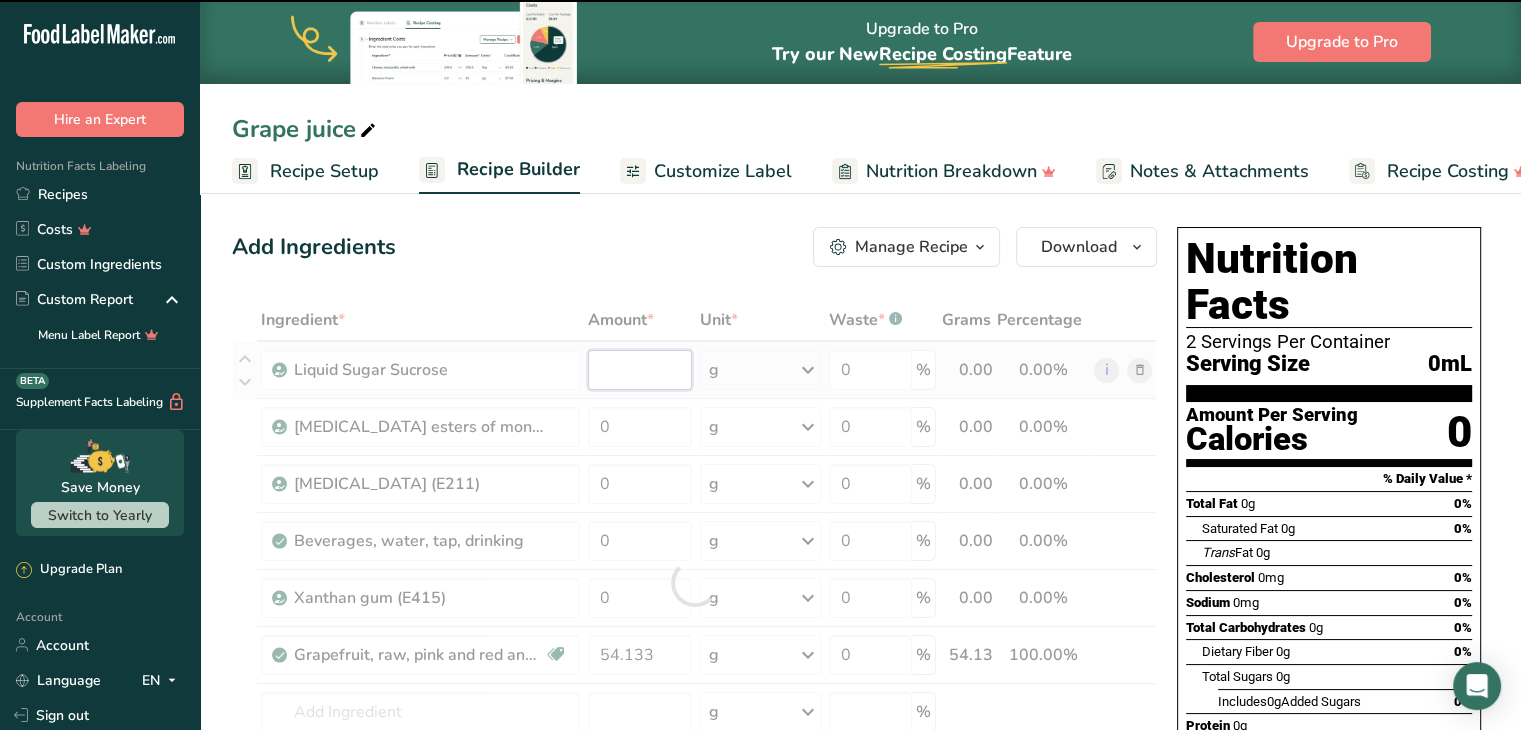 type on "0" 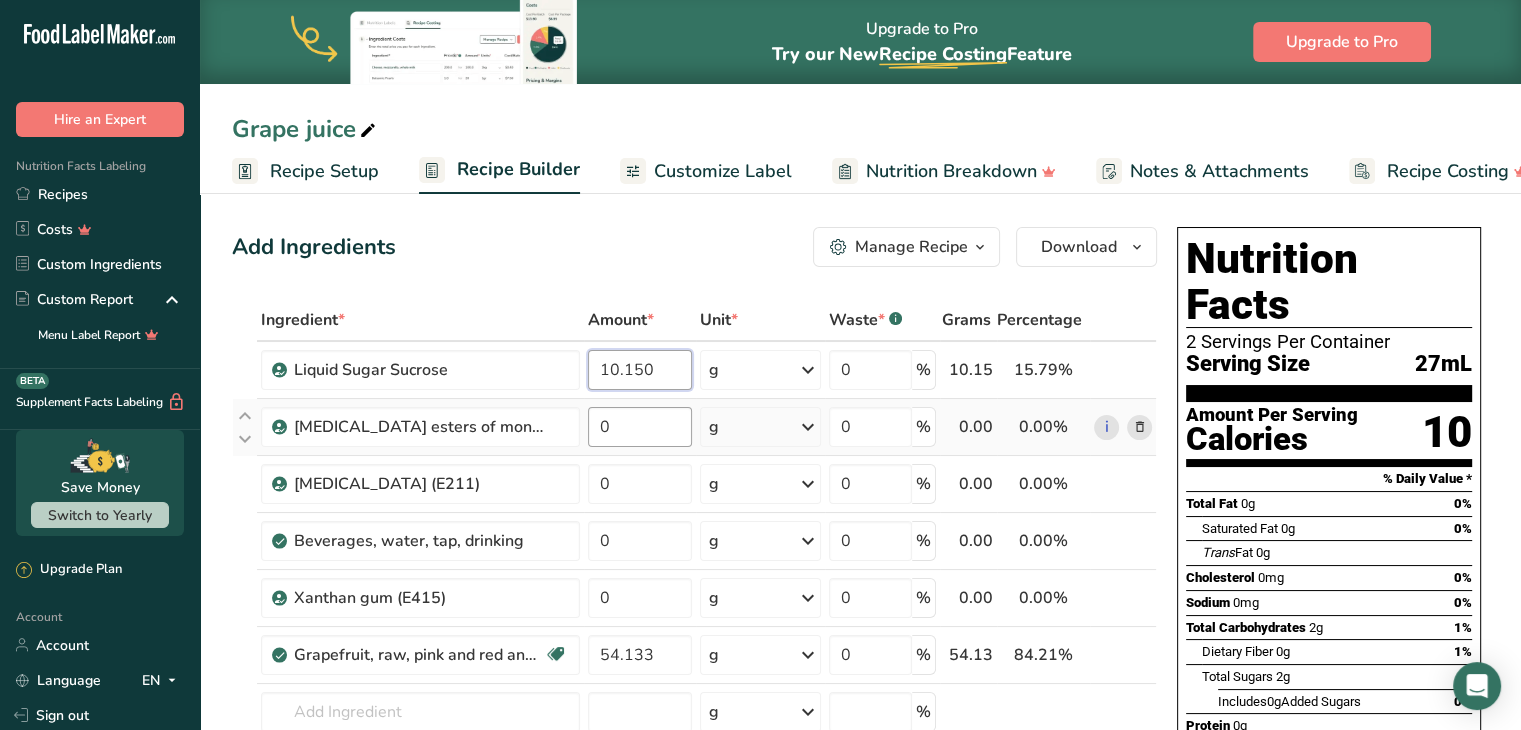 type on "10.150" 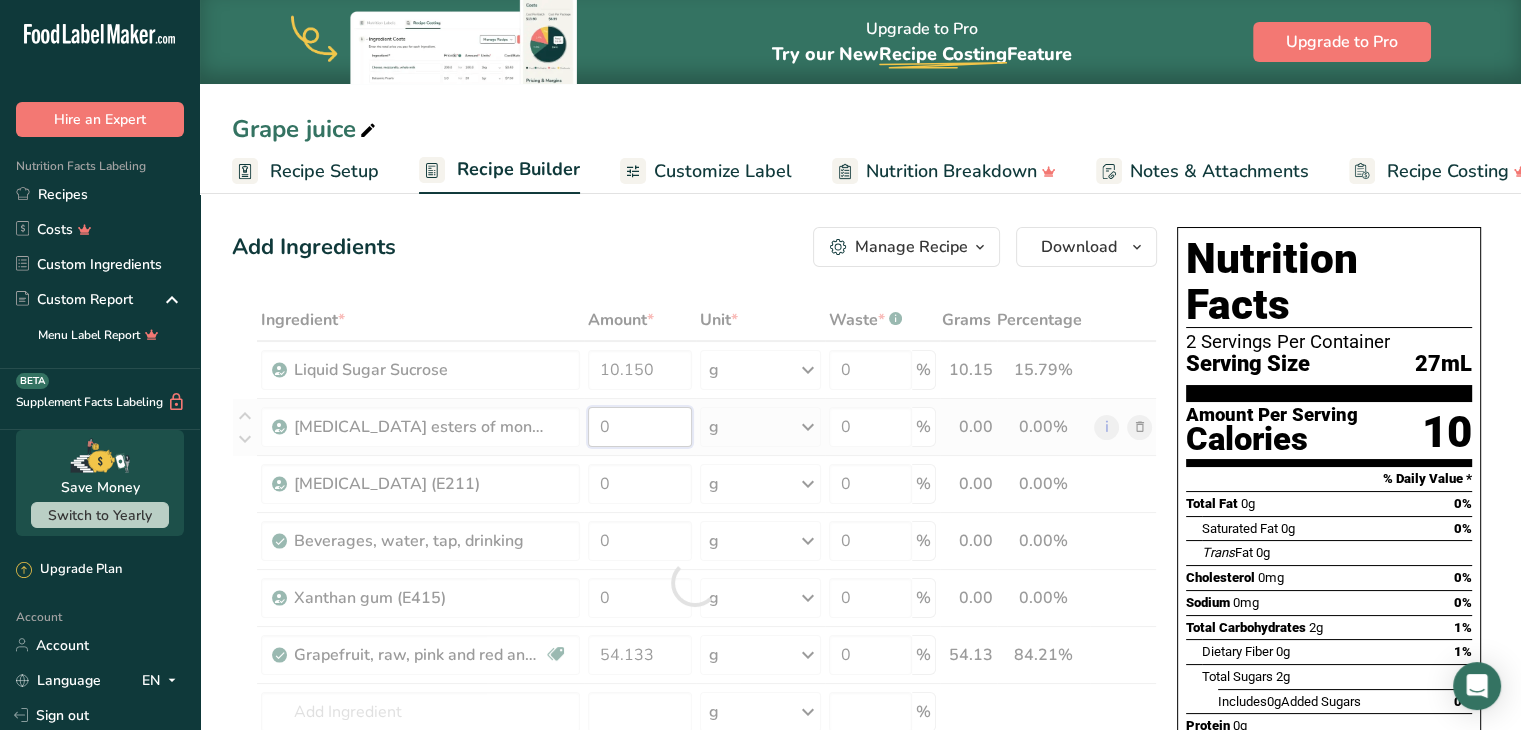 click on "Ingredient *
Amount *
Unit *
Waste *   .a-a{fill:#347362;}.b-a{fill:#fff;}          Grams
Percentage
Liquid Sugar Sucrose
10.150
g
Weight Units
g
kg
mg
See more
Volume Units
l
Volume units require a density conversion. If you know your ingredient's density enter it below. Otherwise, click on "RIA" our AI Regulatory bot - she will be able to help you
lb/ft3
g/cm3
Confirm
mL
Volume units require a density conversion. If you know your ingredient's density enter it below. Otherwise, click on "RIA" our AI Regulatory bot - she will be able to help you
lb/ft3" at bounding box center (694, 582) 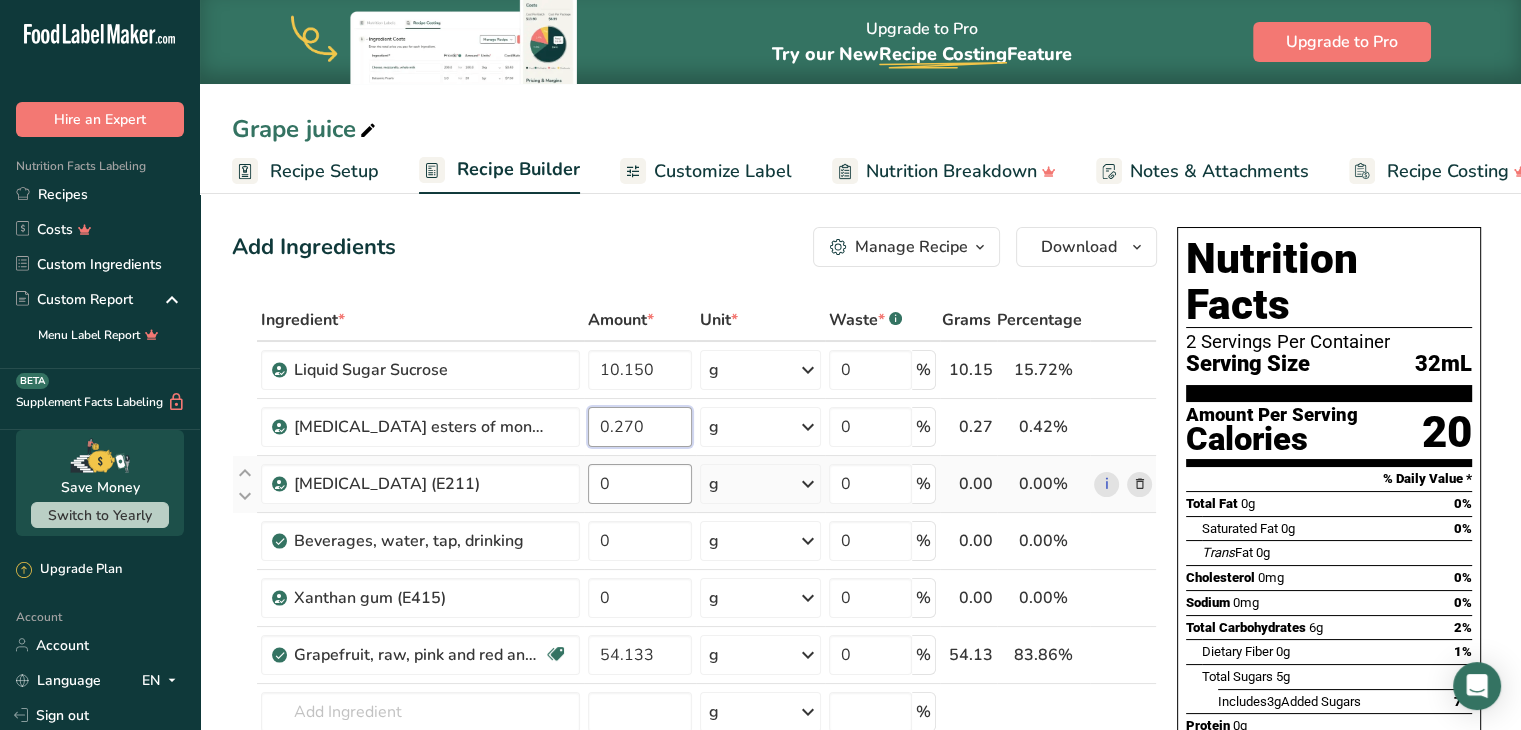 type on "0.270" 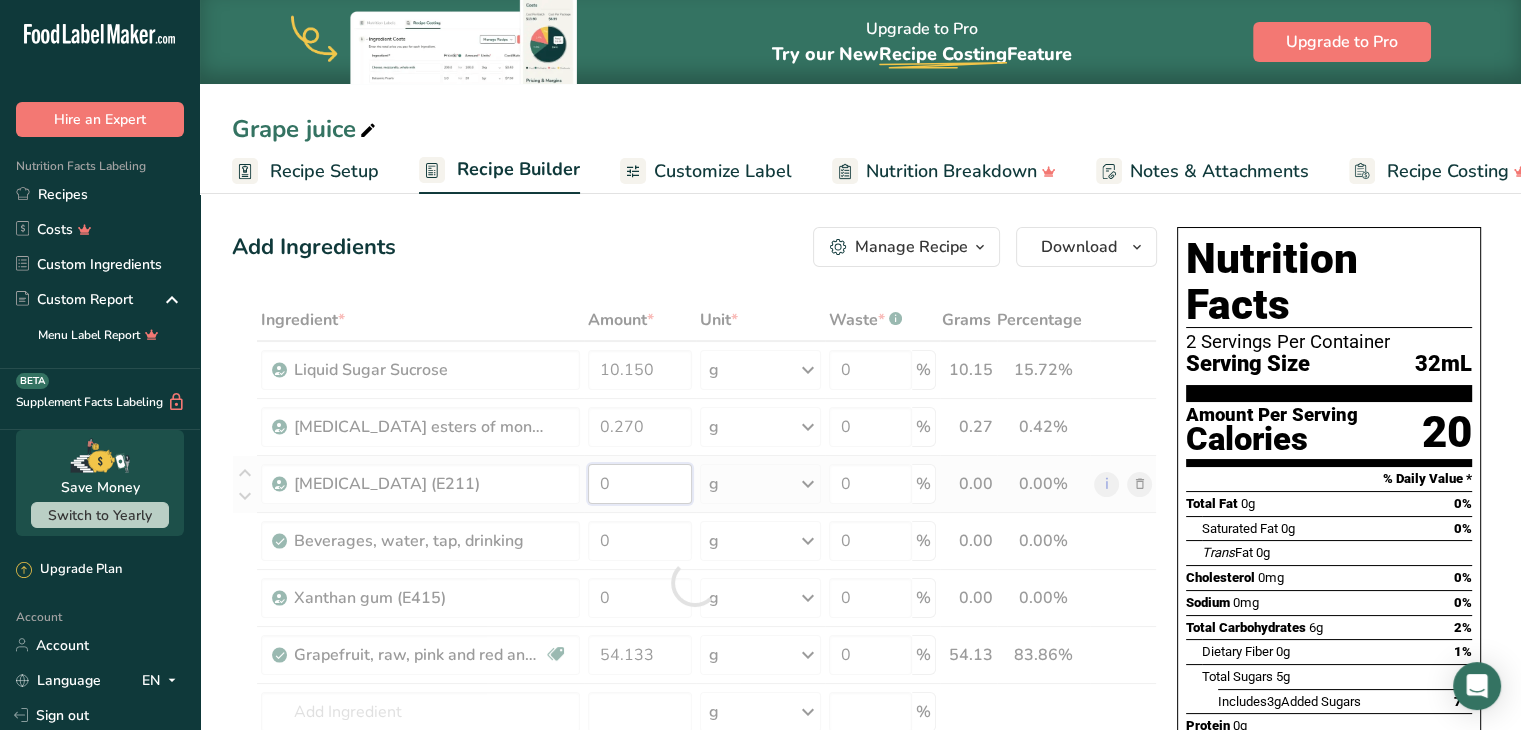 click on "Ingredient *
Amount *
Unit *
Waste *   .a-a{fill:#347362;}.b-a{fill:#fff;}          Grams
Percentage
Liquid Sugar Sucrose
10.150
g
Weight Units
g
kg
mg
See more
Volume Units
l
Volume units require a density conversion. If you know your ingredient's density enter it below. Otherwise, click on "RIA" our AI Regulatory bot - she will be able to help you
lb/ft3
g/cm3
Confirm
mL
Volume units require a density conversion. If you know your ingredient's density enter it below. Otherwise, click on "RIA" our AI Regulatory bot - she will be able to help you
lb/ft3" at bounding box center [694, 582] 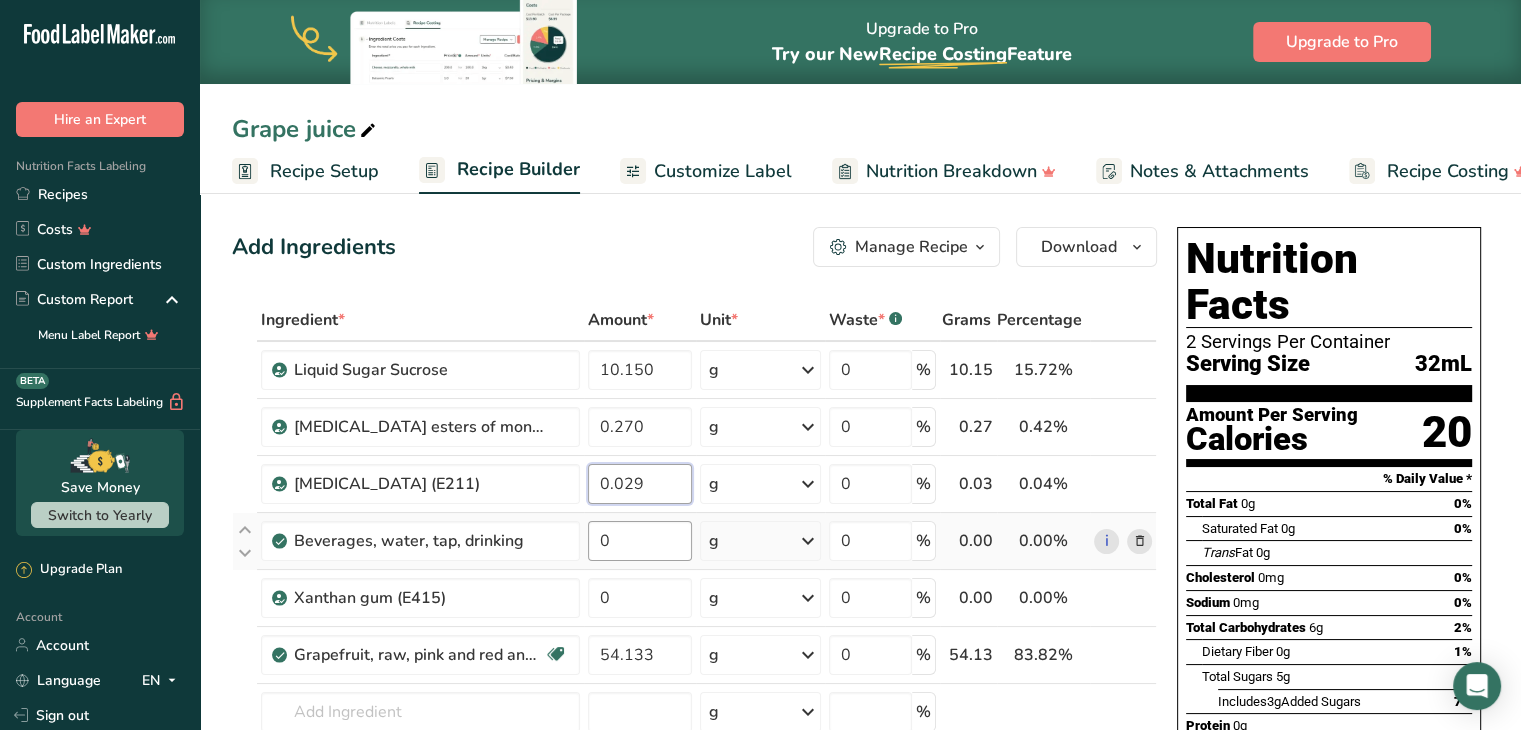 type on "0.029" 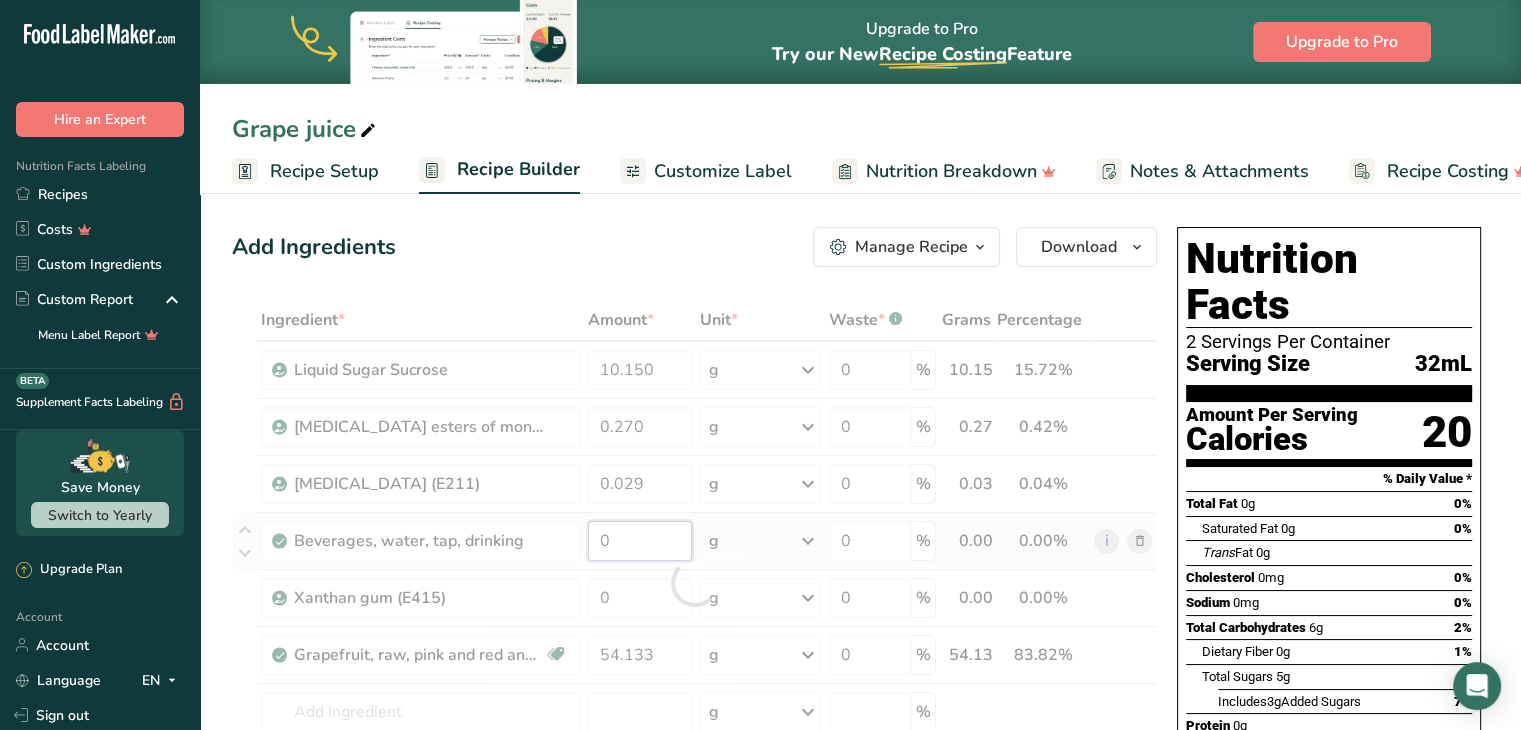 click on "Ingredient *
Amount *
Unit *
Waste *   .a-a{fill:#347362;}.b-a{fill:#fff;}          Grams
Percentage
Liquid Sugar Sucrose
10.150
g
Weight Units
g
kg
mg
See more
Volume Units
l
Volume units require a density conversion. If you know your ingredient's density enter it below. Otherwise, click on "RIA" our AI Regulatory bot - she will be able to help you
lb/ft3
g/cm3
Confirm
mL
Volume units require a density conversion. If you know your ingredient's density enter it below. Otherwise, click on "RIA" our AI Regulatory bot - she will be able to help you
lb/ft3" at bounding box center [694, 582] 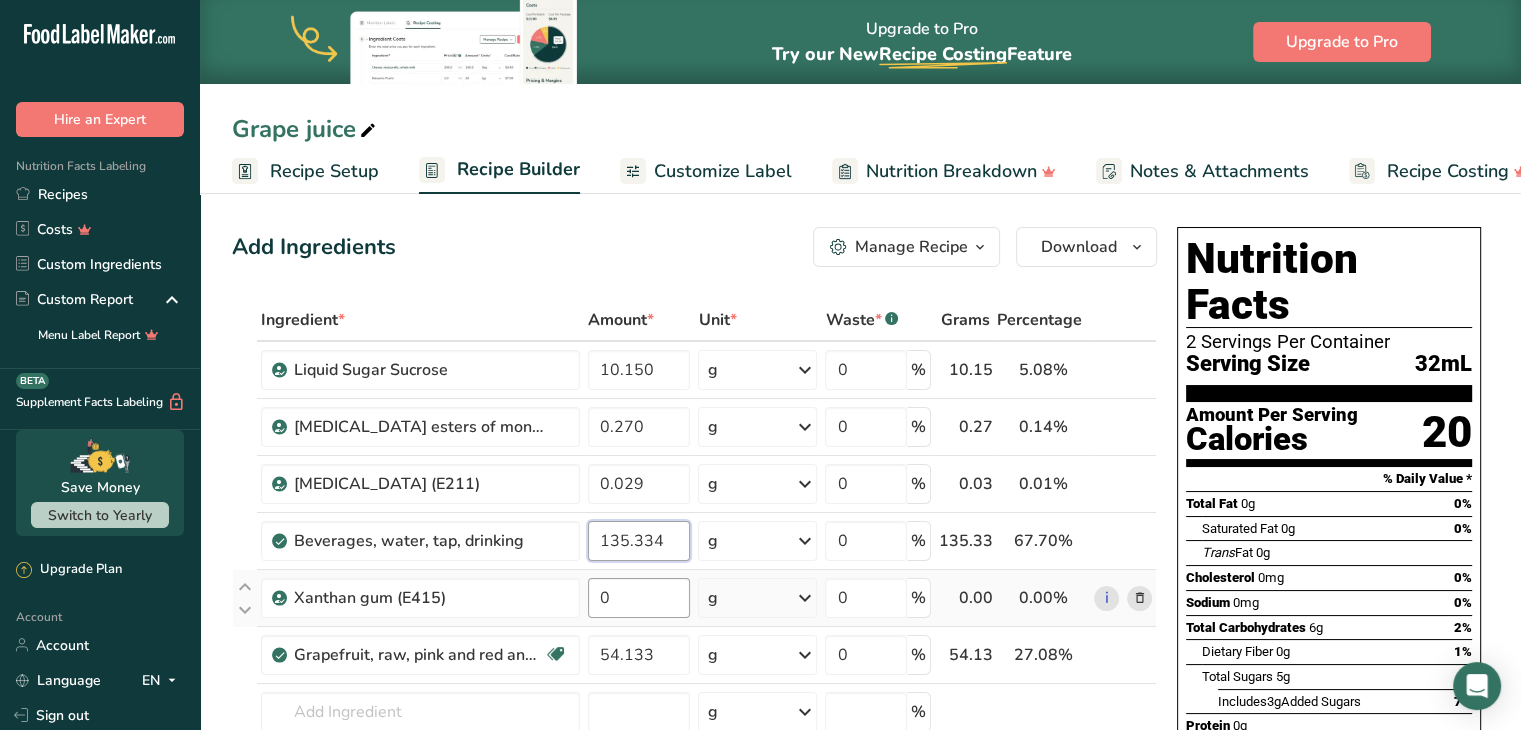 type on "135.334" 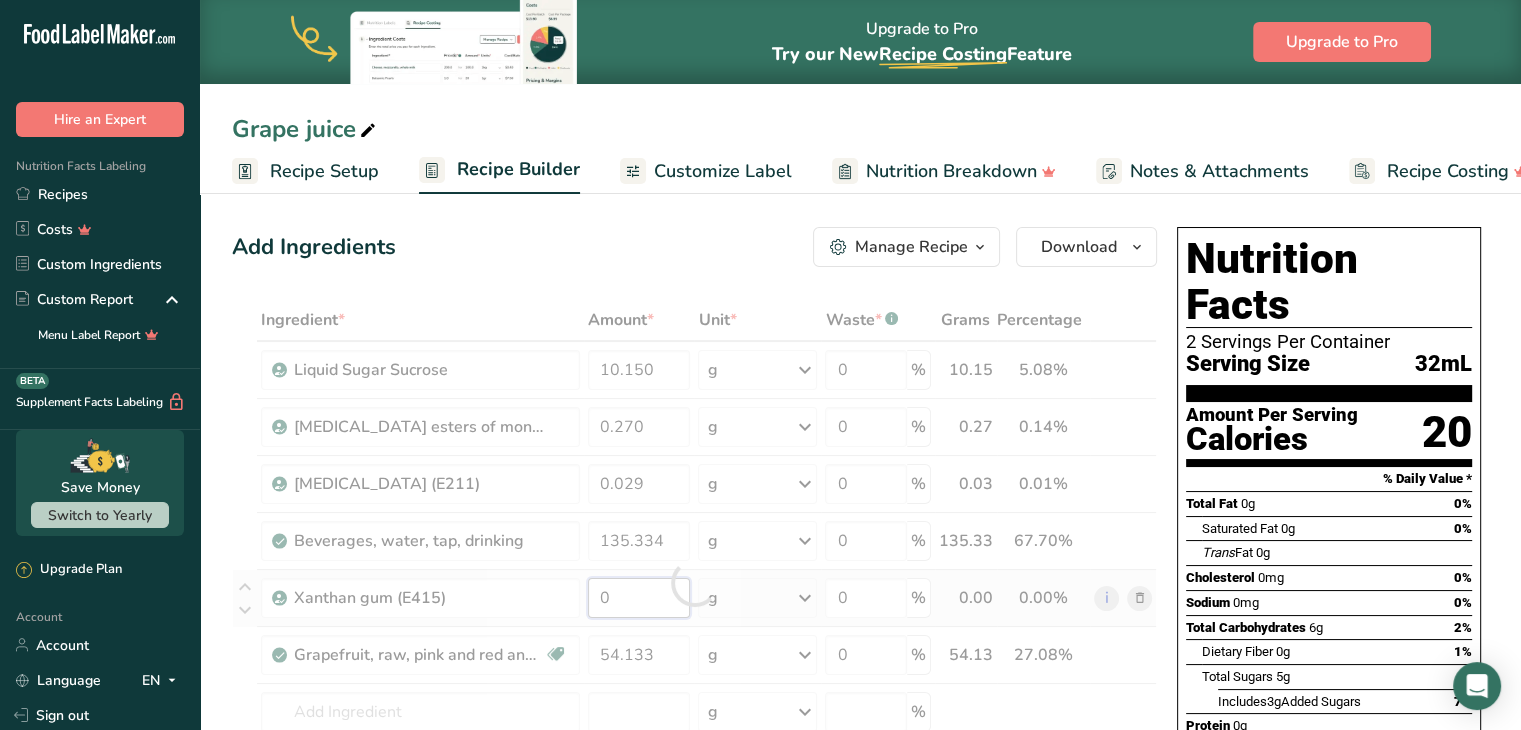 click on "Ingredient *
Amount *
Unit *
Waste *   .a-a{fill:#347362;}.b-a{fill:#fff;}          Grams
Percentage
Liquid Sugar Sucrose
10.150
g
Weight Units
g
kg
mg
See more
Volume Units
l
Volume units require a density conversion. If you know your ingredient's density enter it below. Otherwise, click on "RIA" our AI Regulatory bot - she will be able to help you
lb/ft3
g/cm3
Confirm
mL
Volume units require a density conversion. If you know your ingredient's density enter it below. Otherwise, click on "RIA" our AI Regulatory bot - she will be able to help you
lb/ft3" at bounding box center [694, 582] 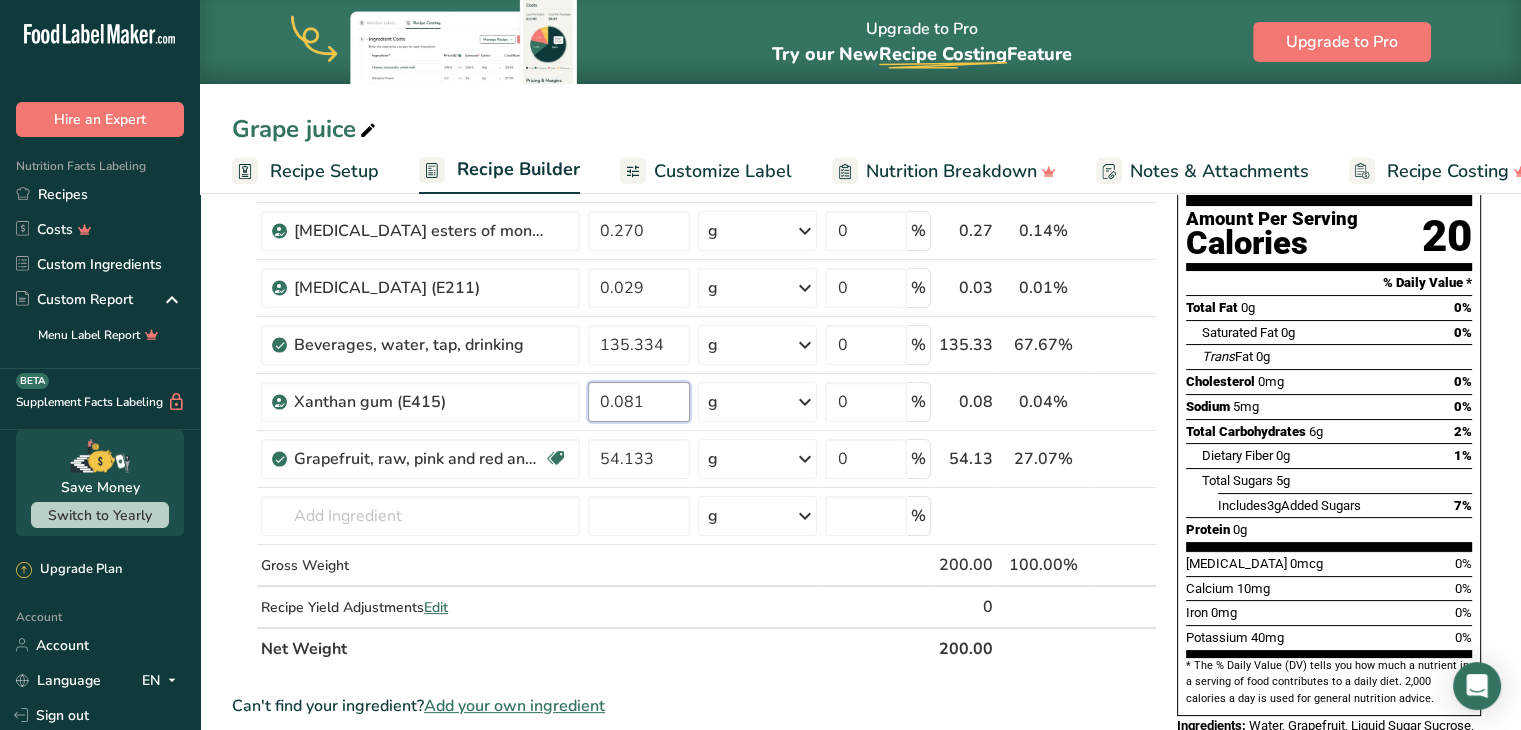 scroll, scrollTop: 196, scrollLeft: 0, axis: vertical 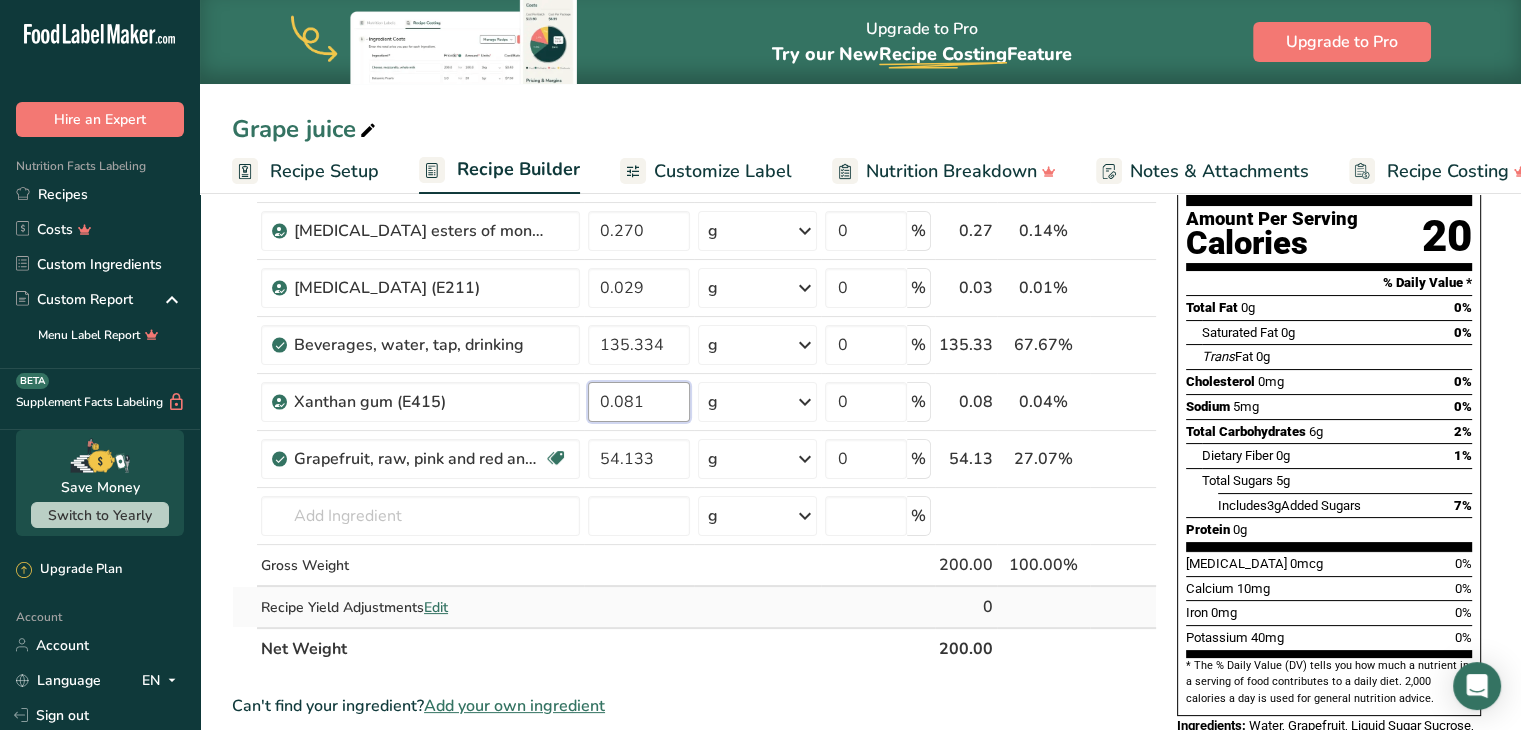 type on "0.081" 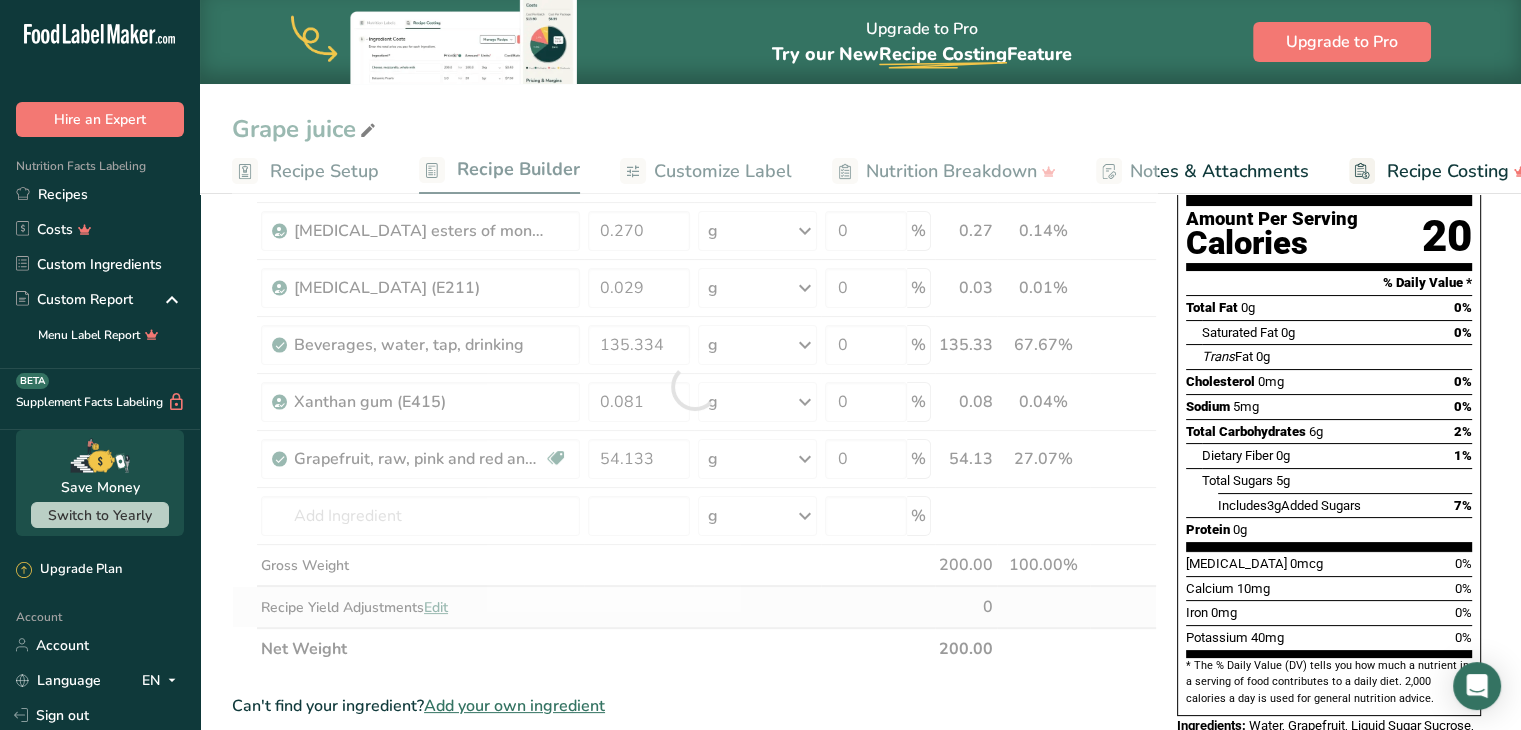 click on "Ingredient *
Amount *
Unit *
Waste *   .a-a{fill:#347362;}.b-a{fill:#fff;}          Grams
Percentage
Liquid Sugar Sucrose
10.150
g
Weight Units
g
kg
mg
See more
Volume Units
l
Volume units require a density conversion. If you know your ingredient's density enter it below. Otherwise, click on "RIA" our AI Regulatory bot - she will be able to help you
lb/ft3
g/cm3
Confirm
mL
Volume units require a density conversion. If you know your ingredient's density enter it below. Otherwise, click on "RIA" our AI Regulatory bot - she will be able to help you
lb/ft3" at bounding box center [694, 386] 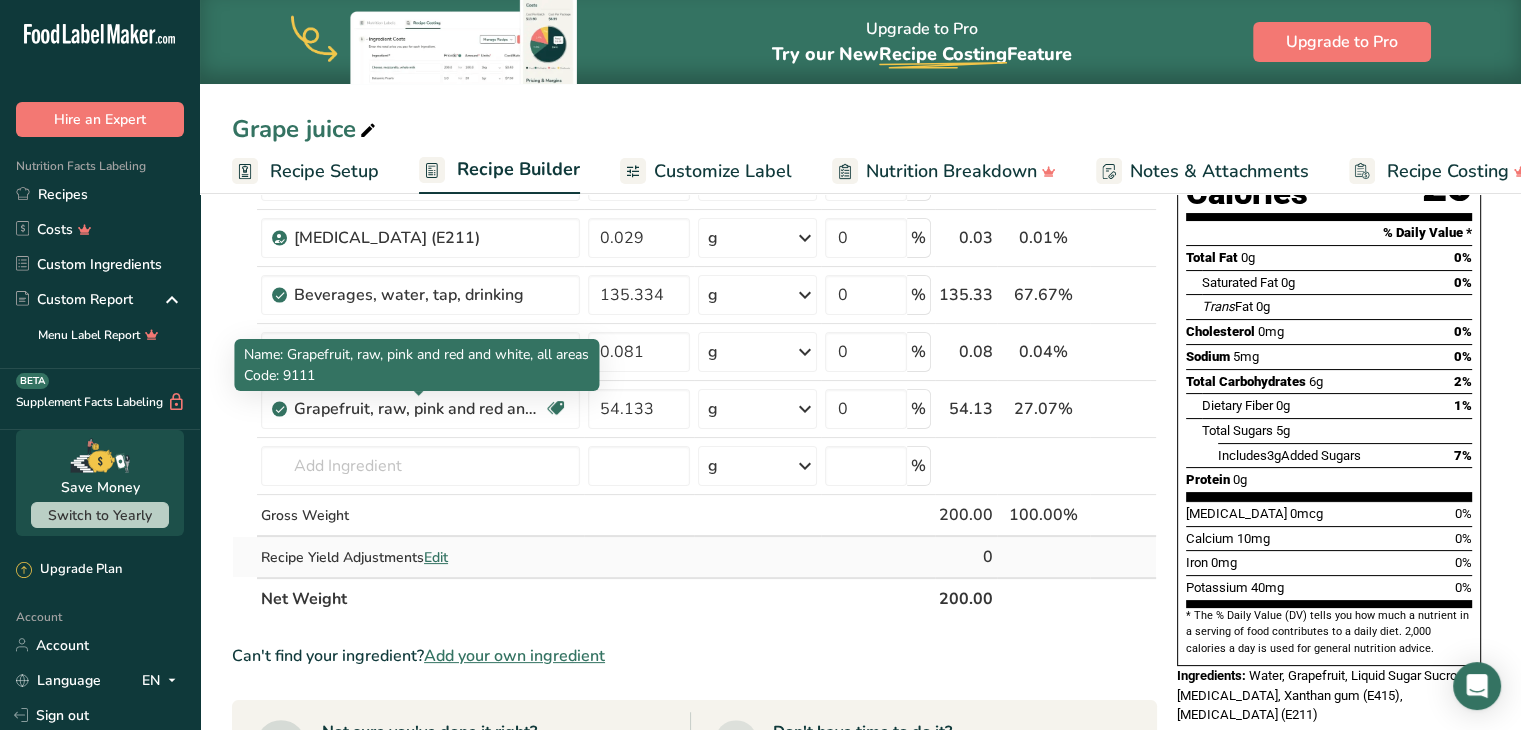 scroll, scrollTop: 267, scrollLeft: 0, axis: vertical 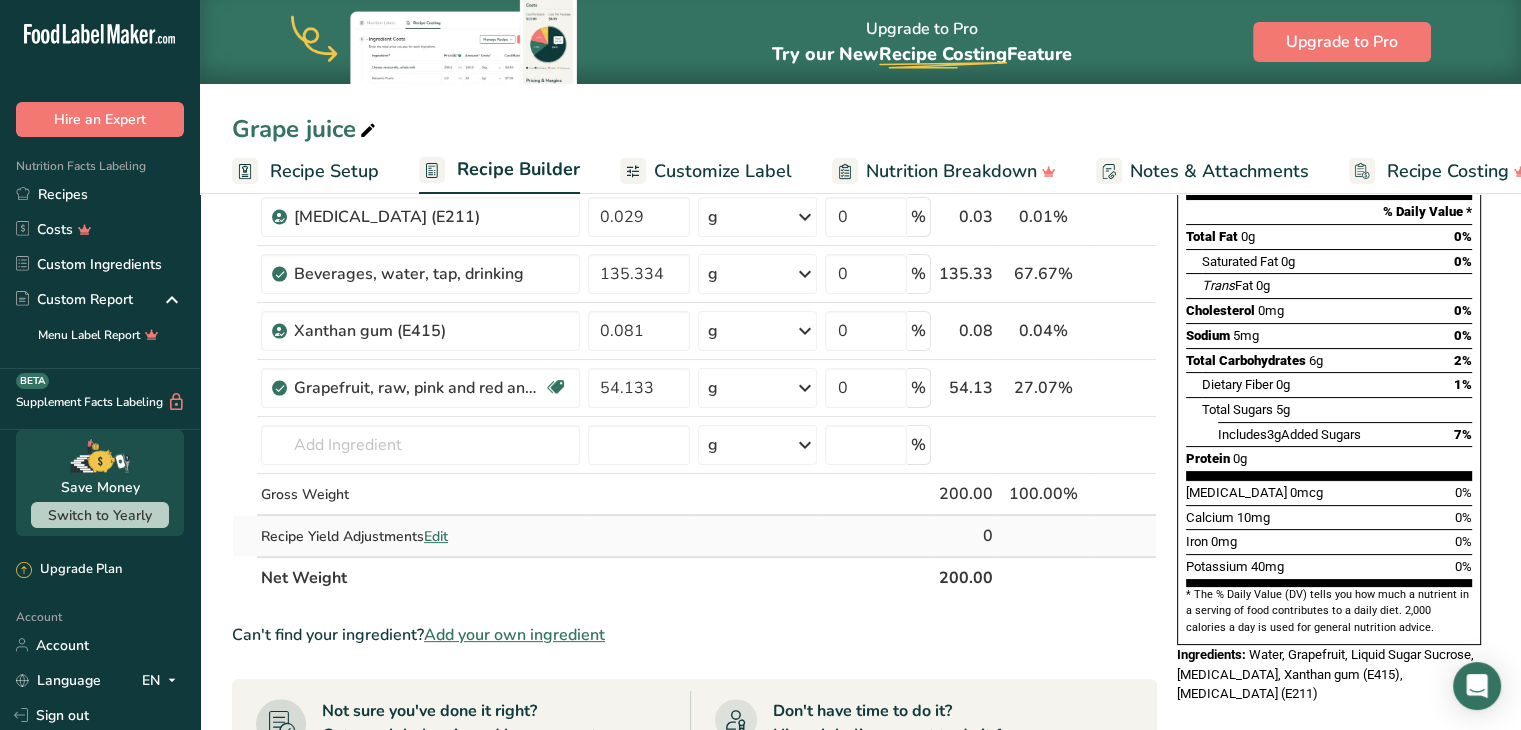 click on "Edit" at bounding box center (436, 536) 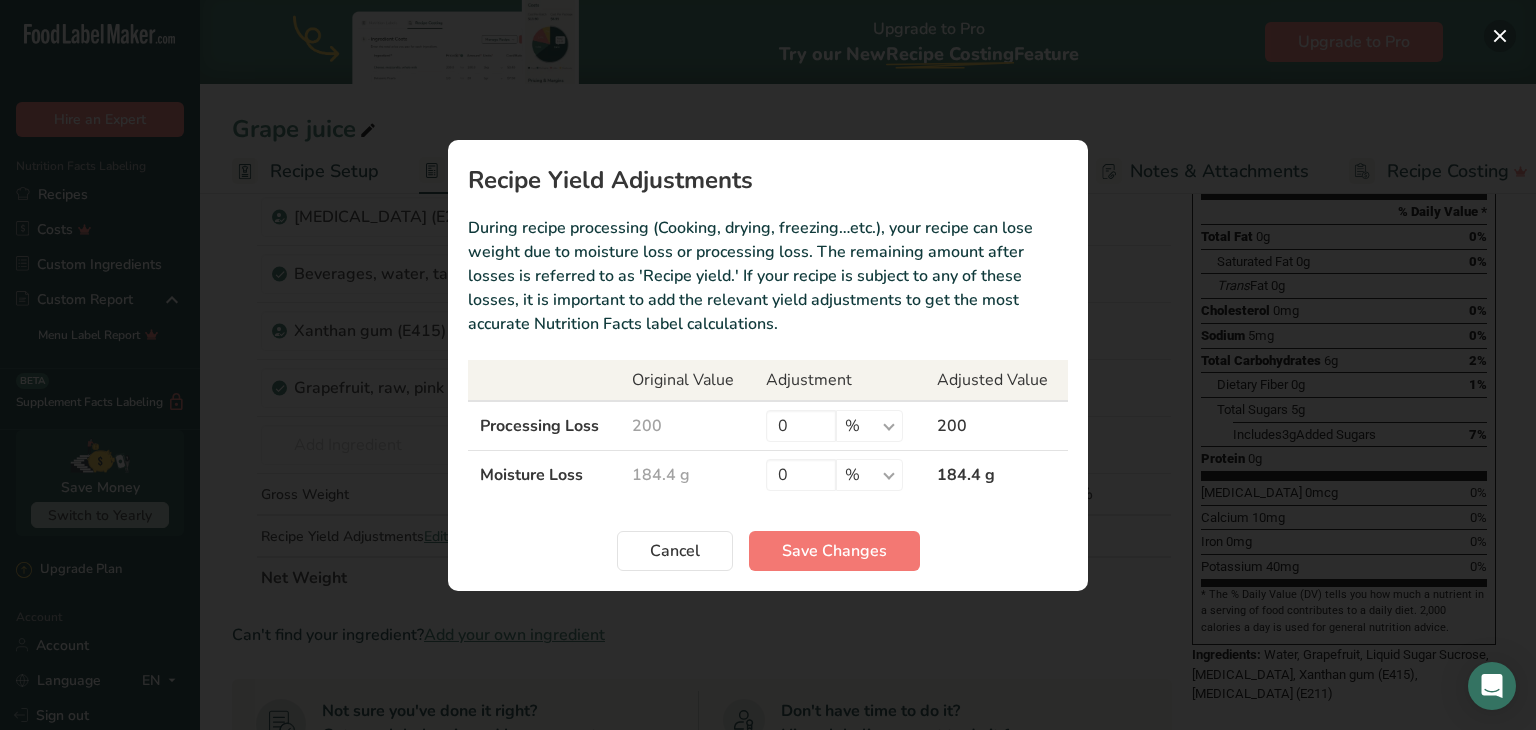 click at bounding box center (1500, 36) 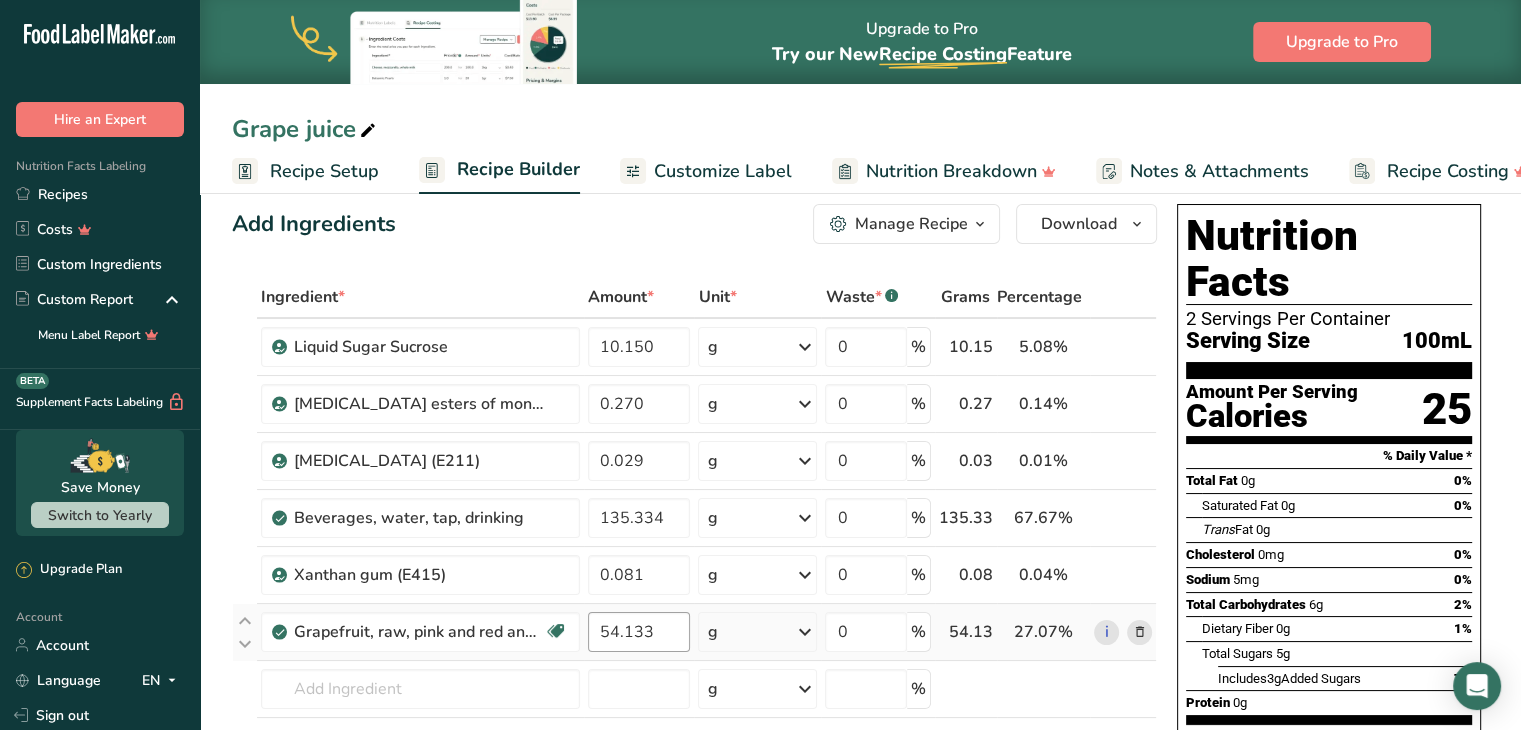 scroll, scrollTop: 22, scrollLeft: 0, axis: vertical 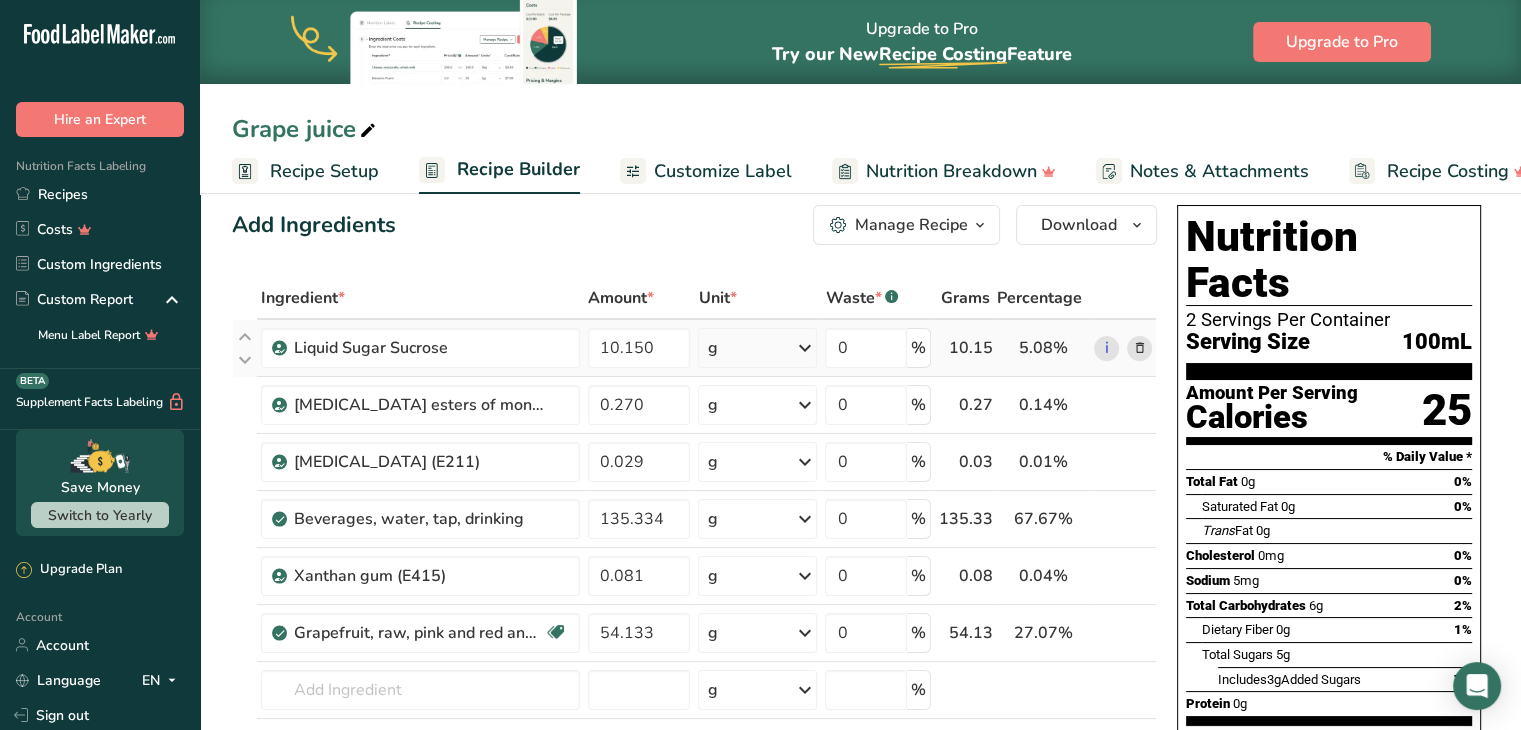 click at bounding box center (1139, 348) 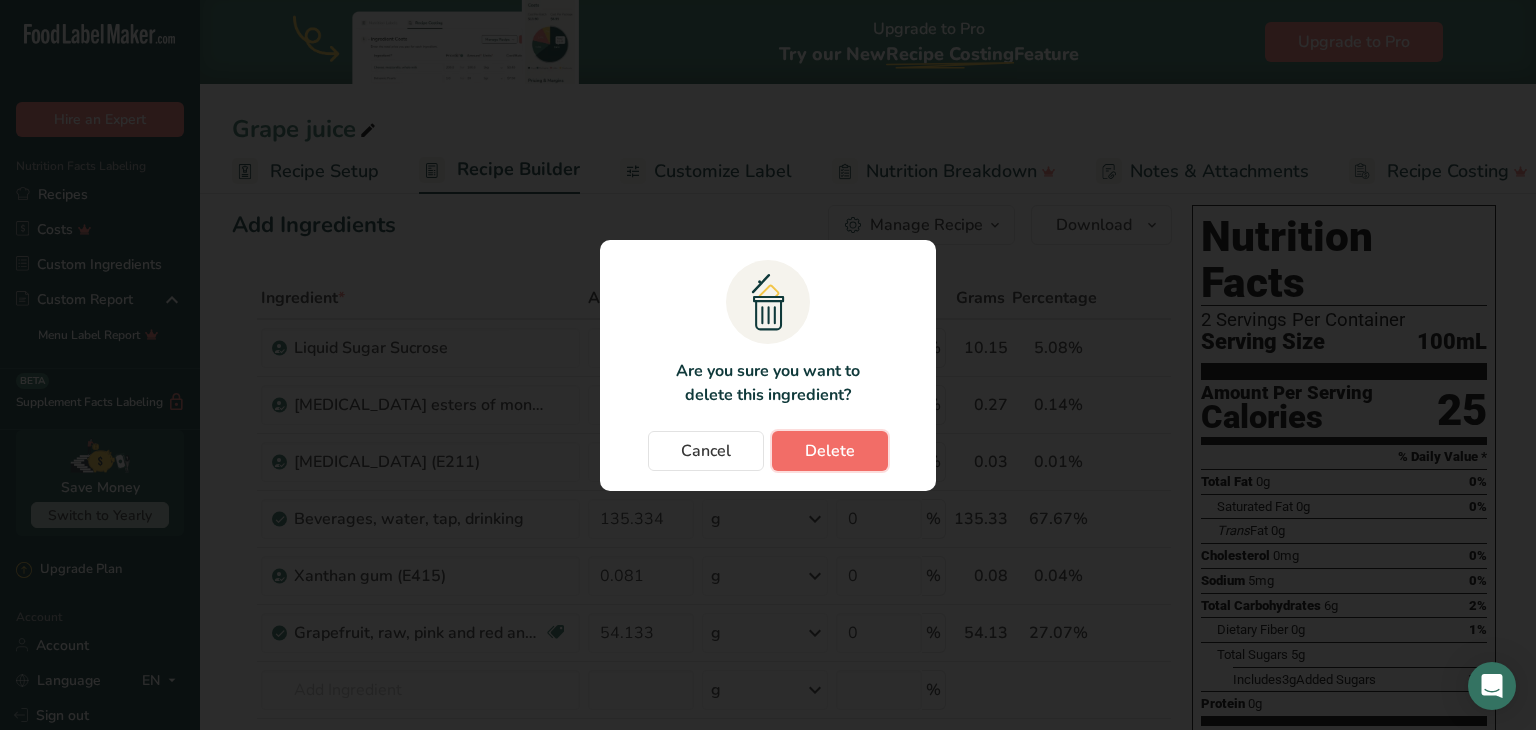 click on "Delete" at bounding box center [830, 451] 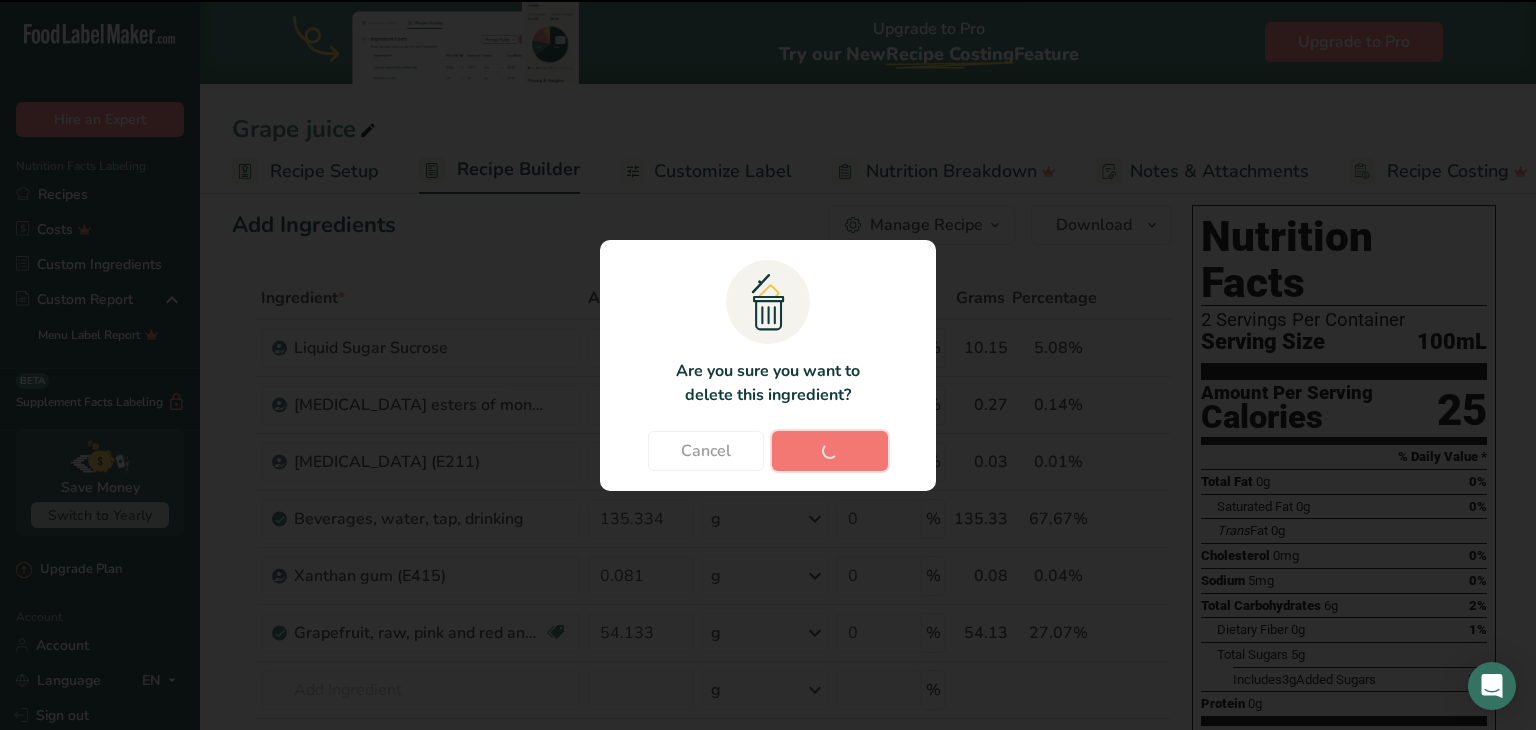 type on "0.27" 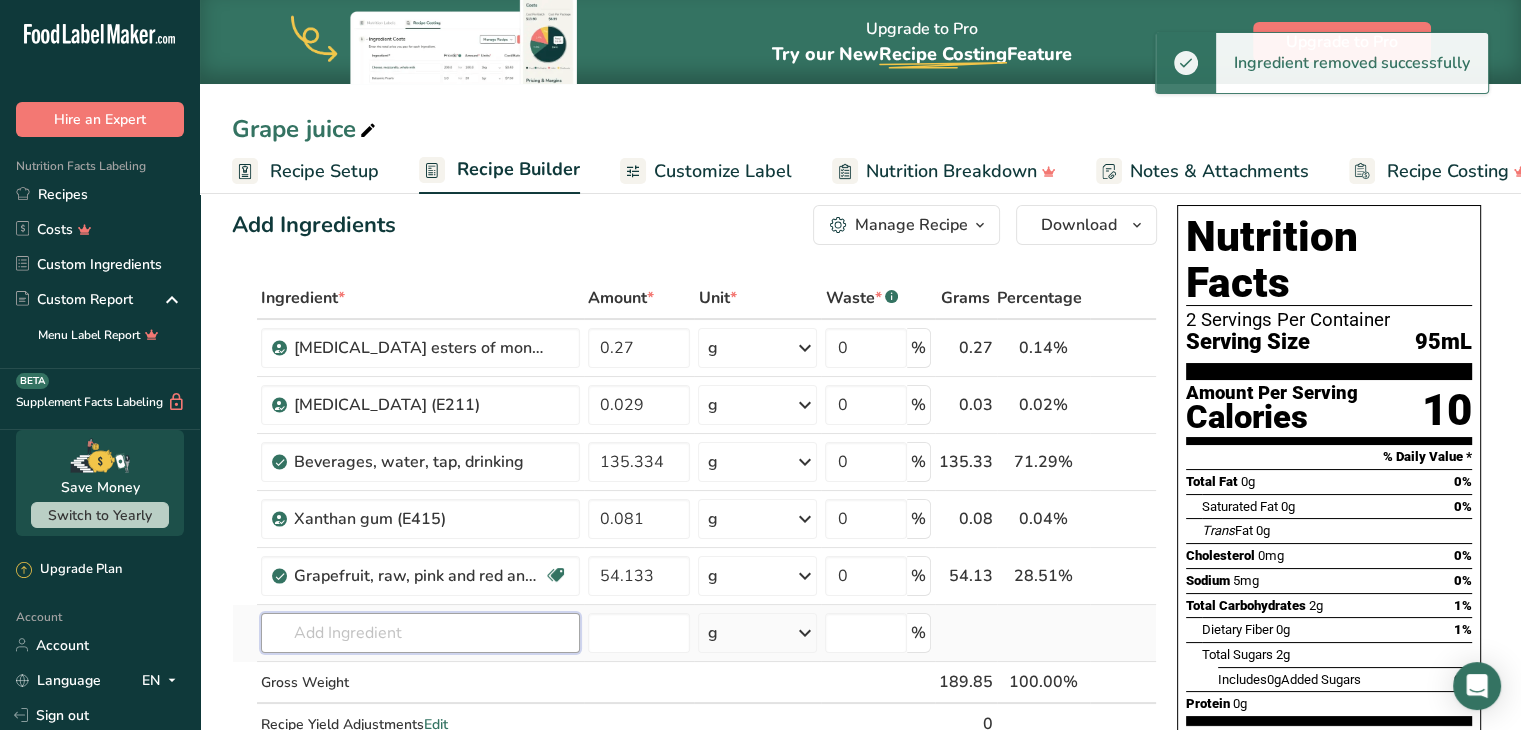 click at bounding box center (420, 633) 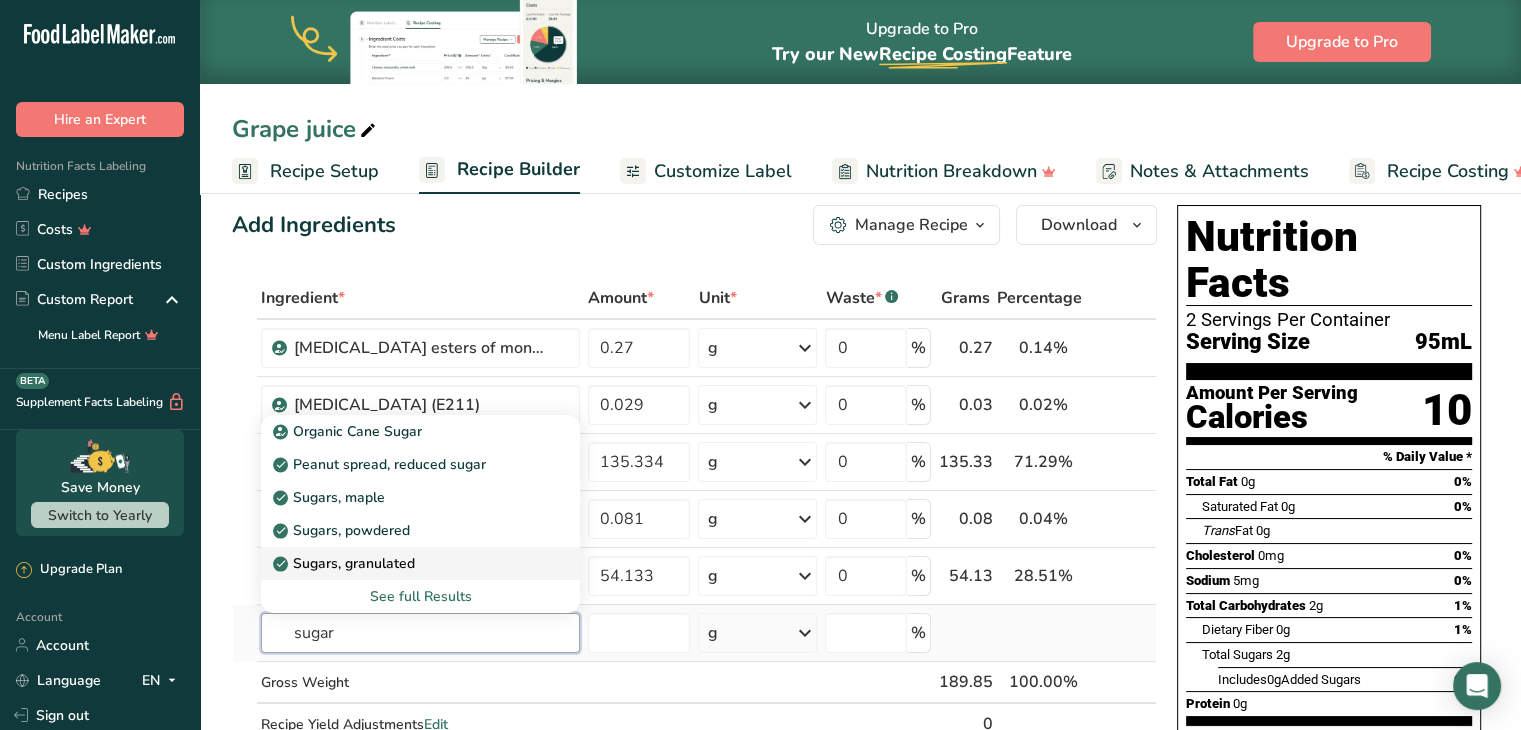 type on "sugar" 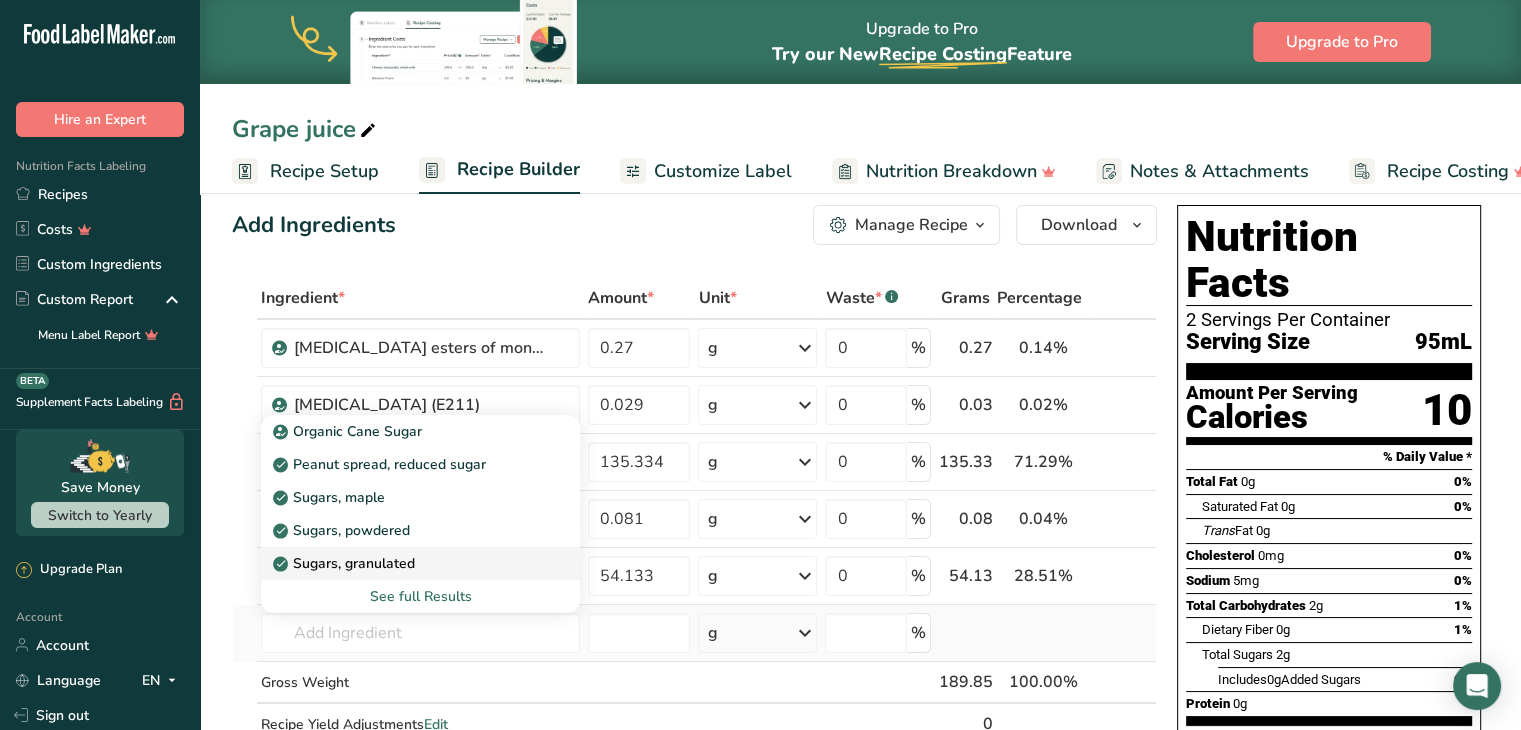 click on "Sugars, granulated" at bounding box center [346, 563] 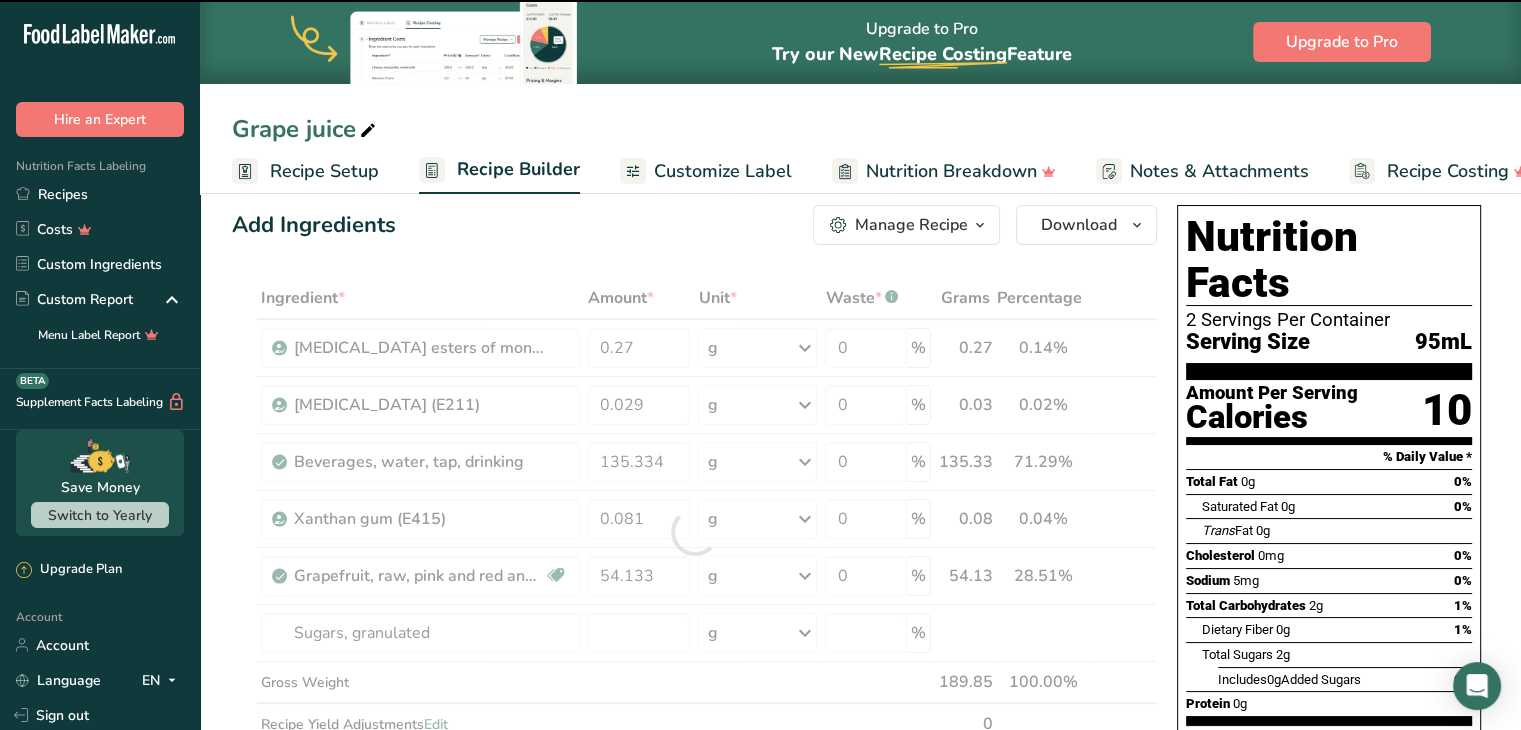 type on "0" 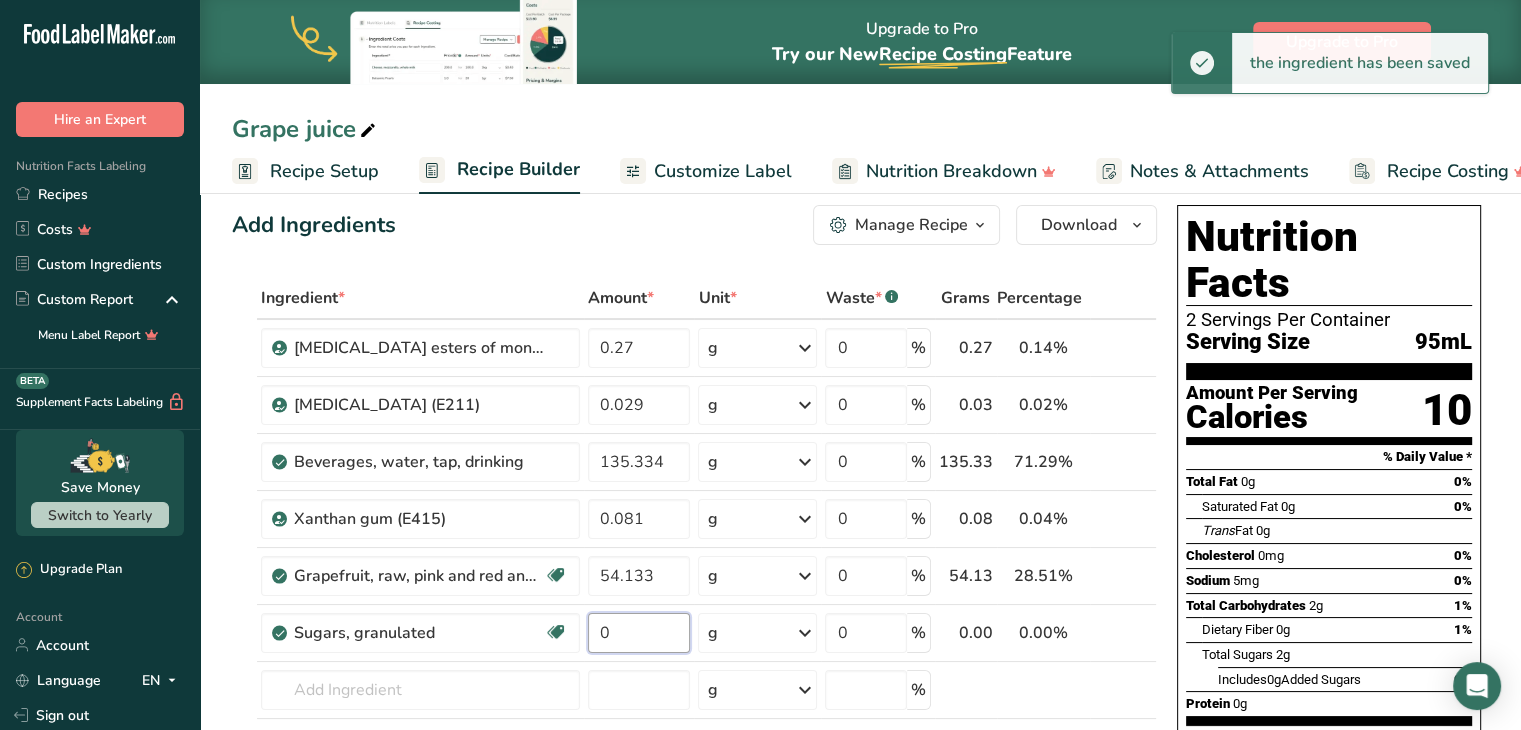 click on "0" at bounding box center (639, 633) 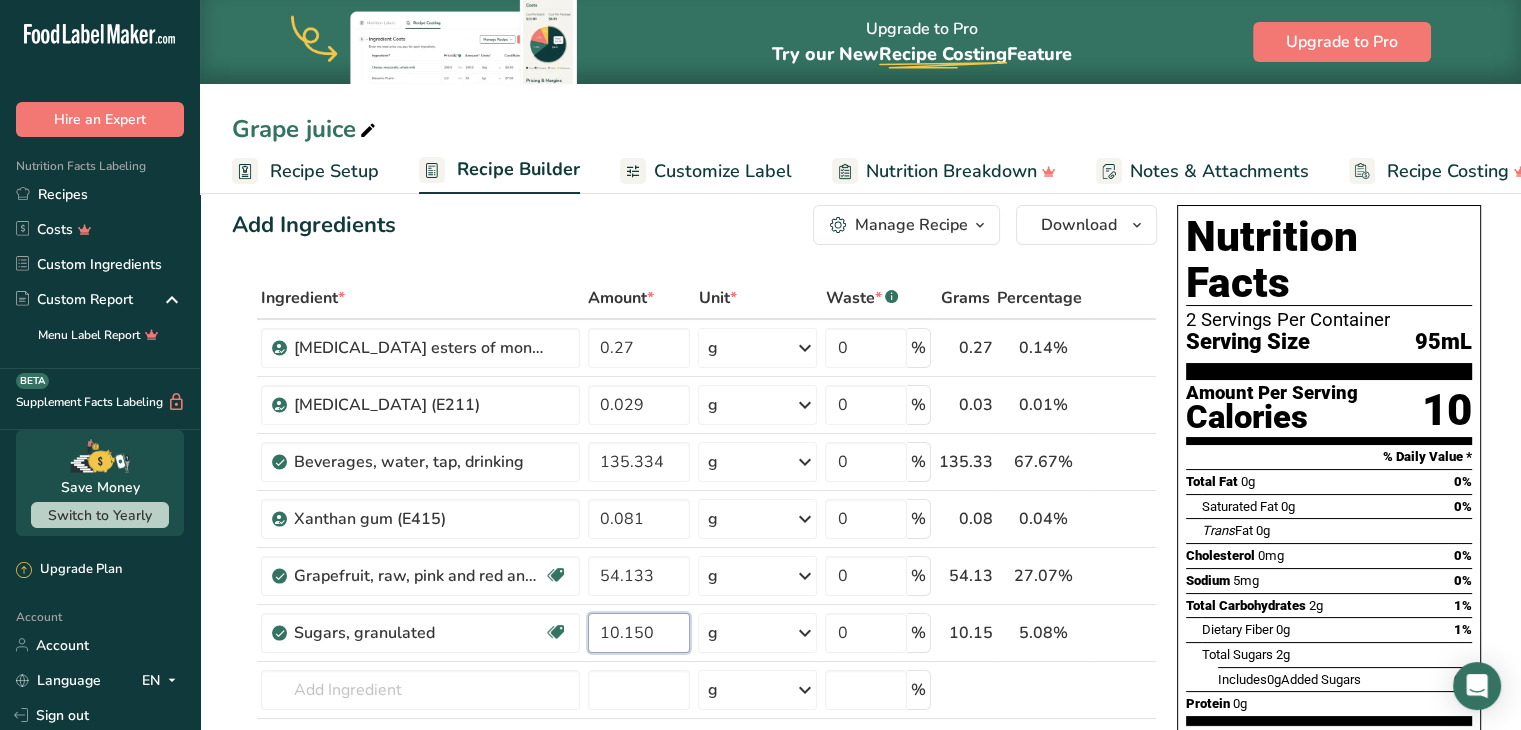type on "10.150" 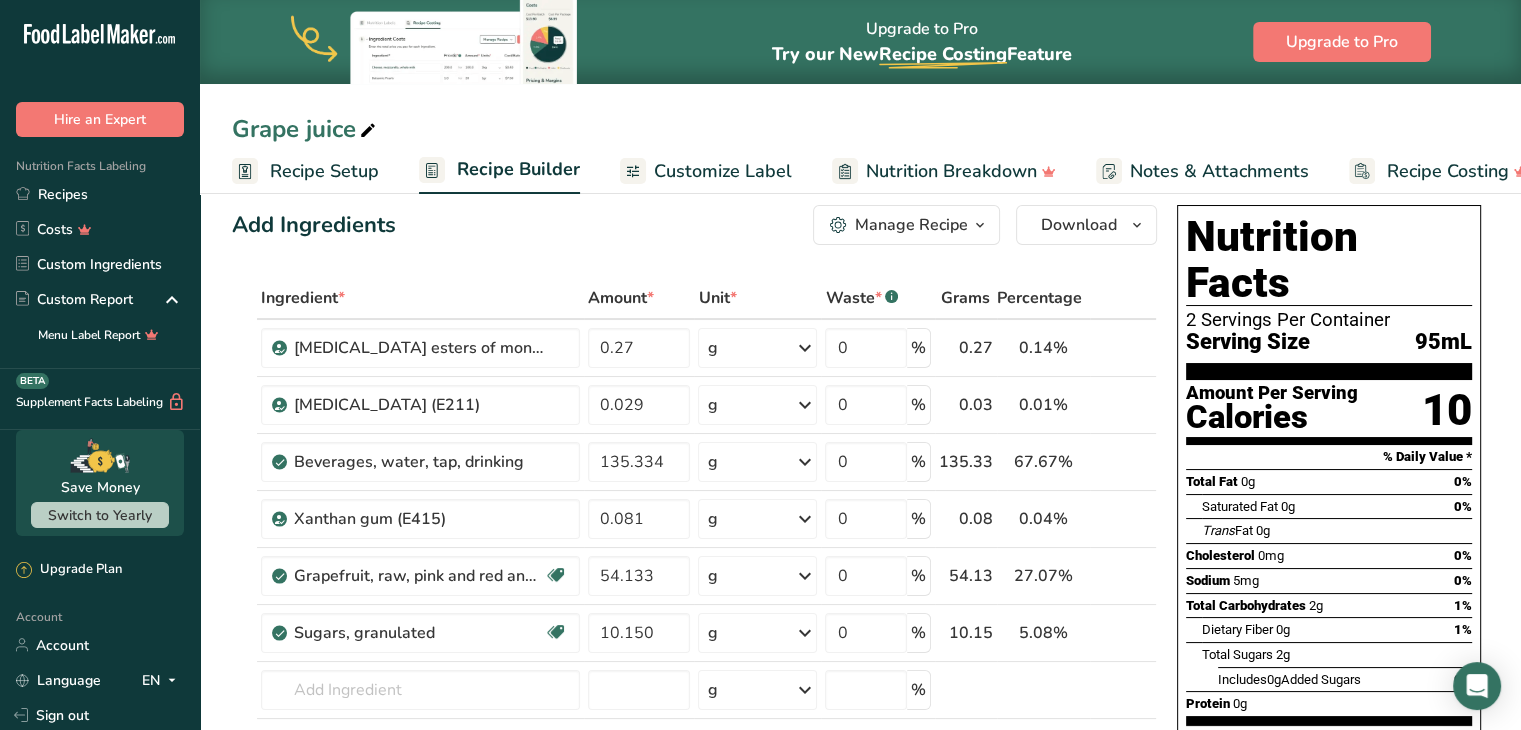 click on "% Daily Value *" at bounding box center [1329, 457] 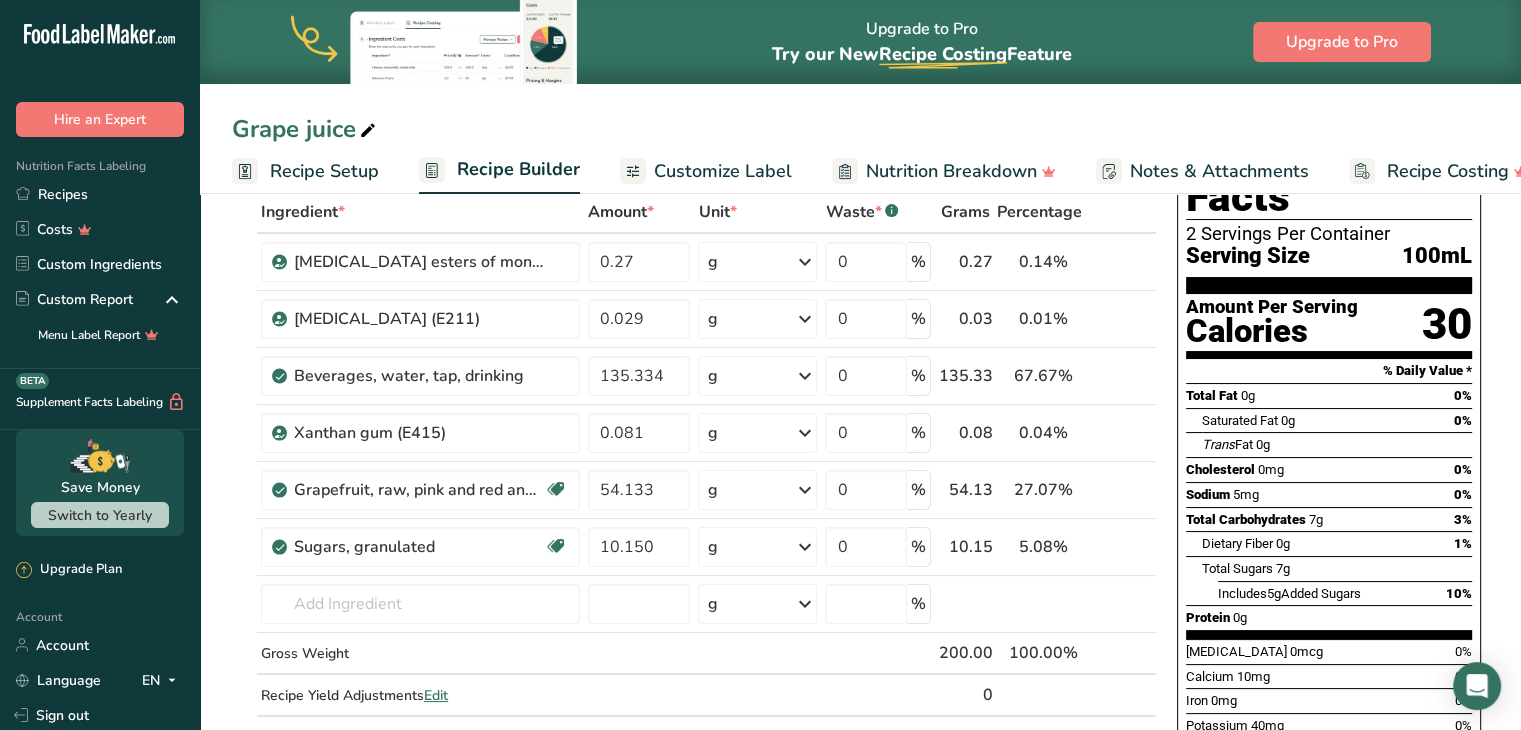 scroll, scrollTop: 68, scrollLeft: 0, axis: vertical 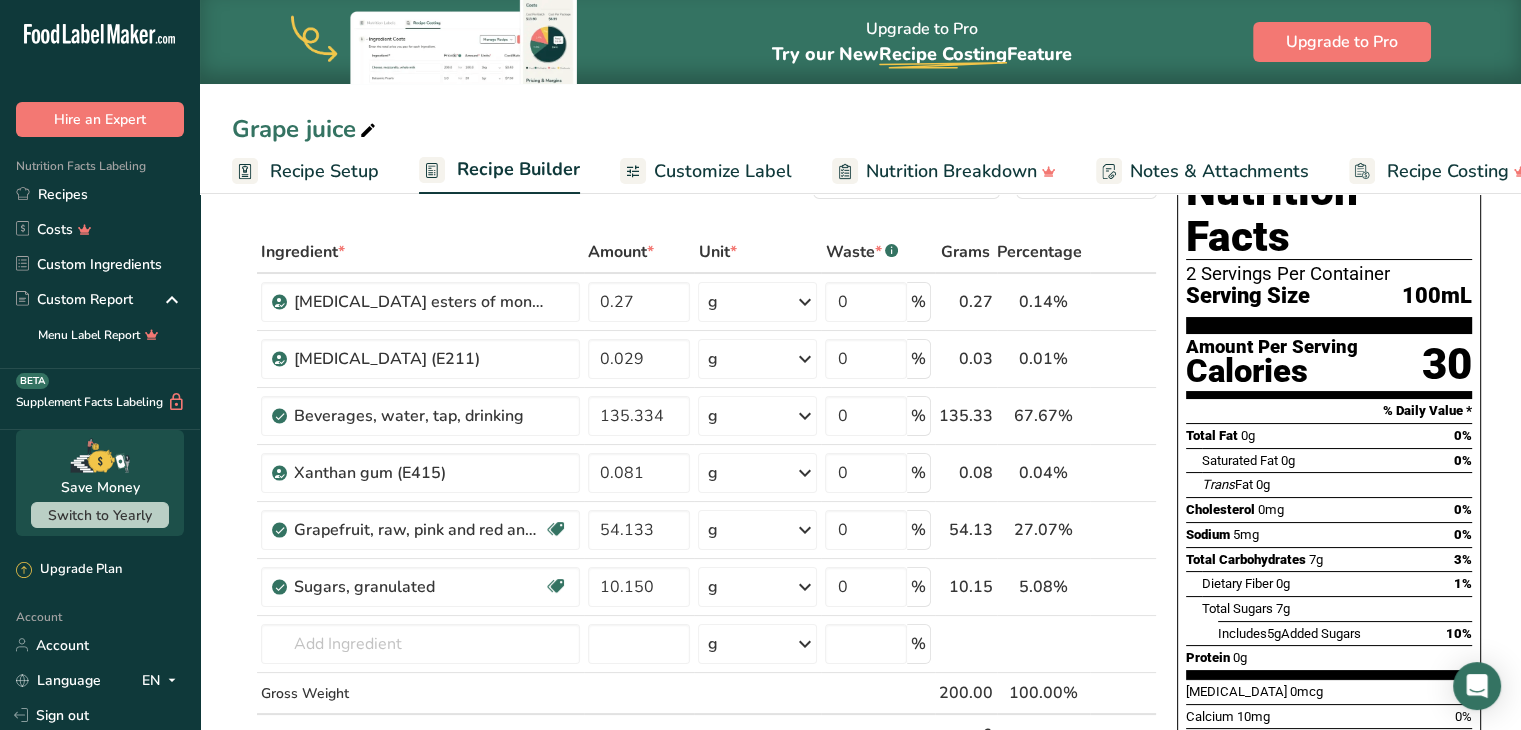 click on "Customize Label" at bounding box center (723, 171) 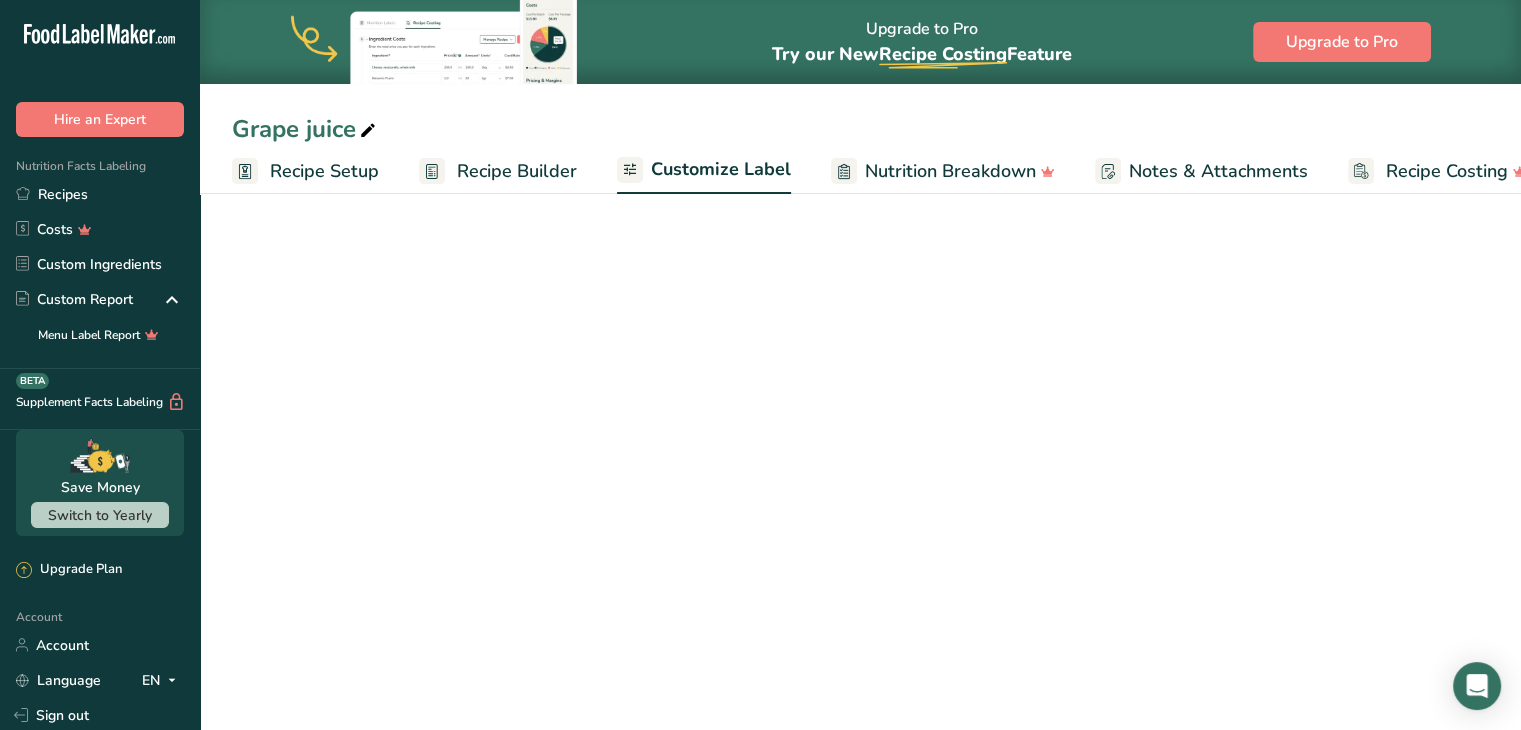 scroll, scrollTop: 0, scrollLeft: 38, axis: horizontal 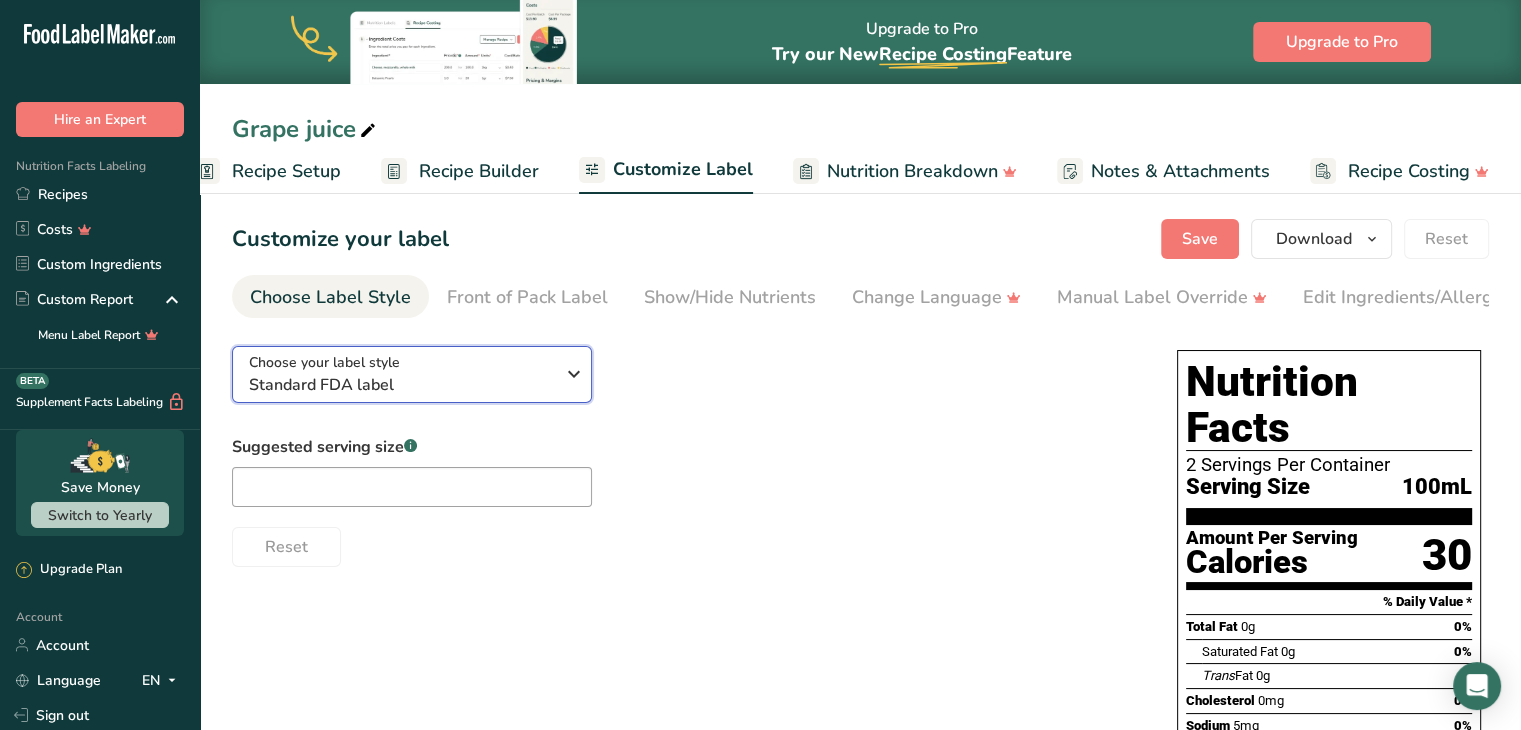 click at bounding box center (574, 374) 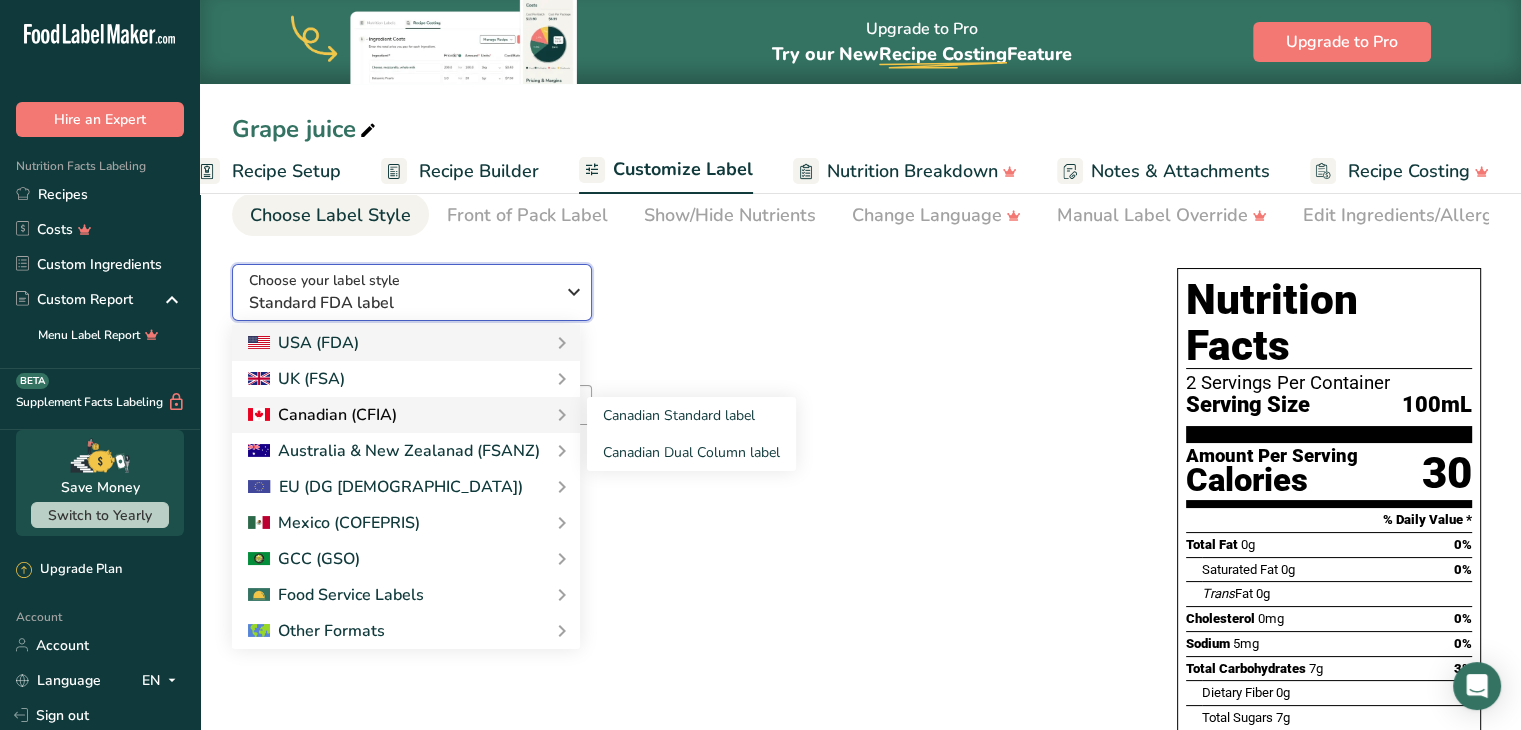 scroll, scrollTop: 84, scrollLeft: 0, axis: vertical 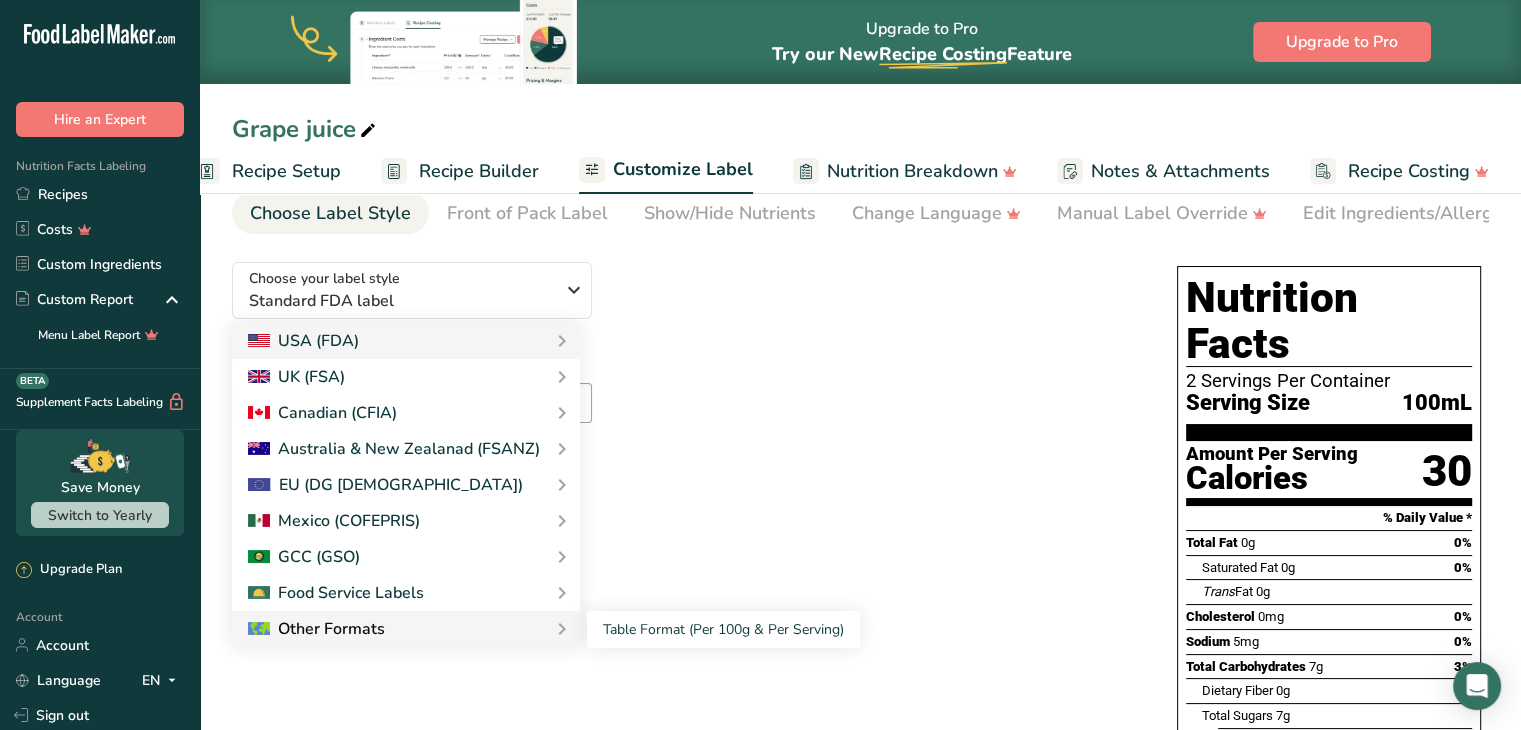 click on "Other Formats" at bounding box center [406, 629] 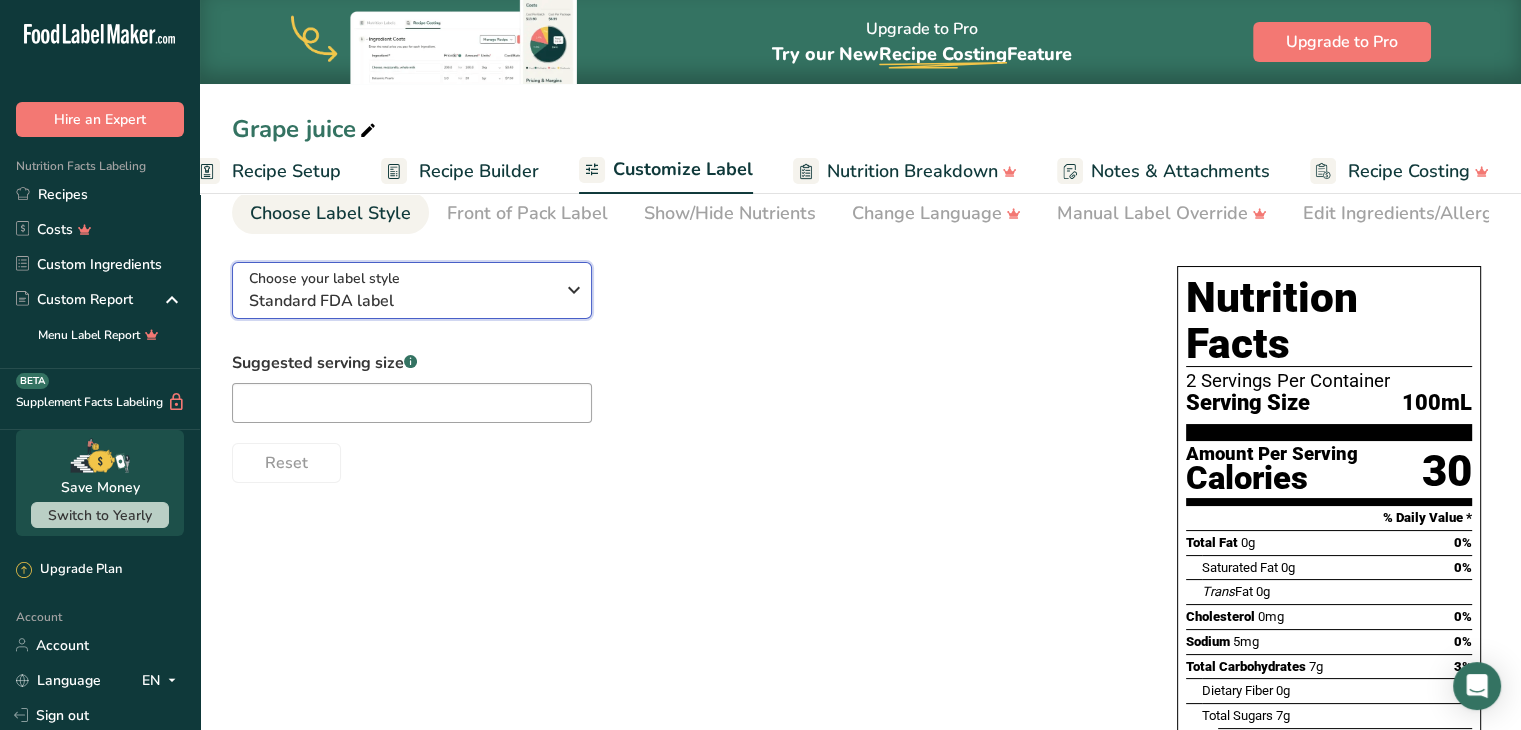 click at bounding box center [574, 290] 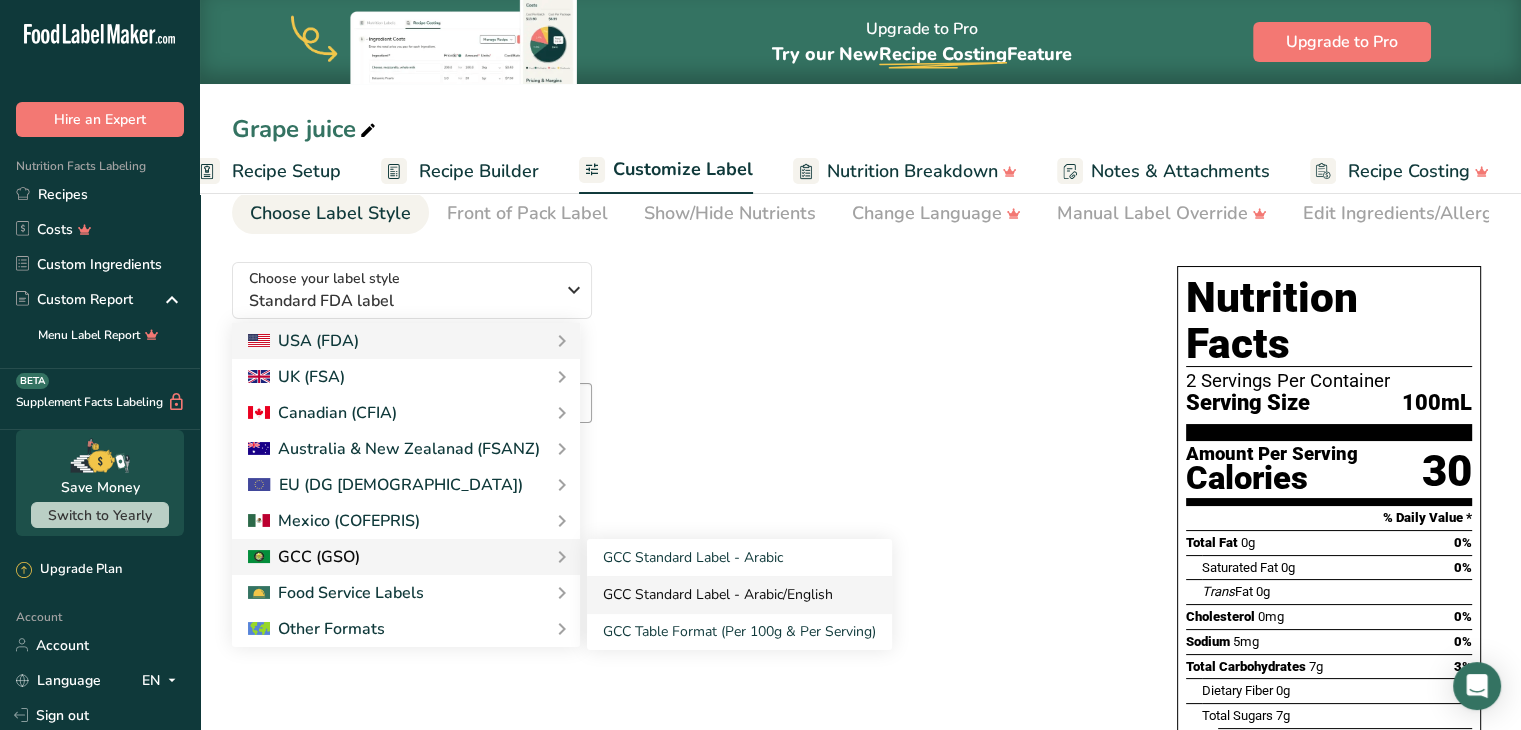 click on "GCC Standard Label - Arabic/English" at bounding box center (739, 594) 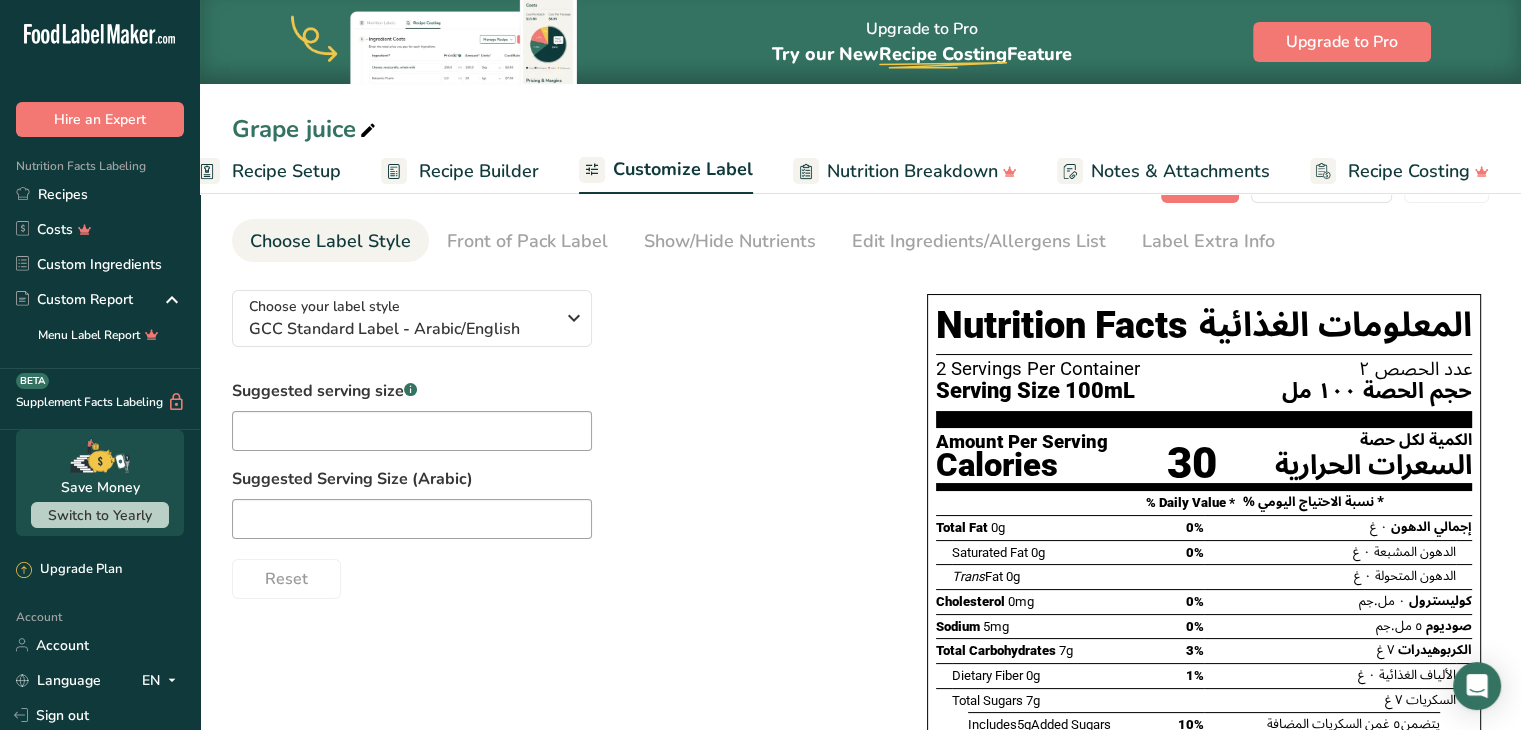 scroll, scrollTop: 0, scrollLeft: 0, axis: both 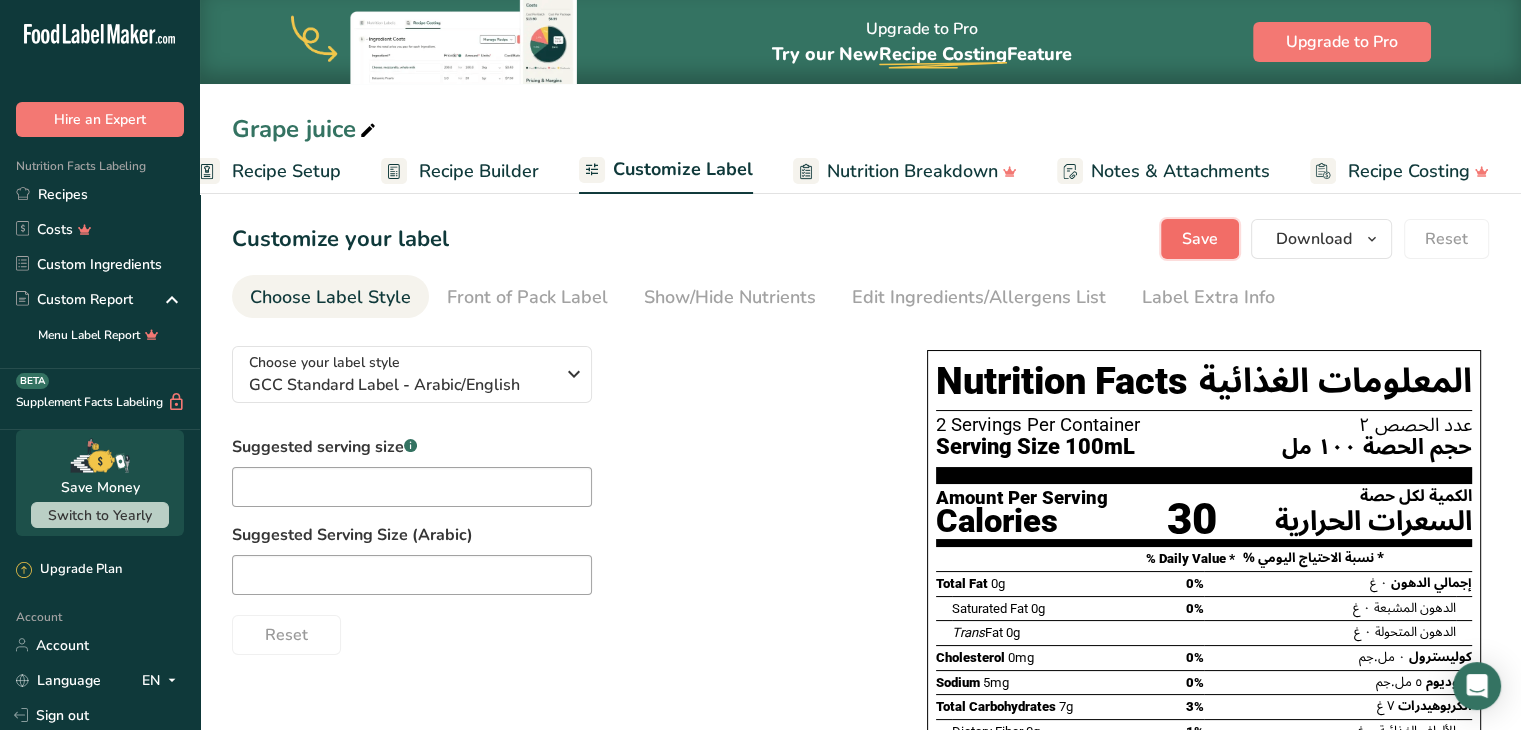click on "Save" at bounding box center [1200, 239] 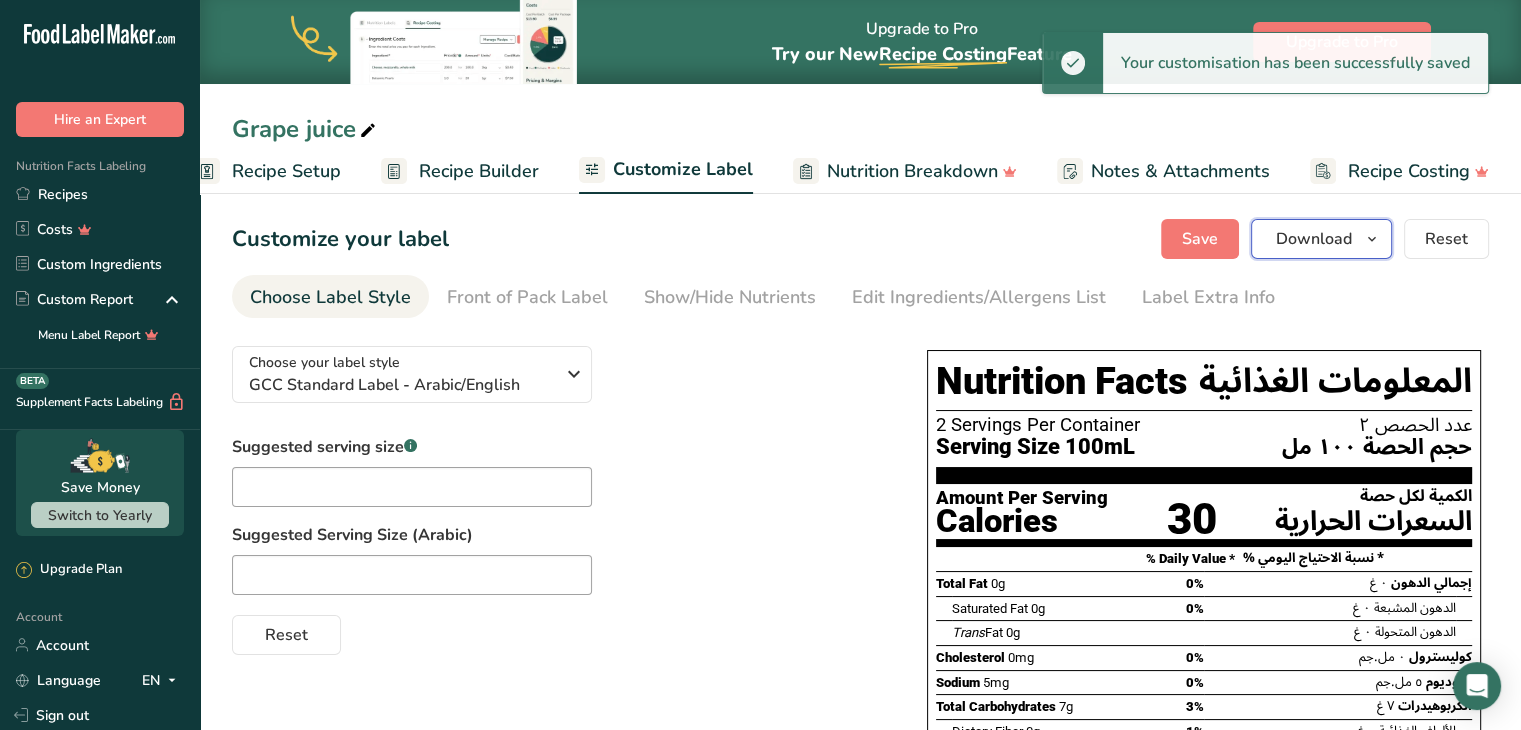 click on "Download" at bounding box center (1314, 239) 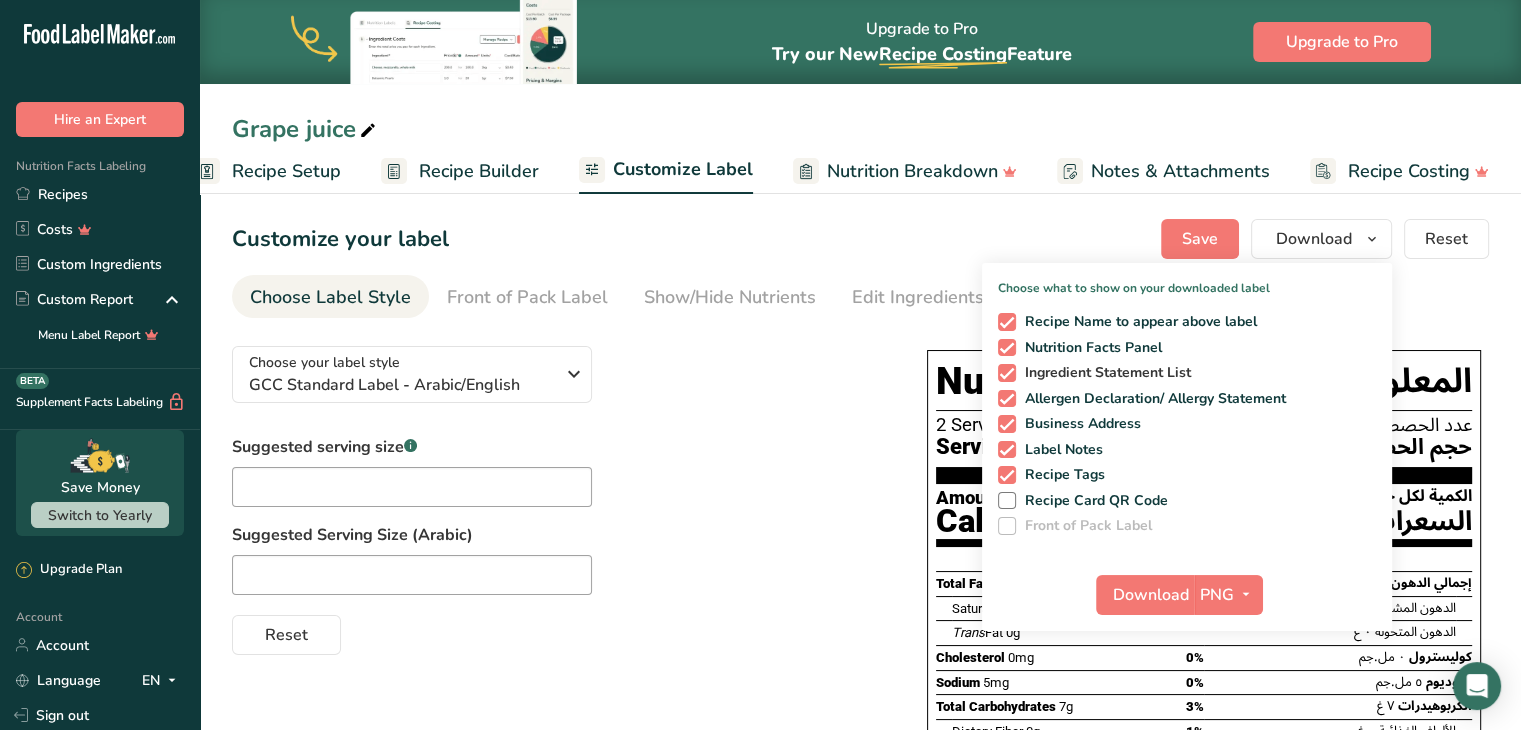 click on "Ingredient Statement List" at bounding box center [1104, 373] 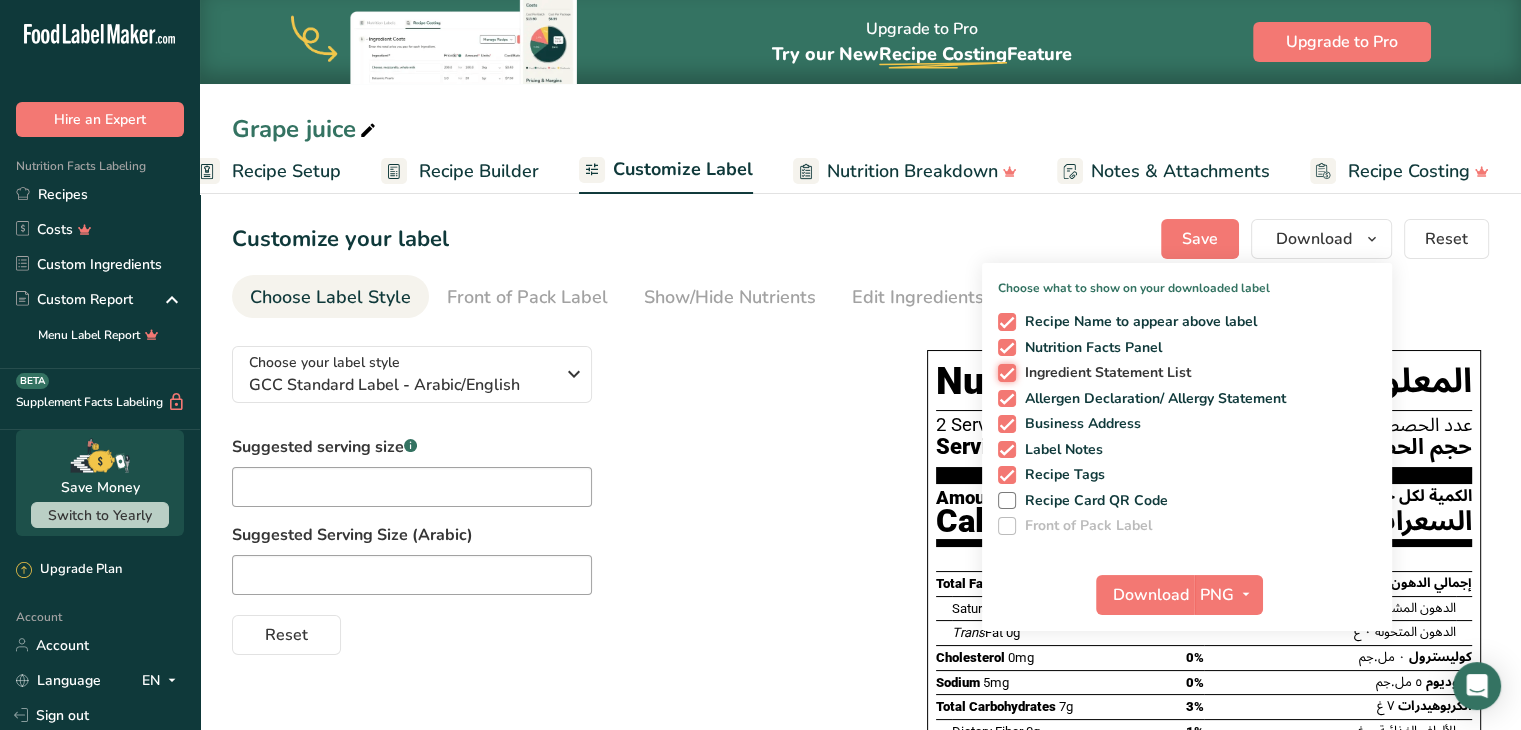 click on "Ingredient Statement List" at bounding box center [1004, 372] 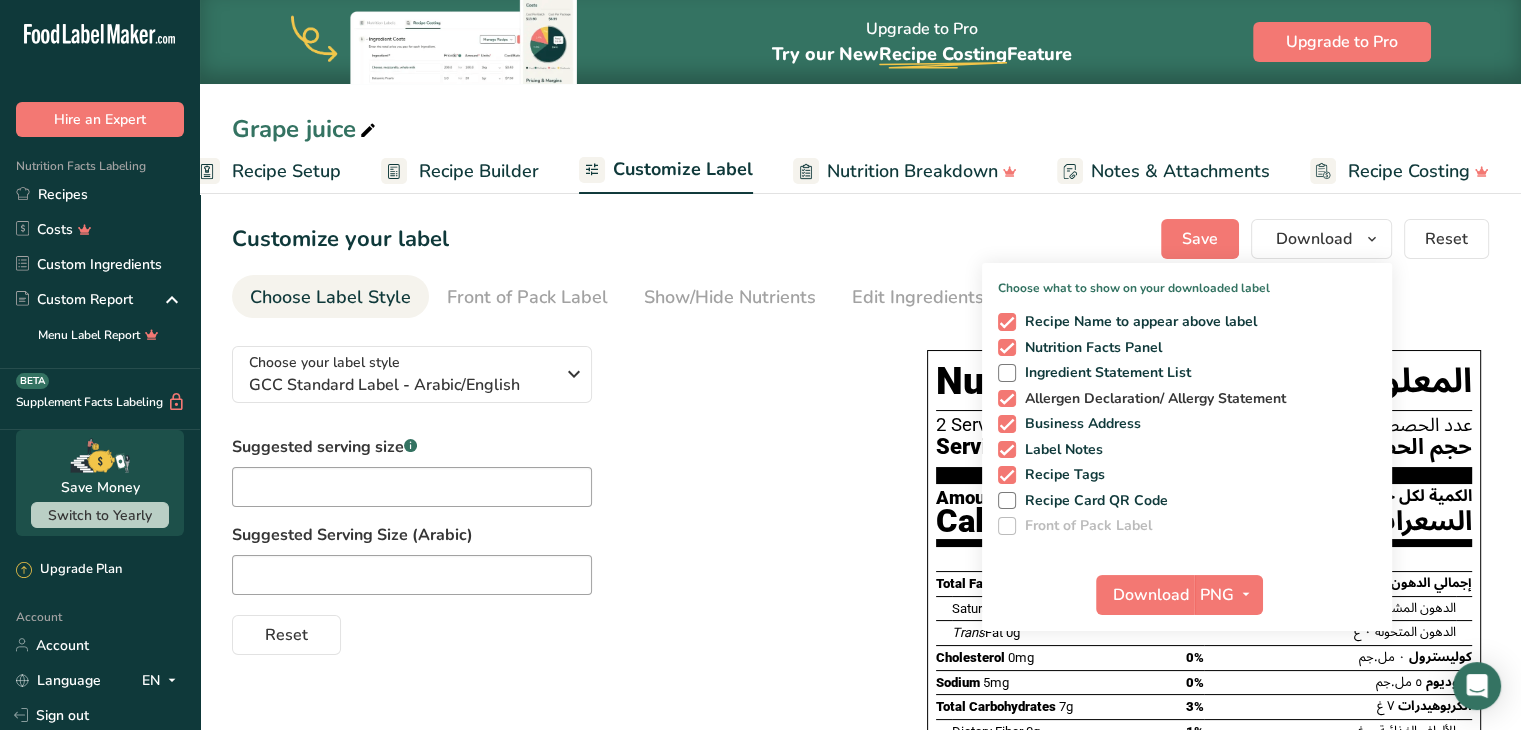 click on "Allergen Declaration/ Allergy Statement" at bounding box center (1151, 399) 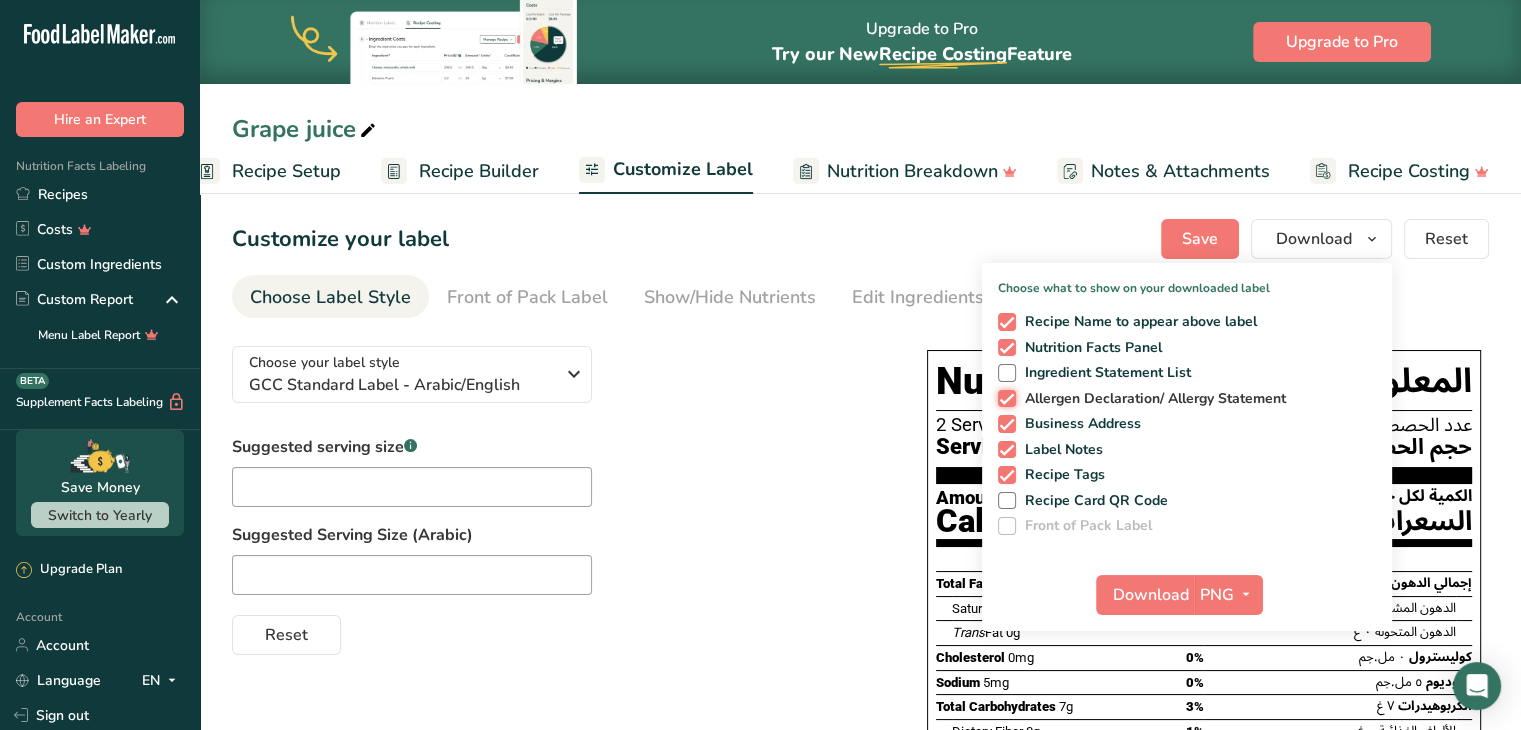 click on "Allergen Declaration/ Allergy Statement" at bounding box center (1004, 398) 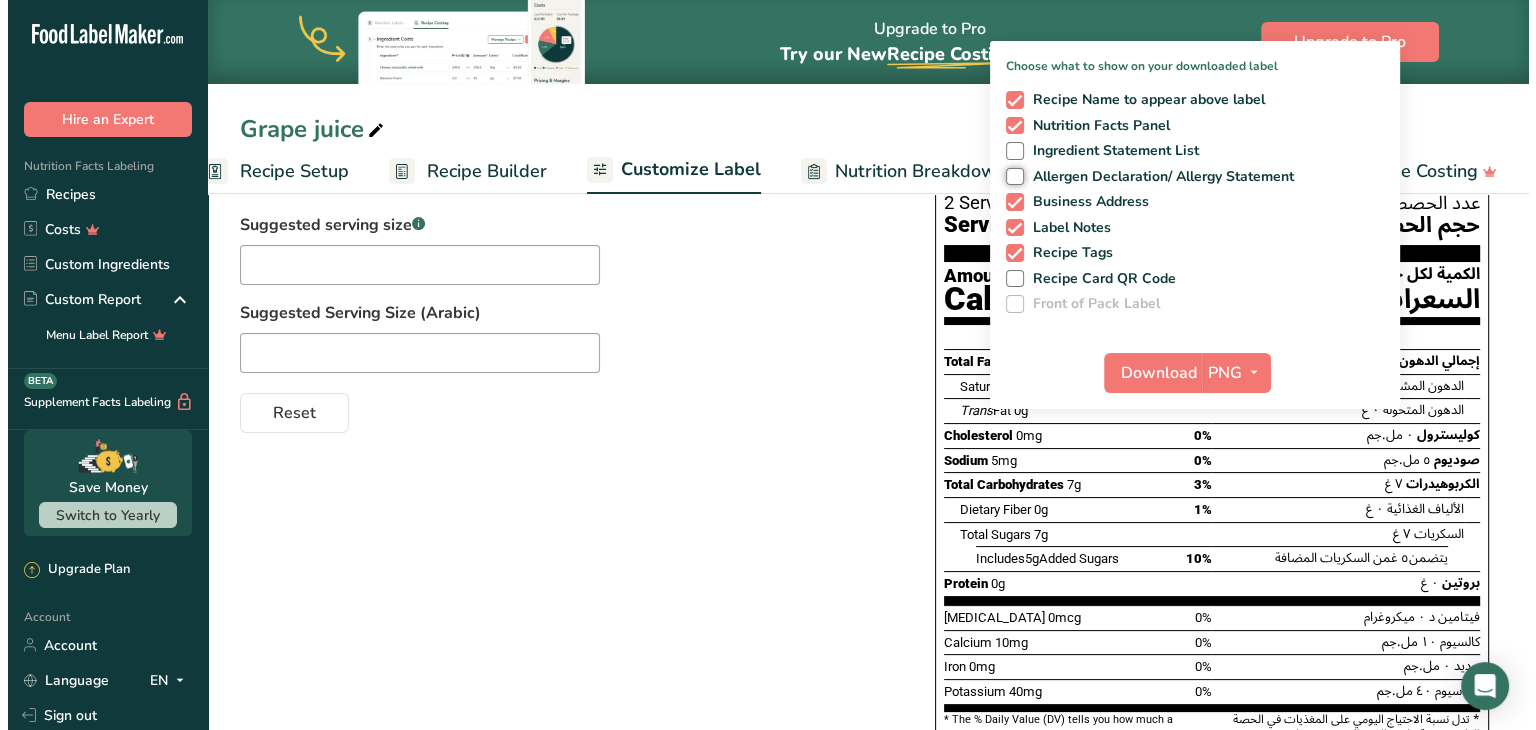 scroll, scrollTop: 219, scrollLeft: 0, axis: vertical 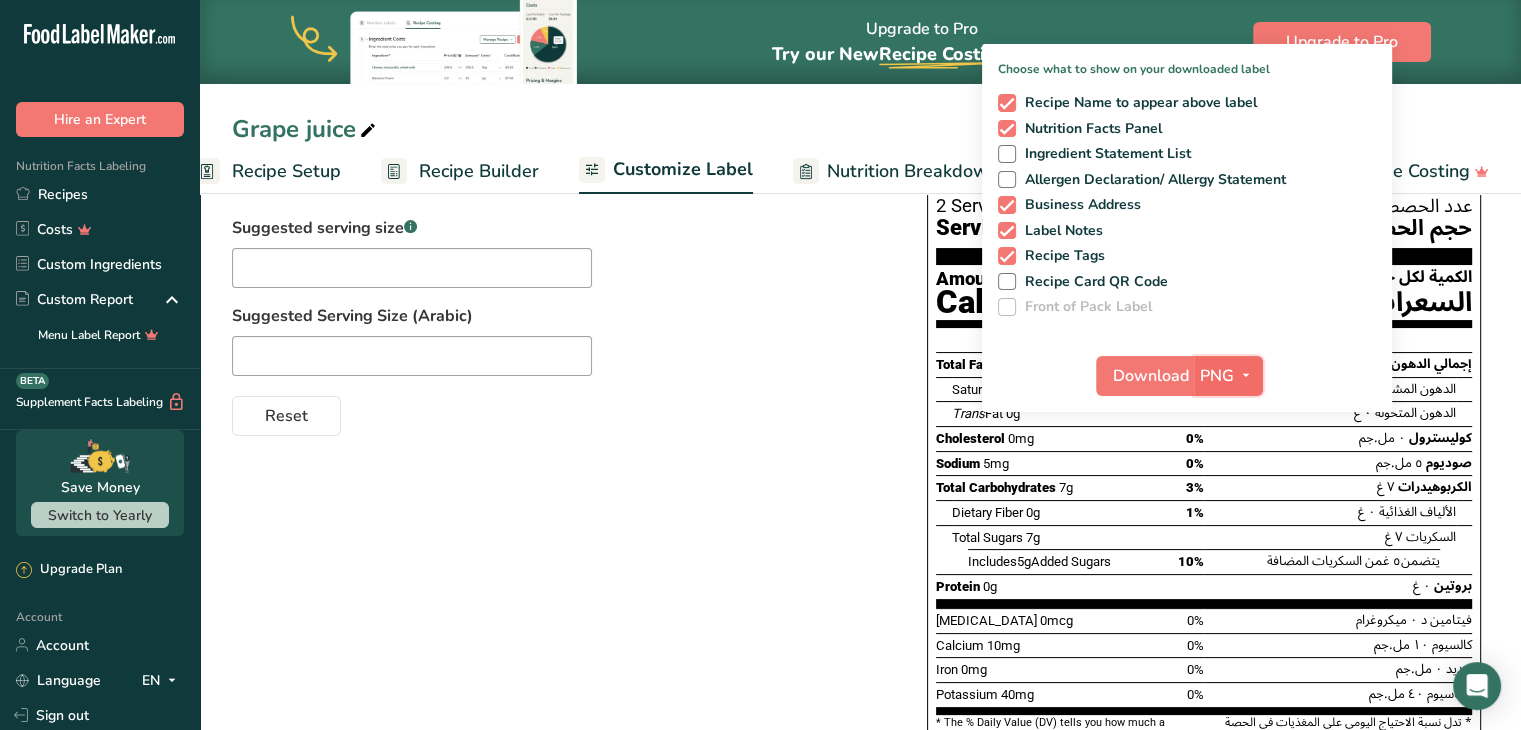click on "PNG" at bounding box center (1217, 376) 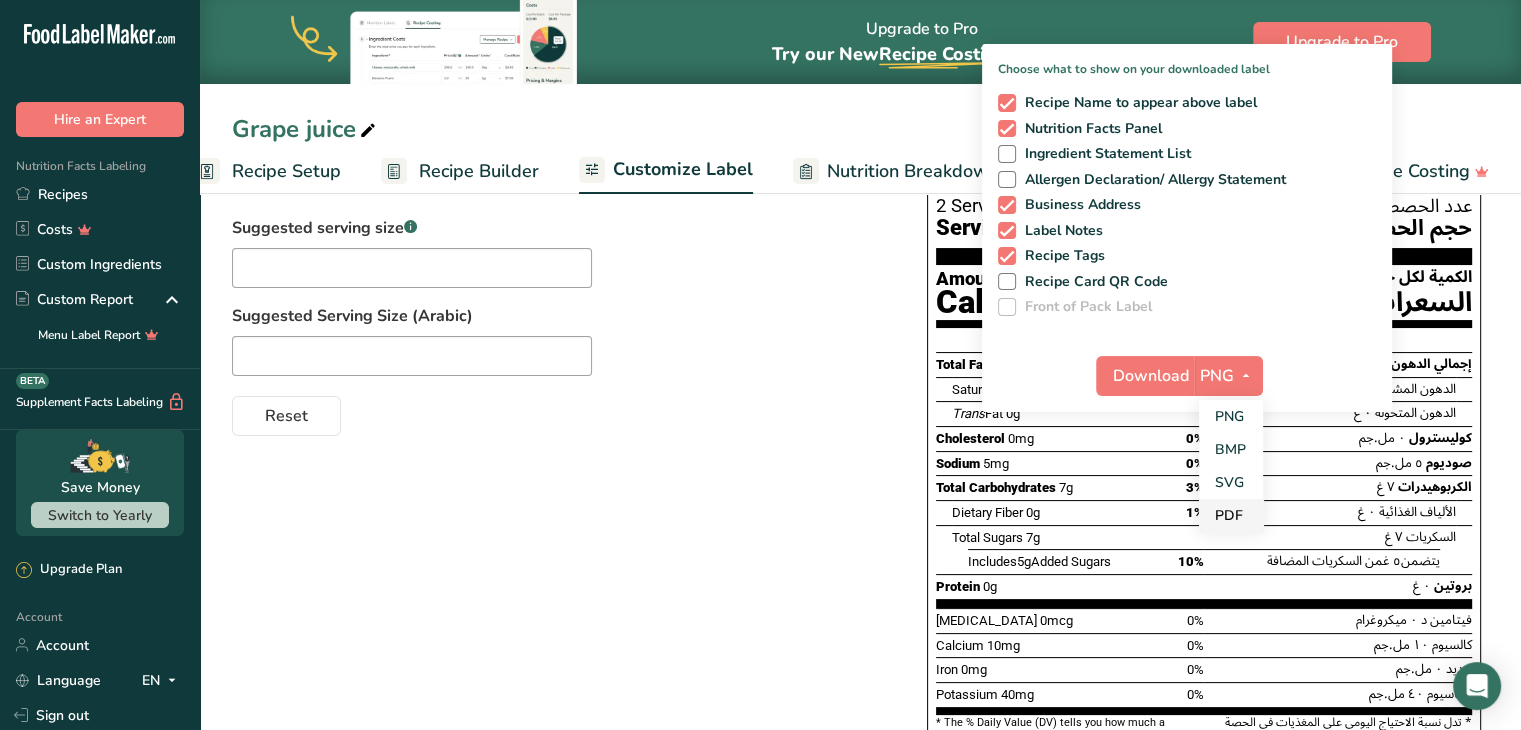 click on "PDF" at bounding box center [1231, 515] 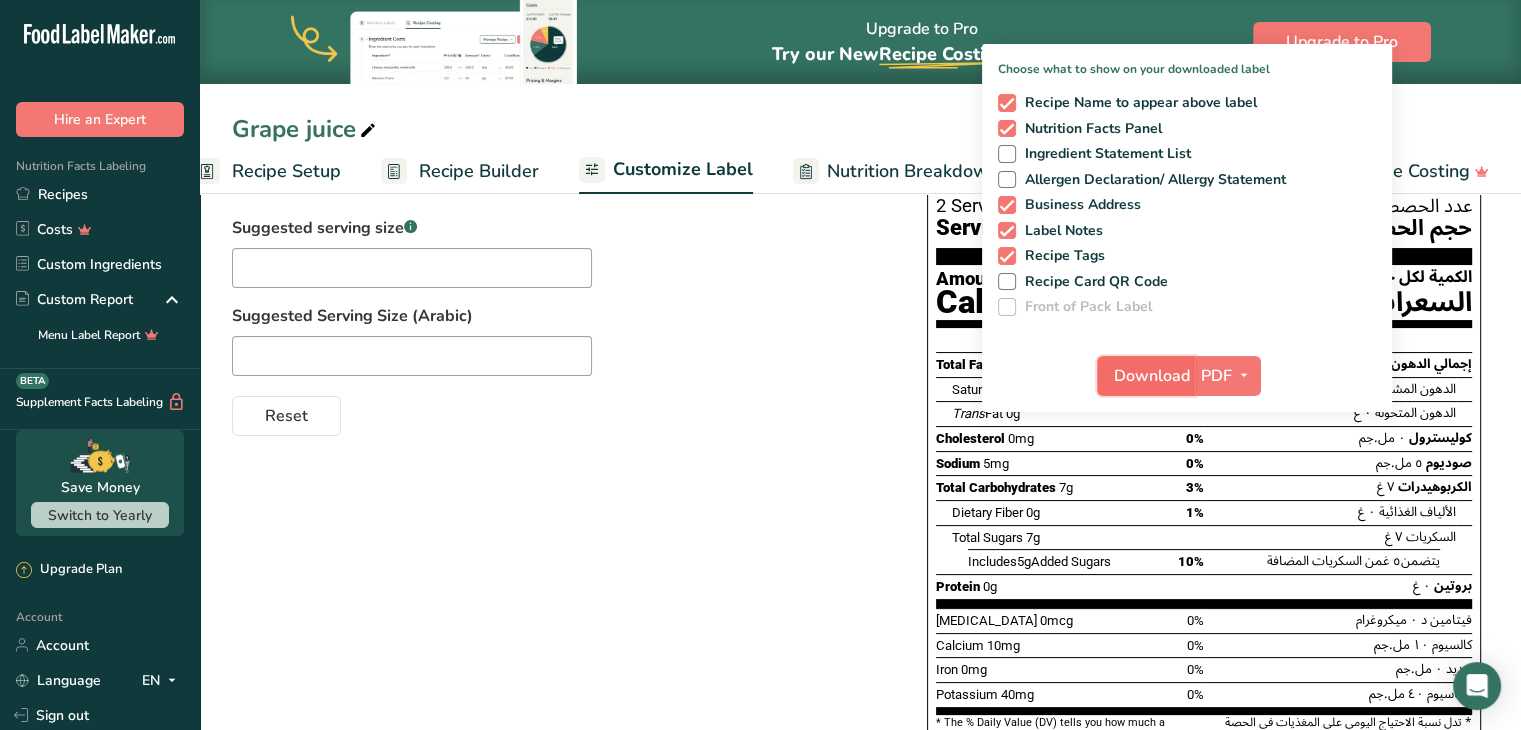 click on "Download" at bounding box center [1152, 376] 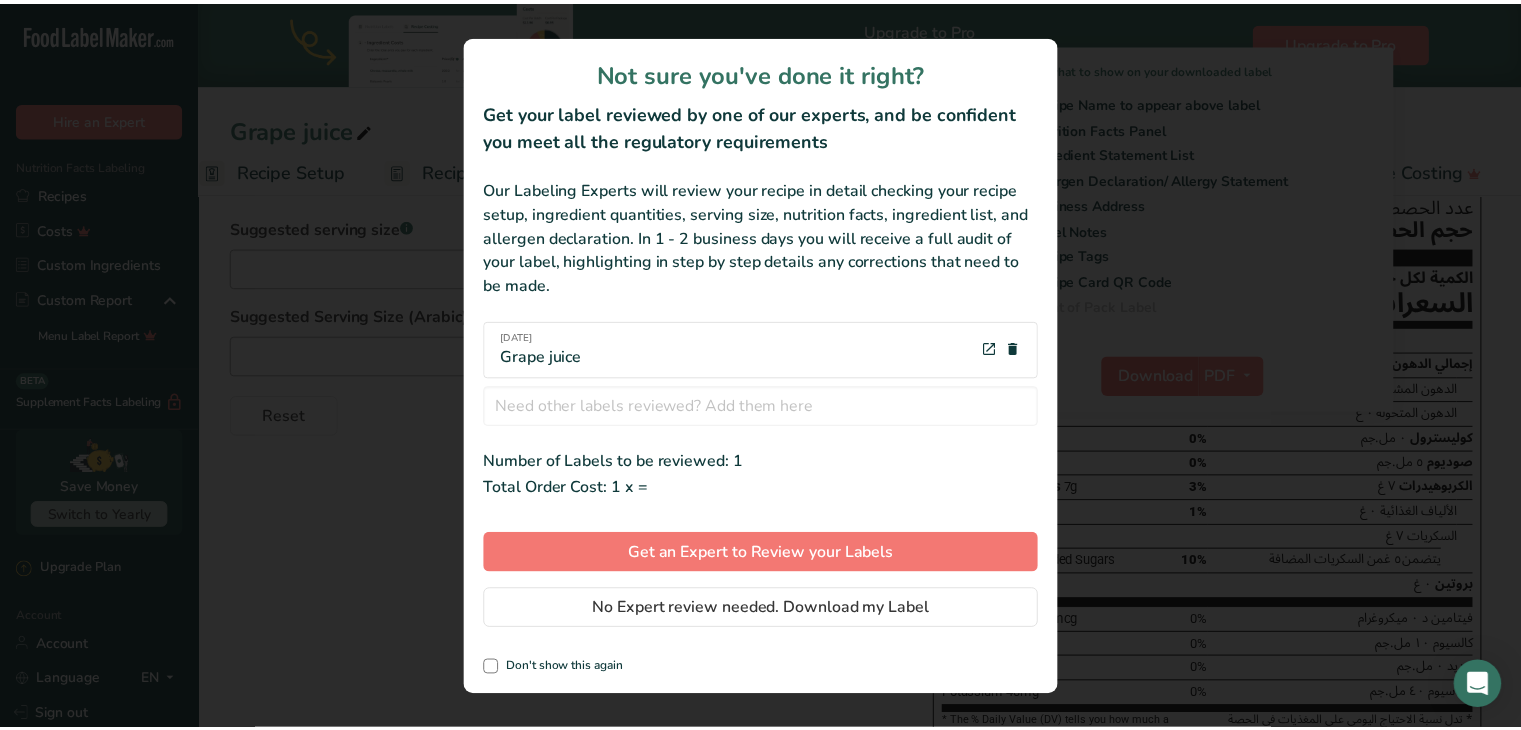 scroll, scrollTop: 0, scrollLeft: 23, axis: horizontal 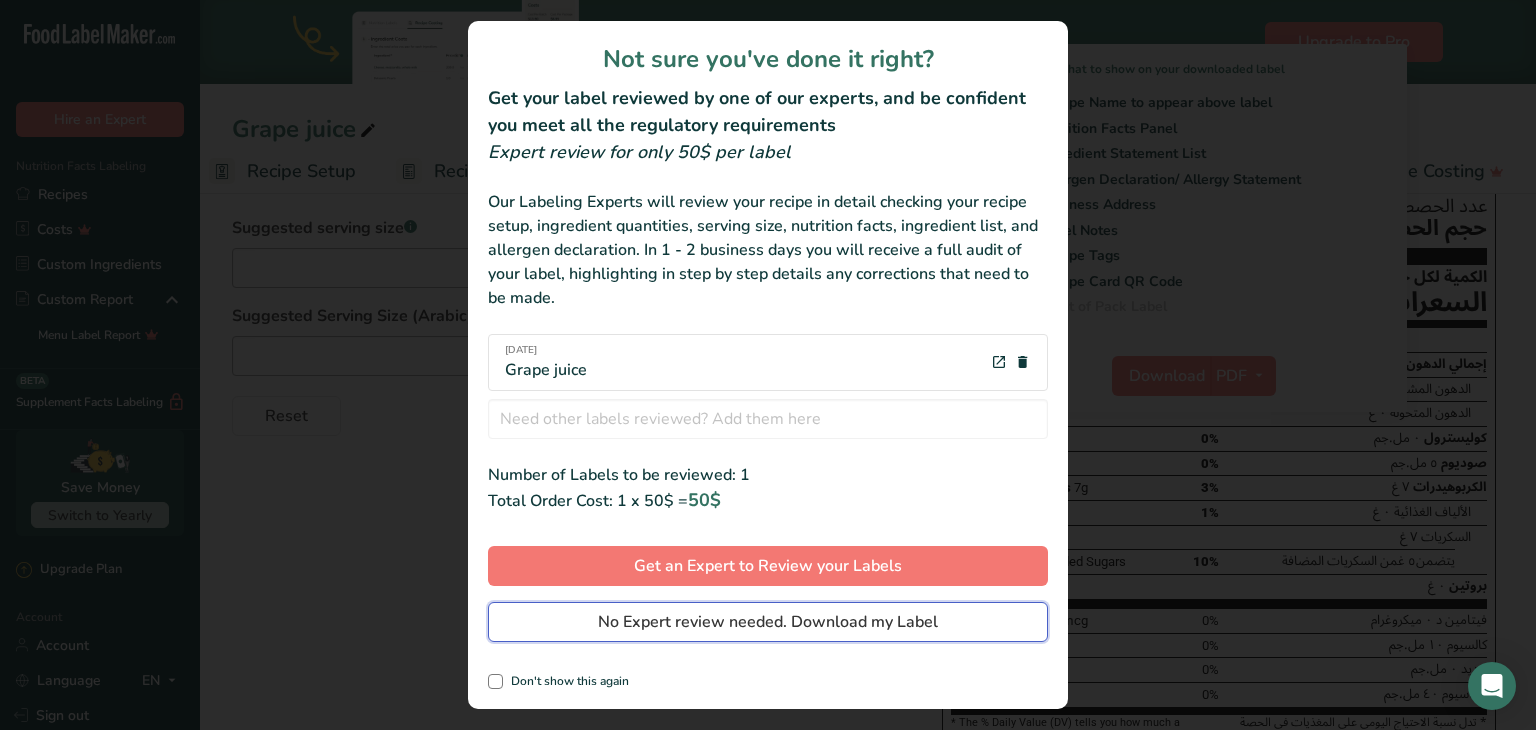click on "No Expert review needed. Download my Label" at bounding box center (768, 622) 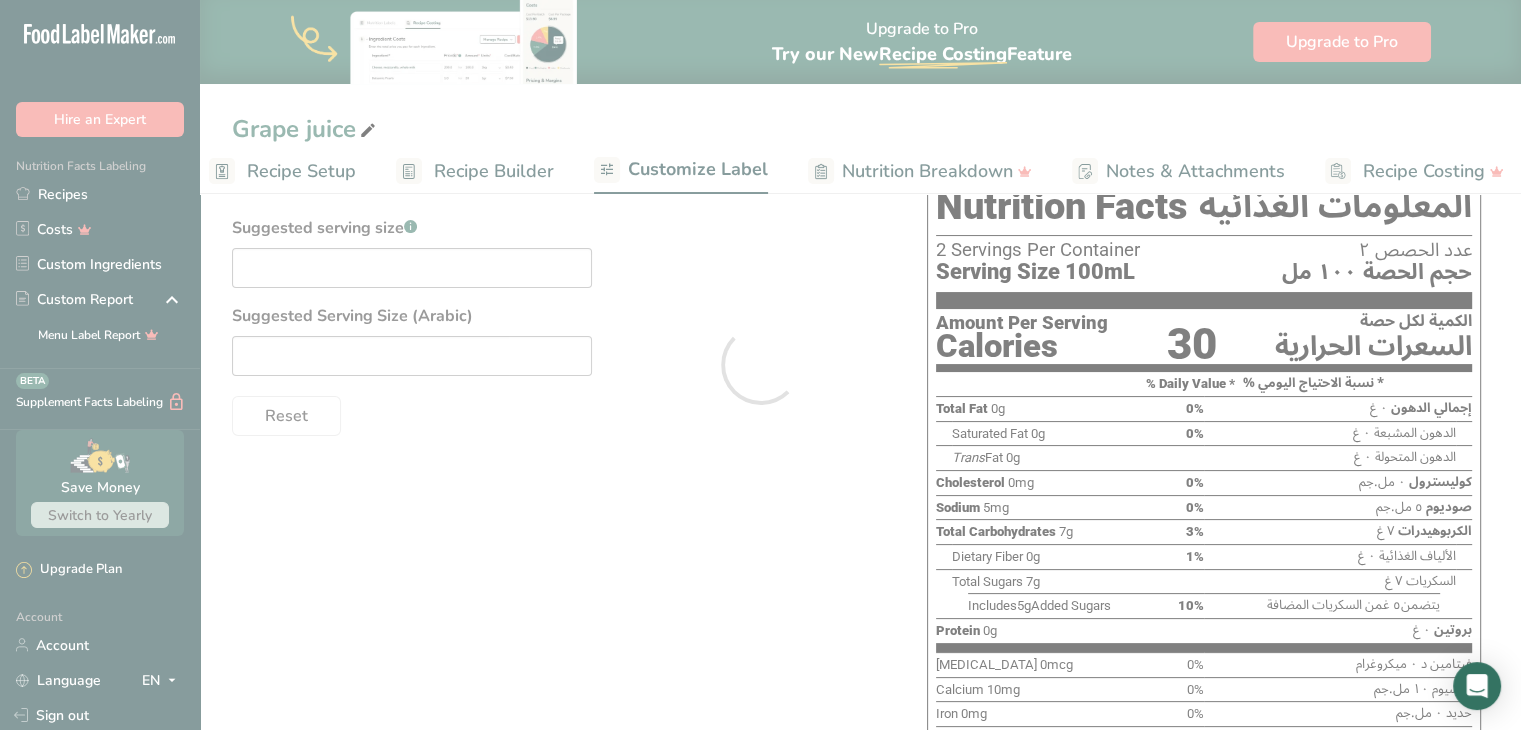 scroll, scrollTop: 0, scrollLeft: 0, axis: both 